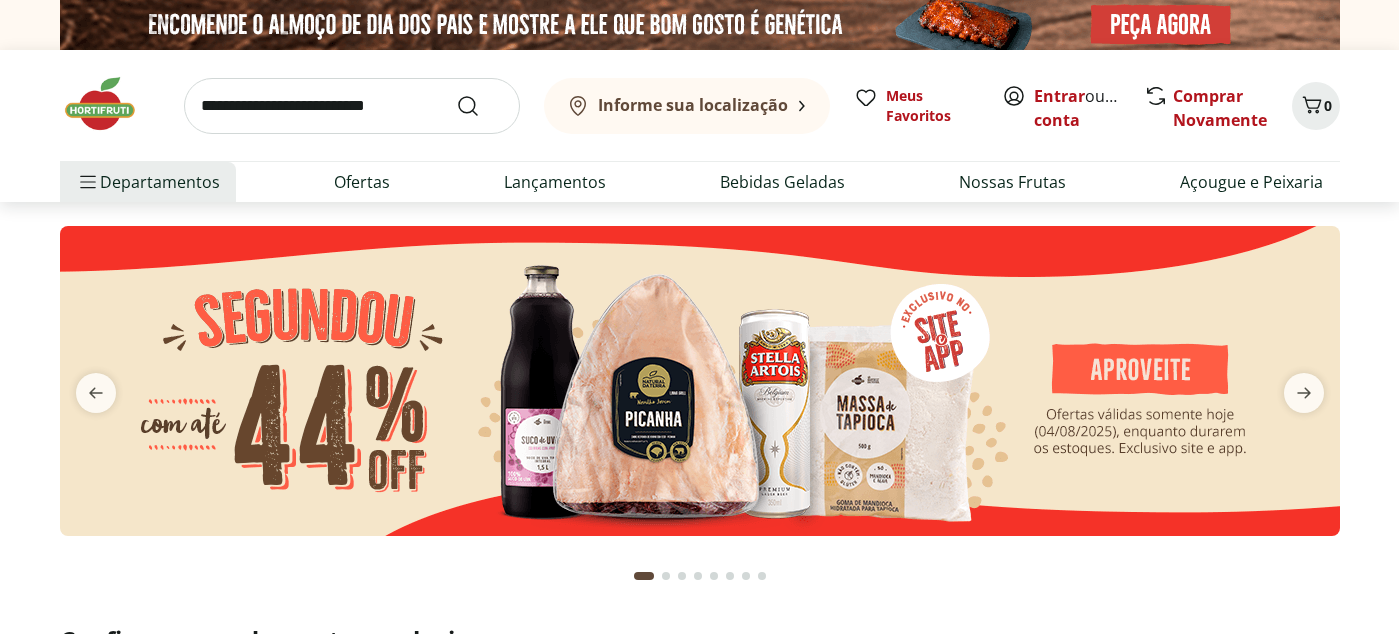 scroll, scrollTop: 0, scrollLeft: 0, axis: both 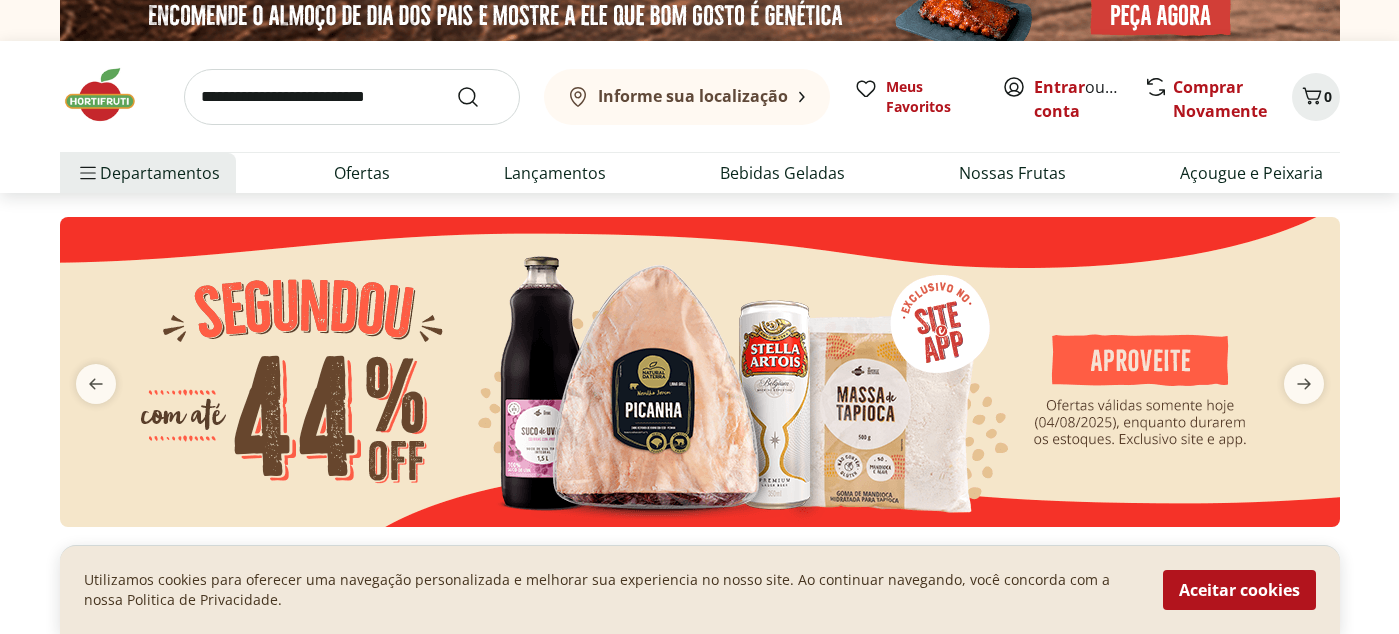 click on "Informe sua localização" at bounding box center (693, 96) 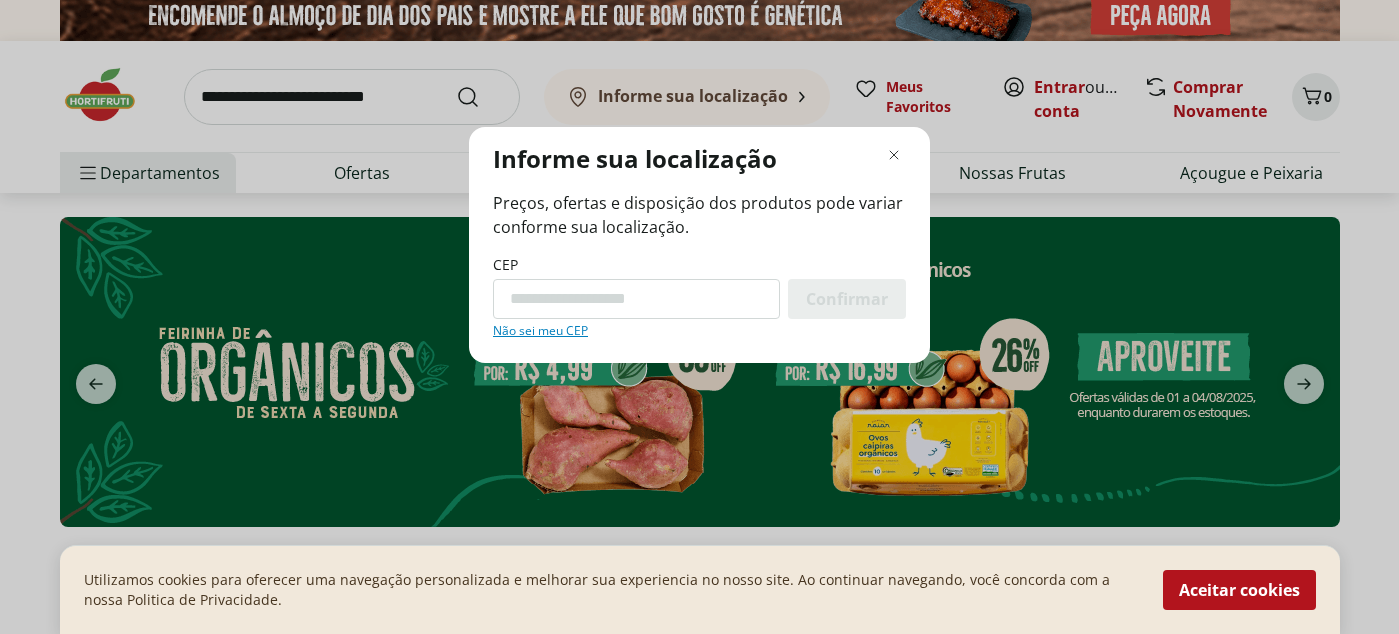 click on "Não sei meu CEP" at bounding box center [540, 331] 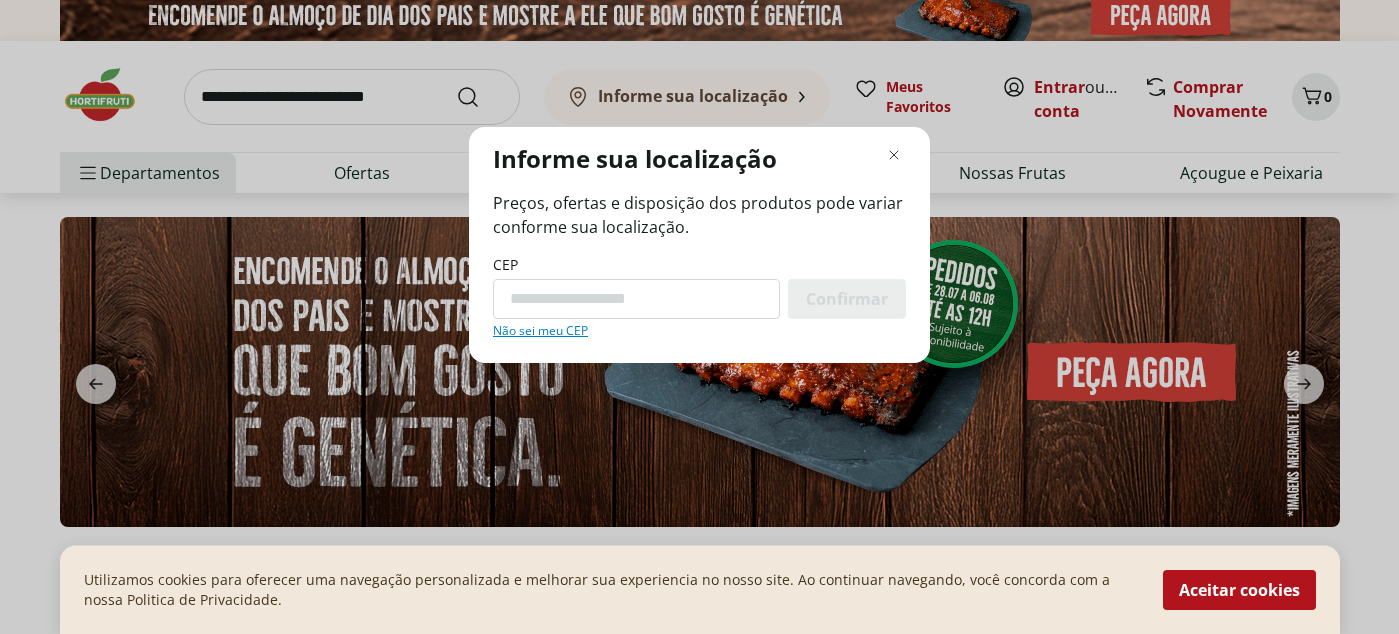 click on "CEP" at bounding box center (636, 299) 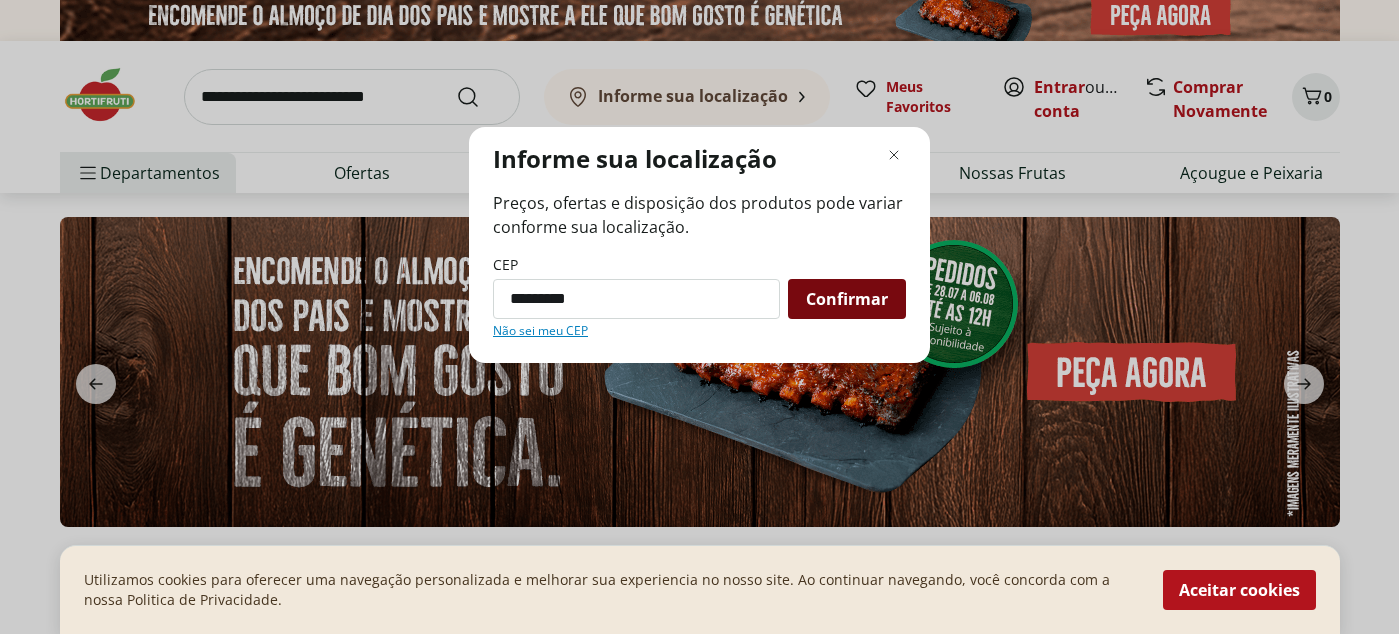 type on "*********" 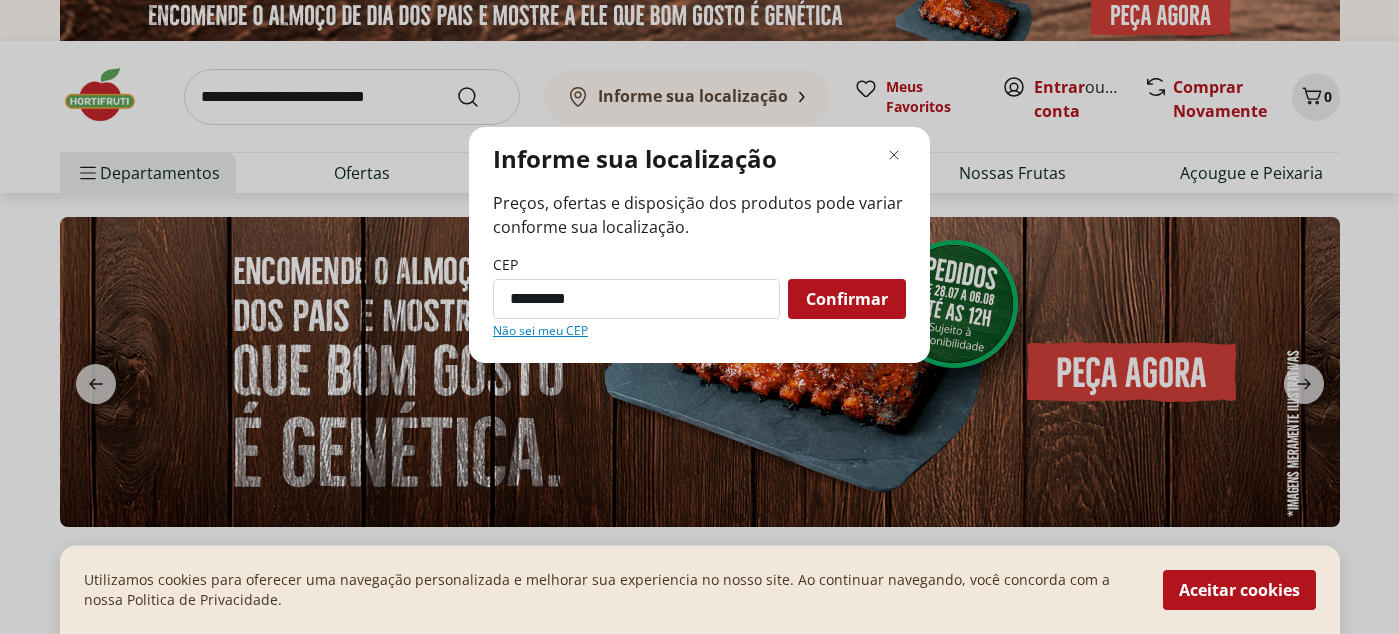 click on "Confirmar" at bounding box center (847, 299) 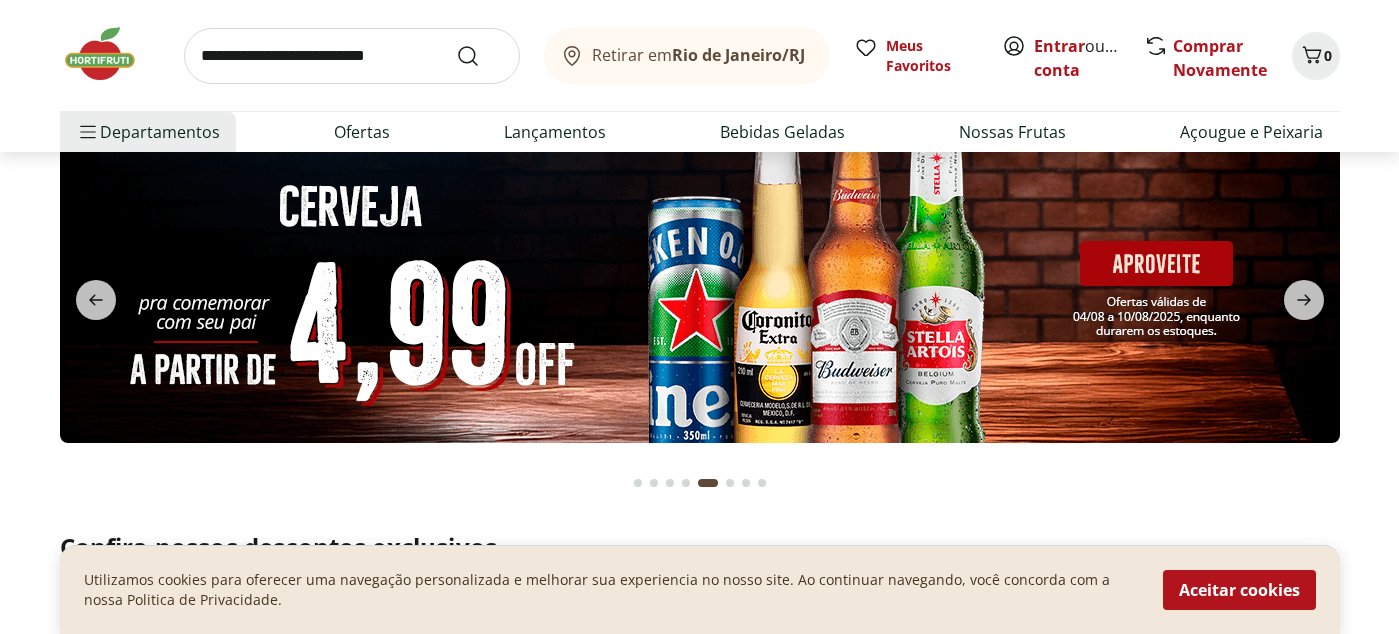 scroll, scrollTop: 94, scrollLeft: 0, axis: vertical 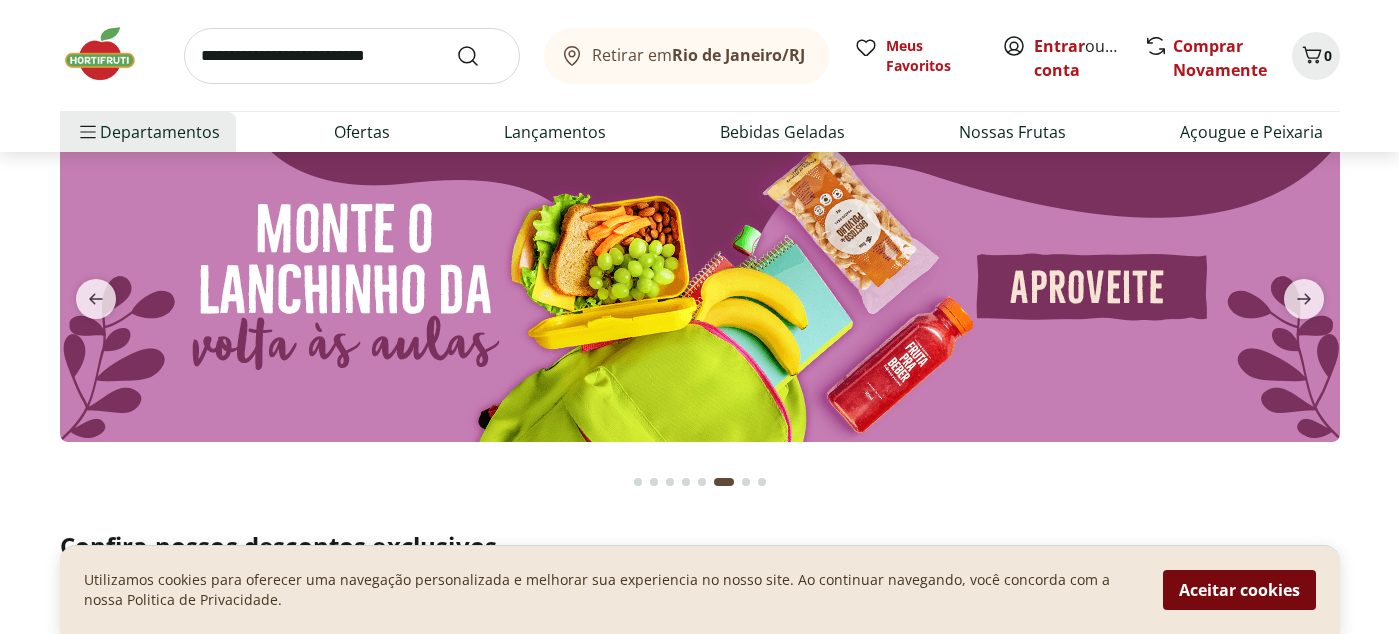 click on "Aceitar cookies" at bounding box center [1239, 590] 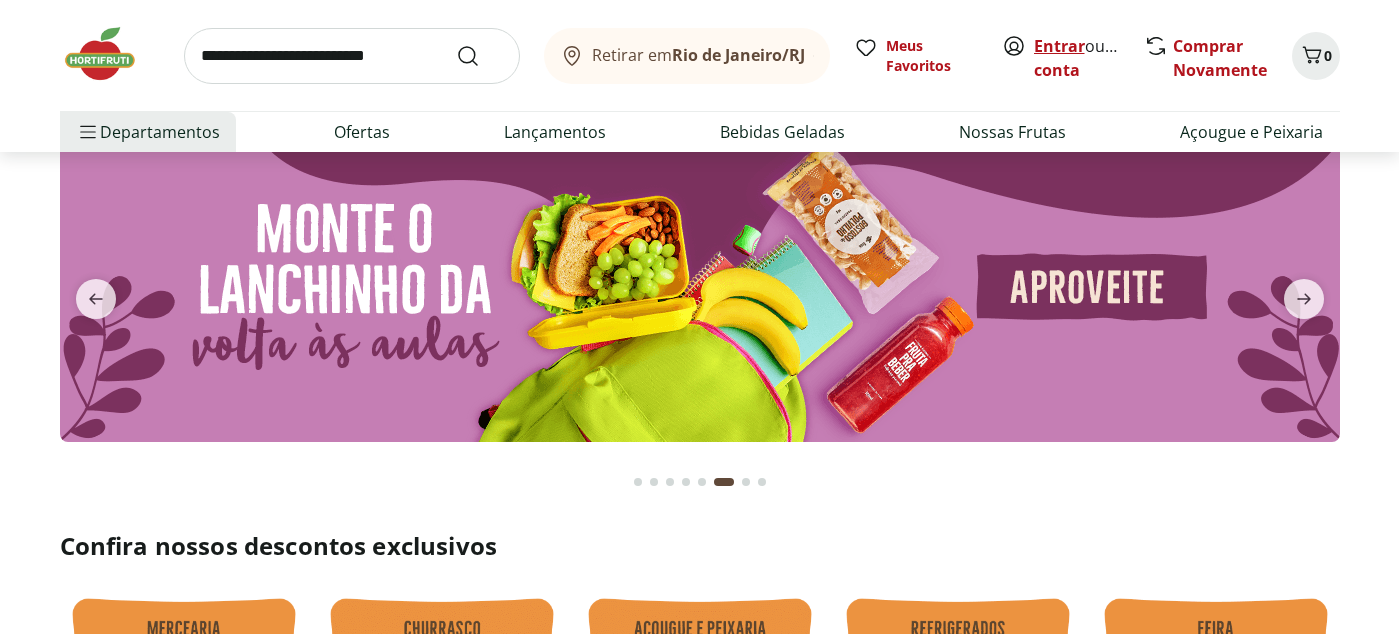 click on "Entrar" at bounding box center [1059, 46] 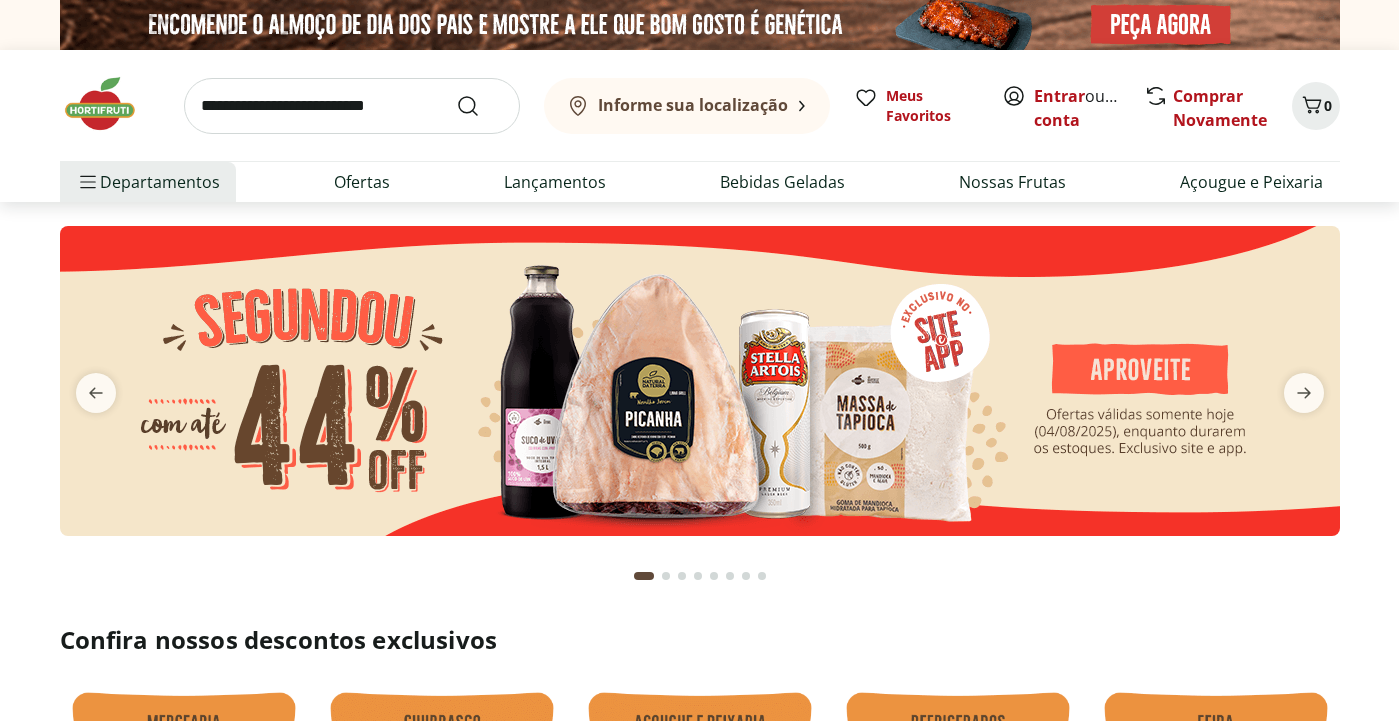 scroll, scrollTop: 0, scrollLeft: 0, axis: both 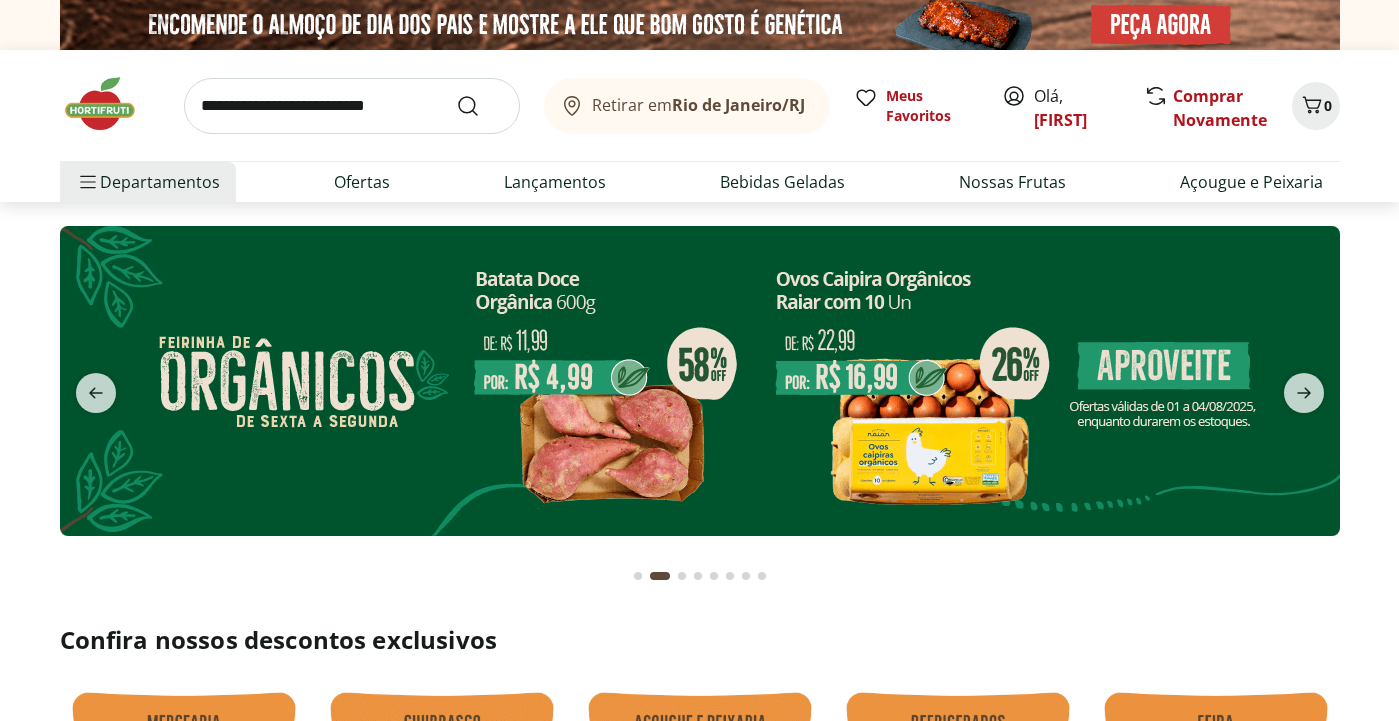 click at bounding box center [352, 106] 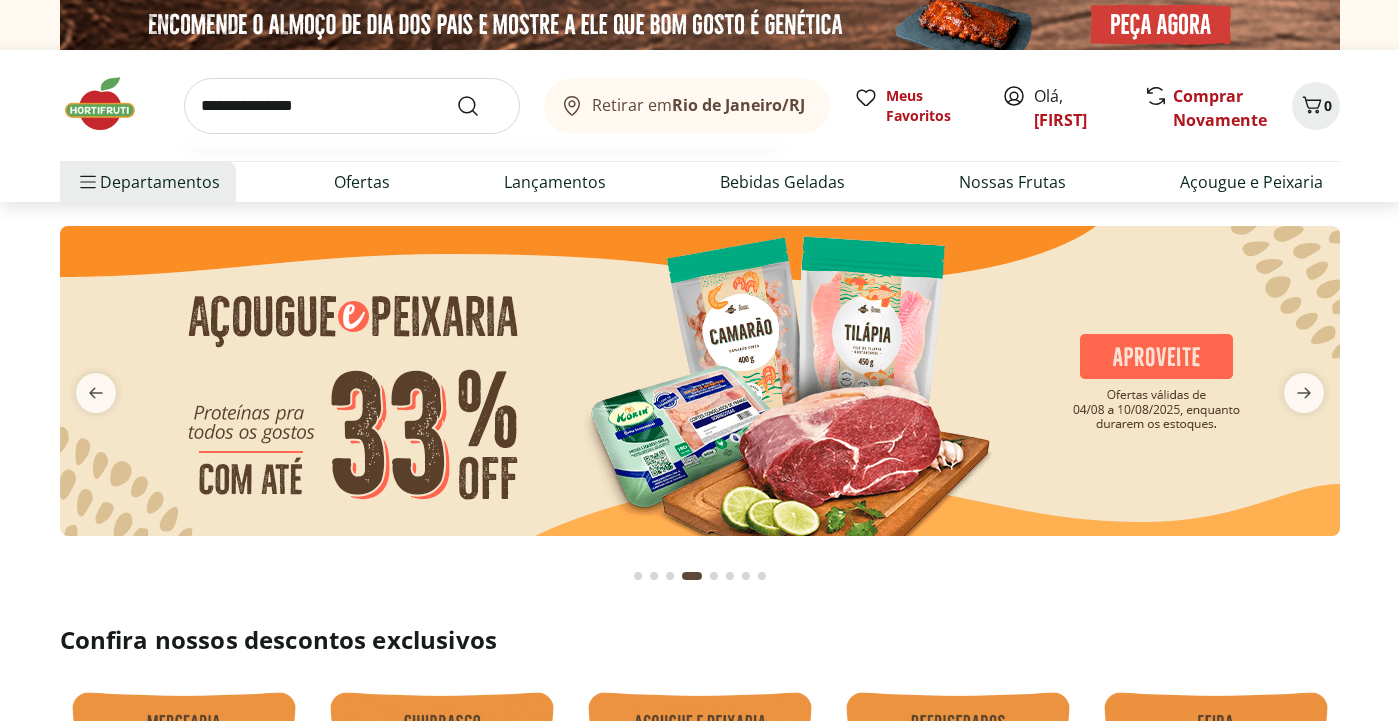 type on "**********" 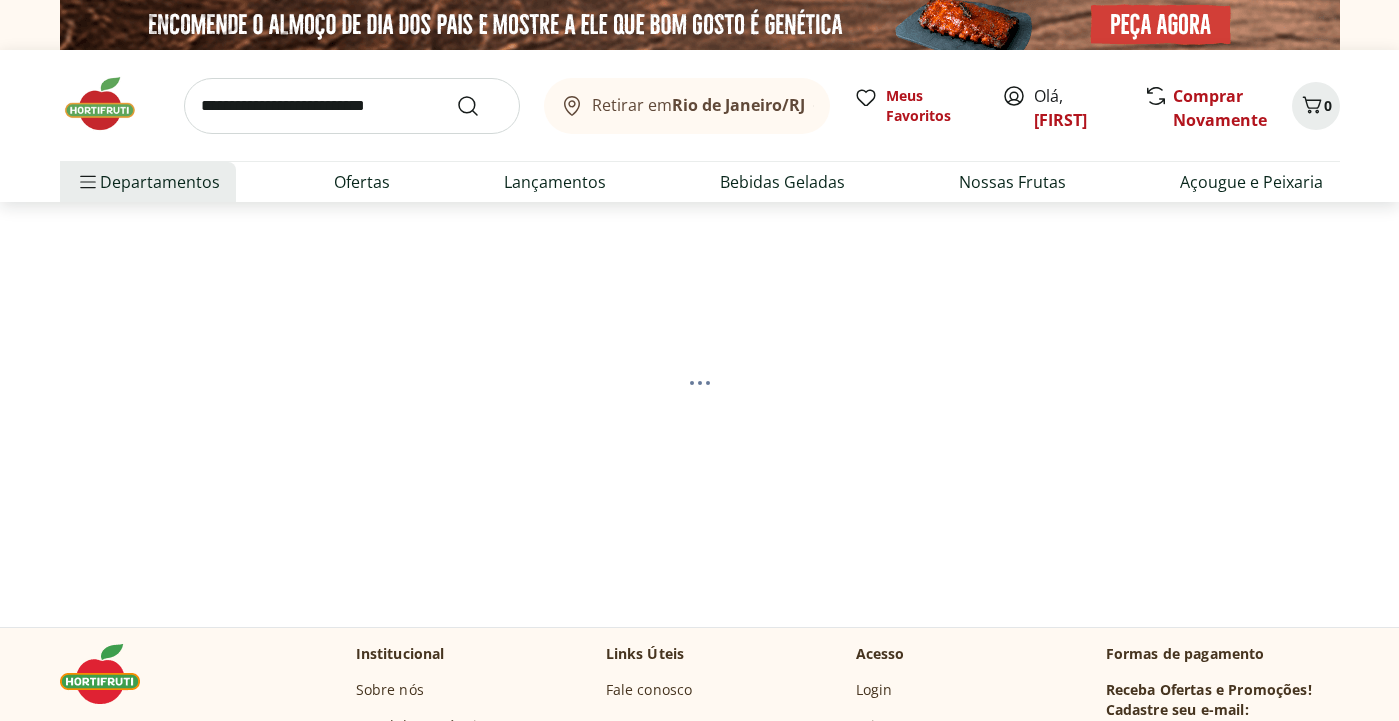 select on "**********" 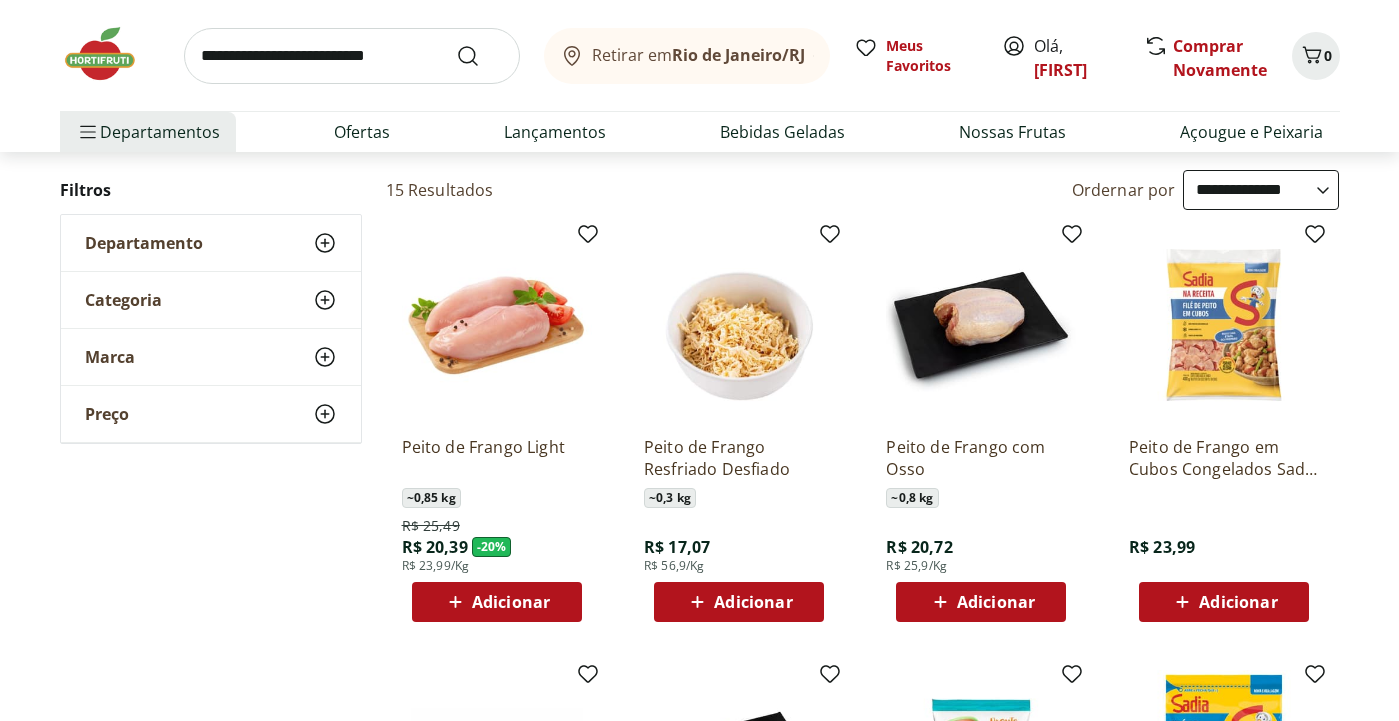 scroll, scrollTop: 194, scrollLeft: 0, axis: vertical 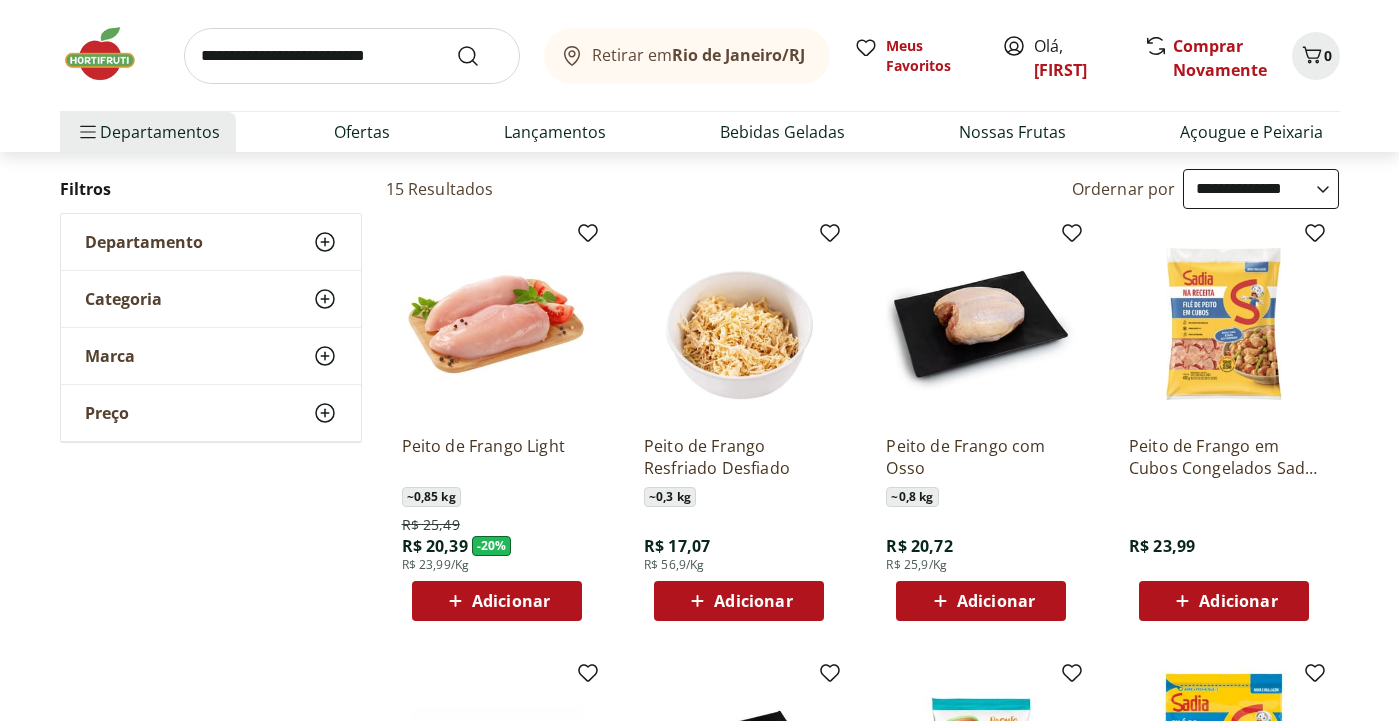 click on "Adicionar" at bounding box center (996, 601) 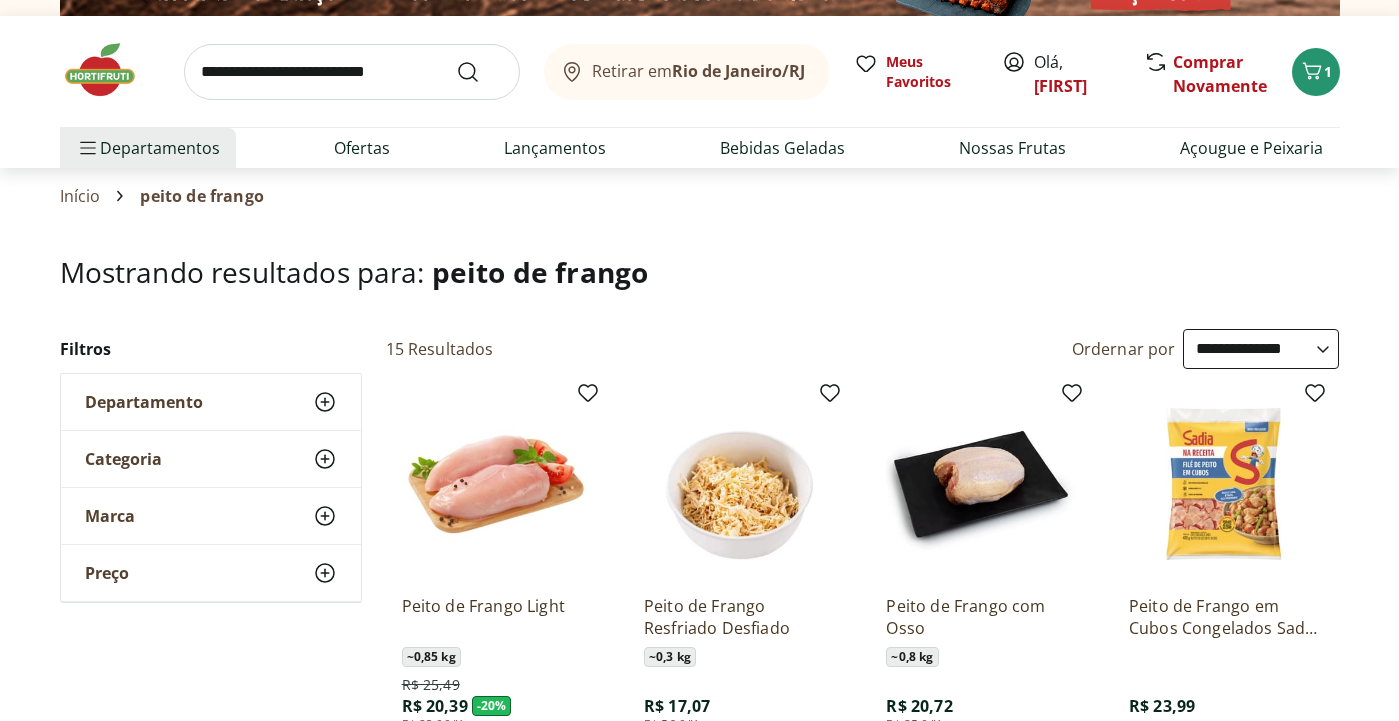 scroll, scrollTop: 0, scrollLeft: 0, axis: both 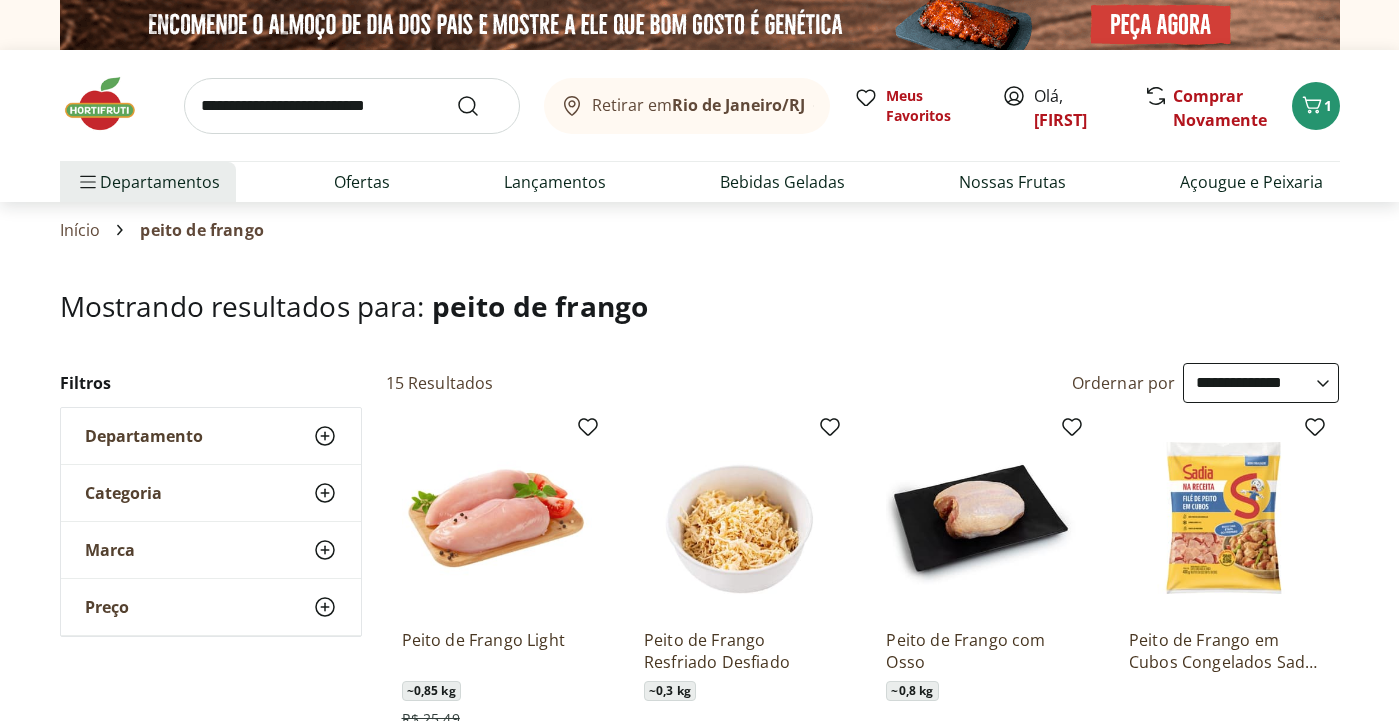 click 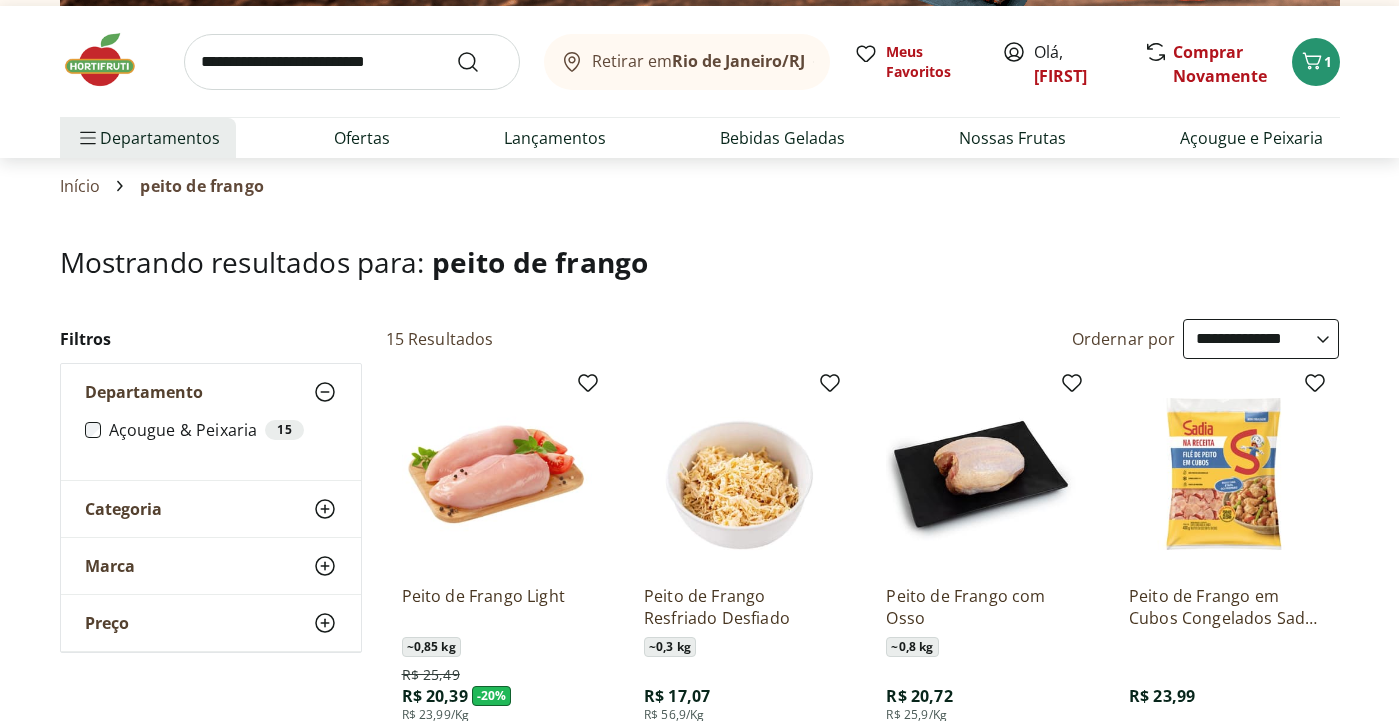 scroll, scrollTop: 0, scrollLeft: 0, axis: both 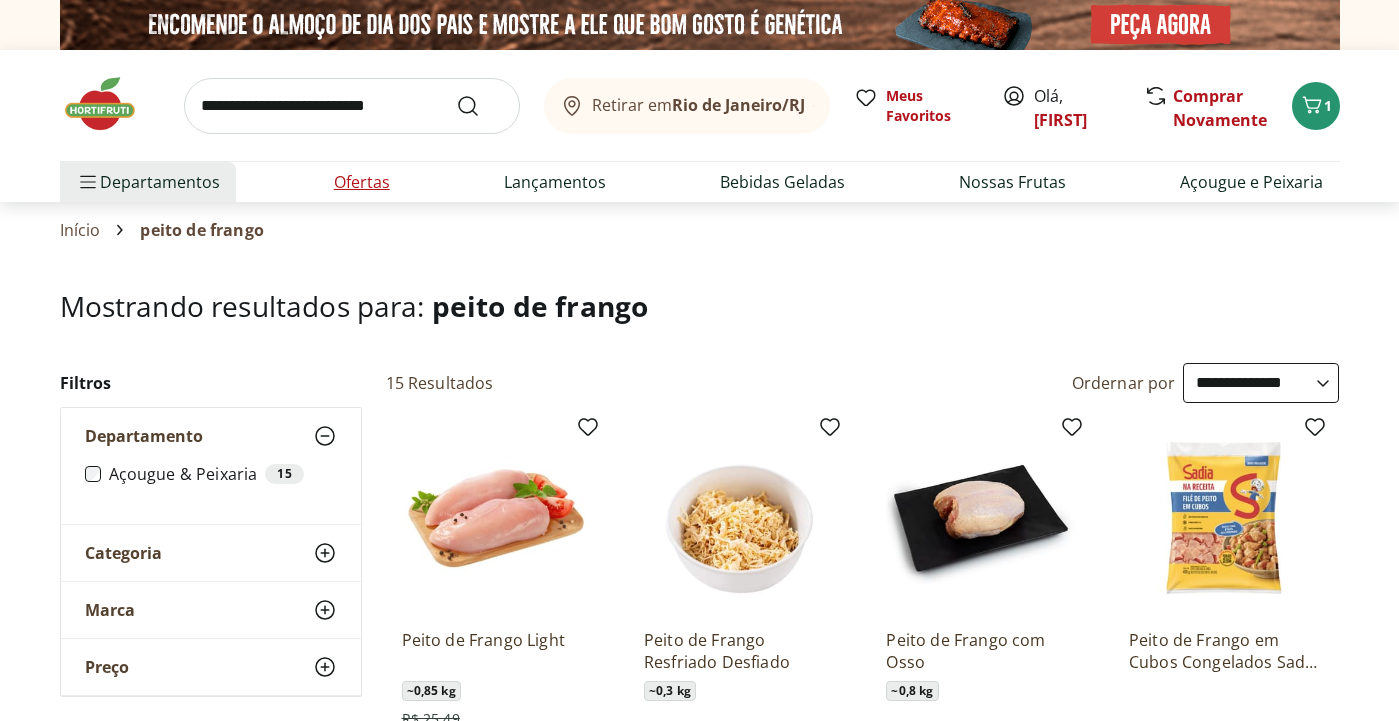 click on "Ofertas" at bounding box center [362, 182] 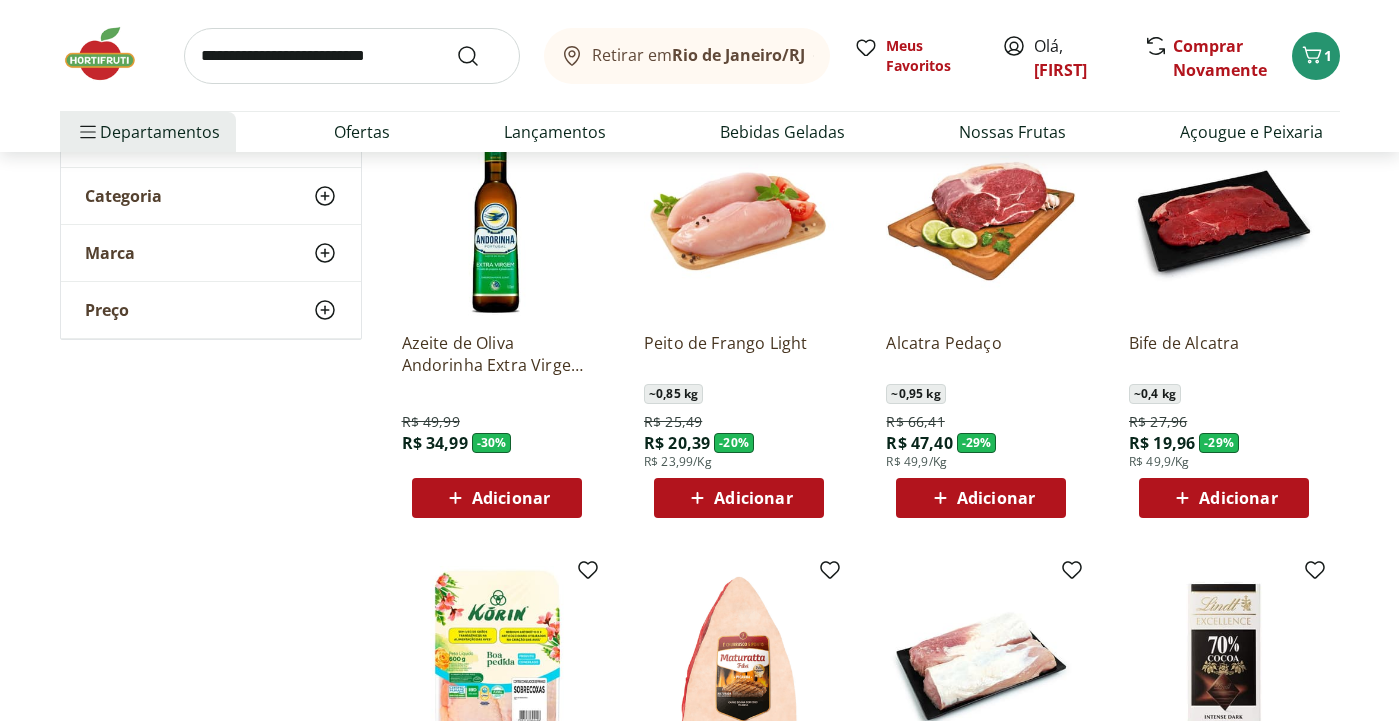 scroll, scrollTop: 223, scrollLeft: 0, axis: vertical 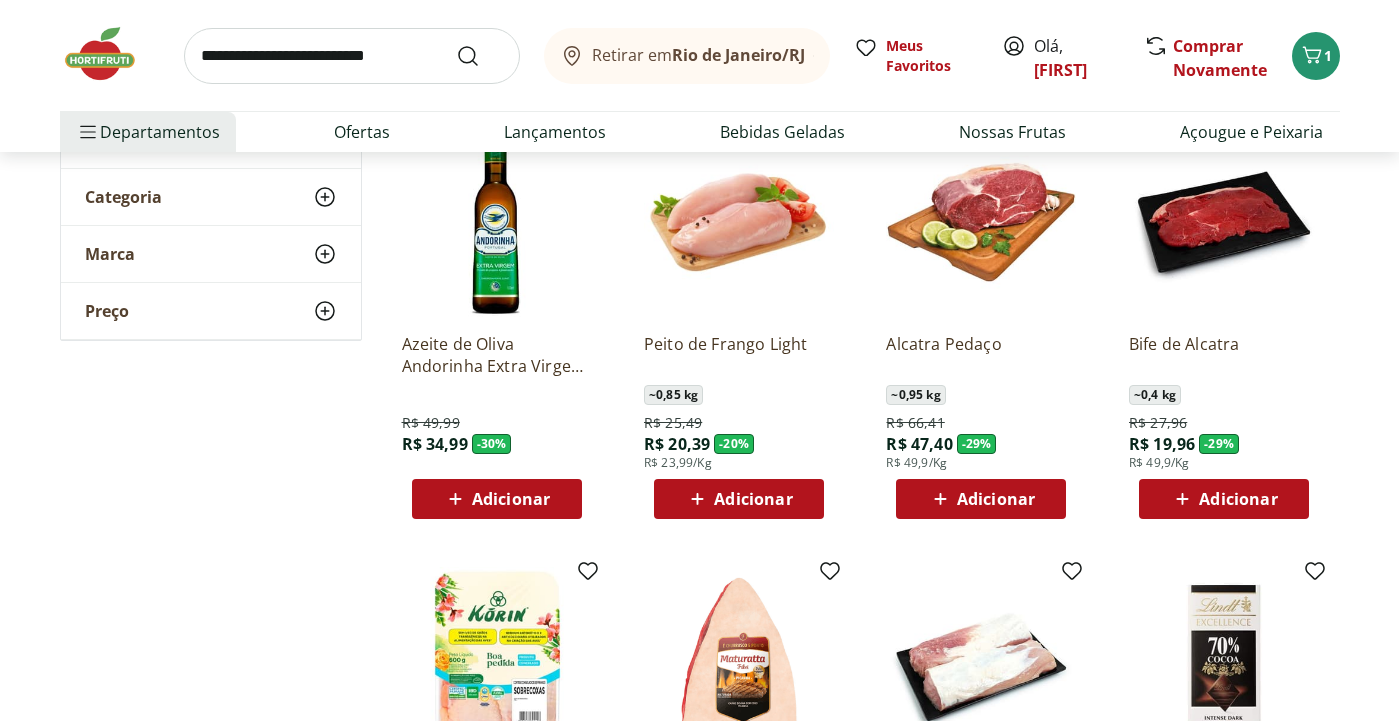 click on "Adicionar" at bounding box center [753, 499] 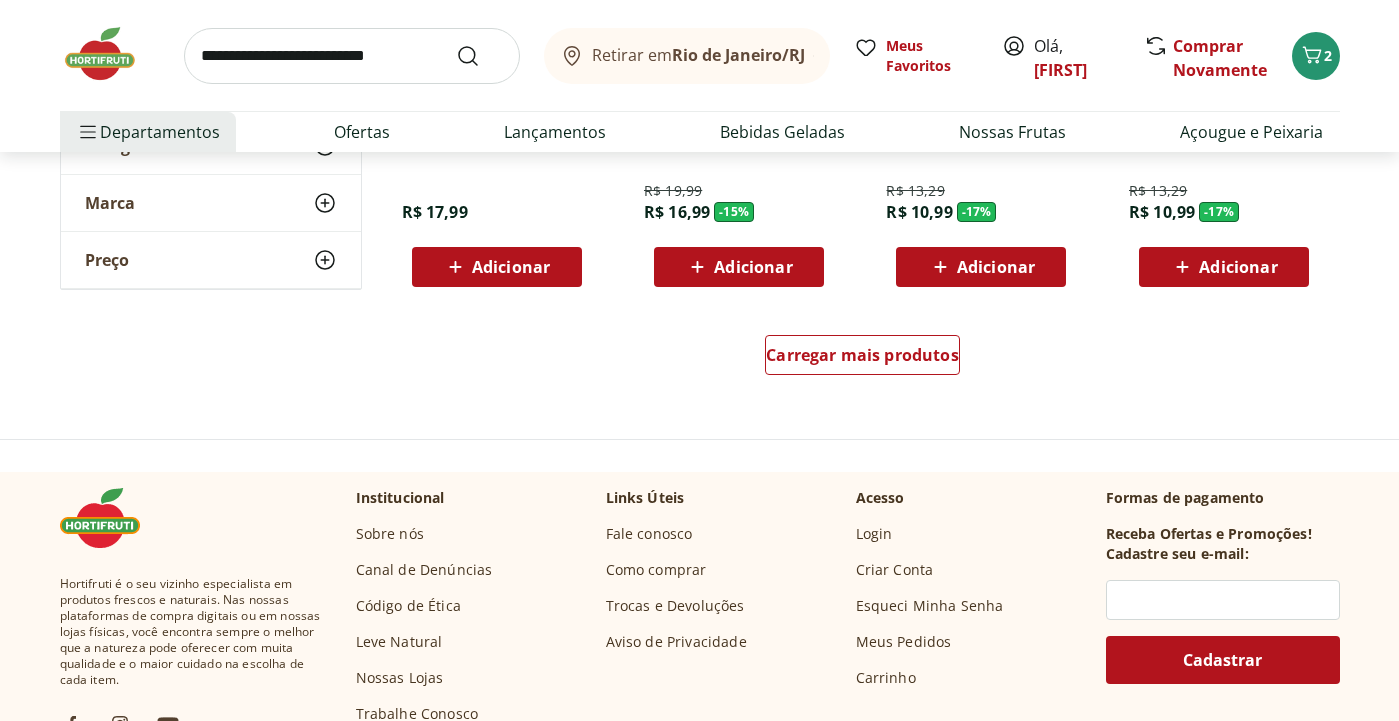 scroll, scrollTop: 1337, scrollLeft: 0, axis: vertical 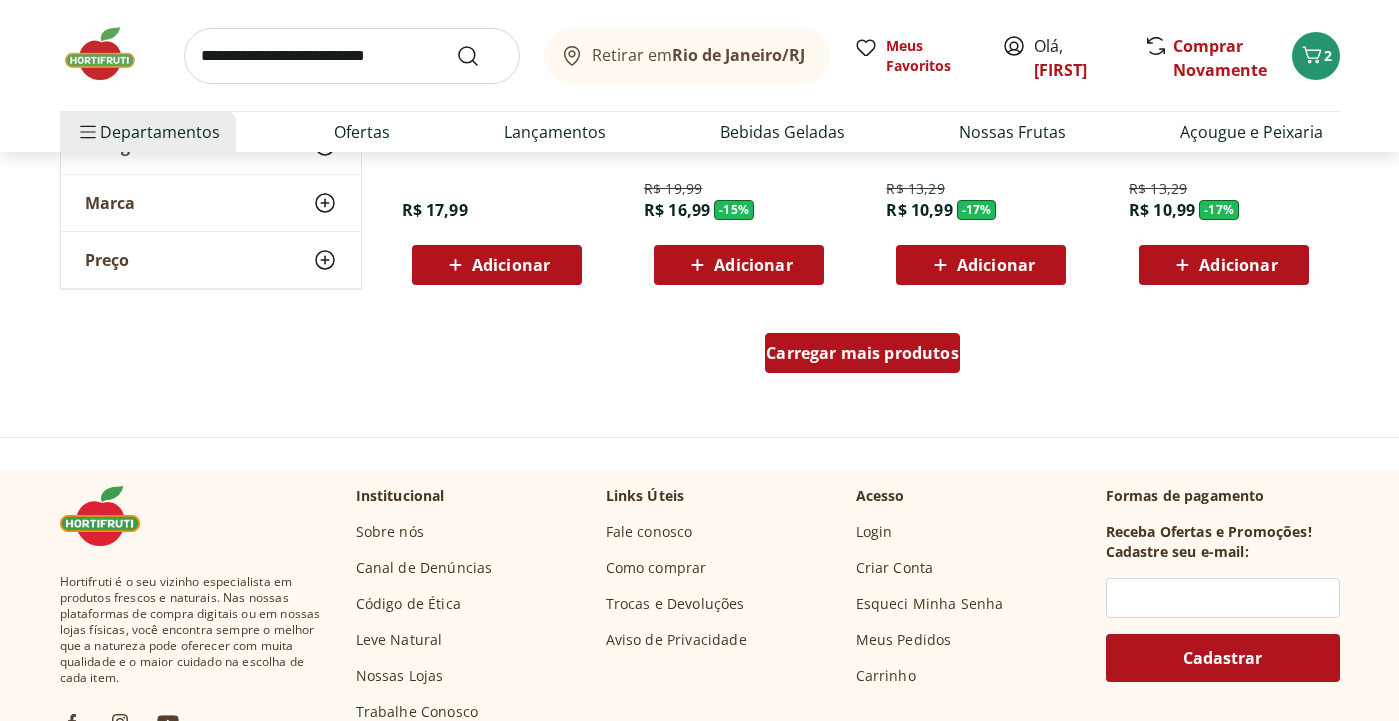 click on "Carregar mais produtos" at bounding box center [862, 353] 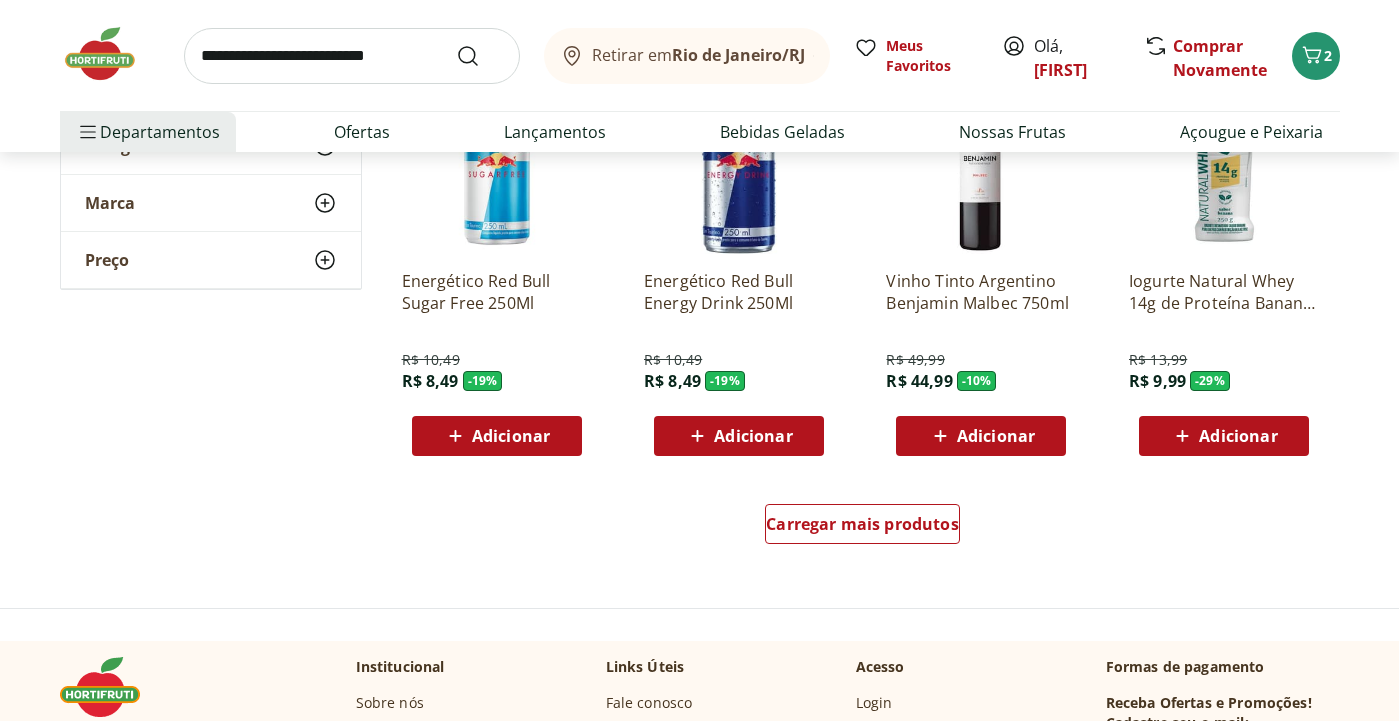 scroll, scrollTop: 2474, scrollLeft: 0, axis: vertical 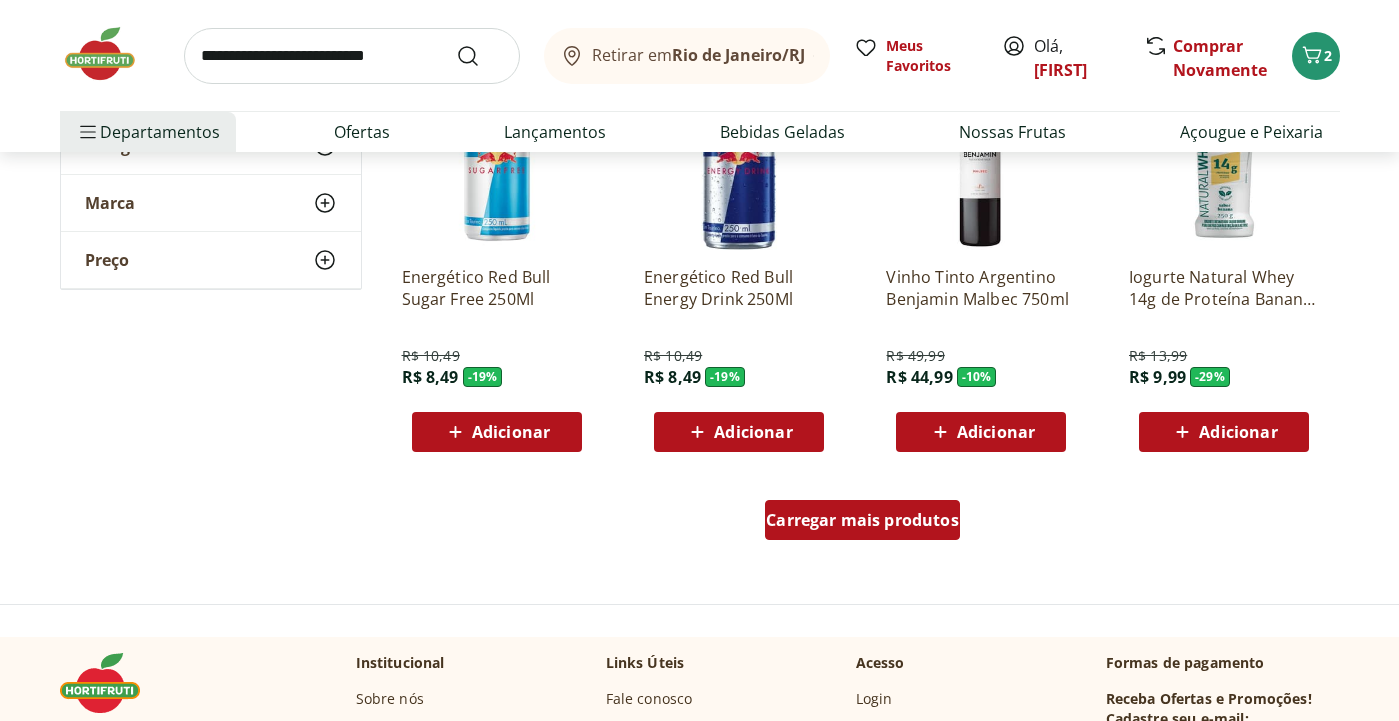 click on "Carregar mais produtos" at bounding box center [862, 520] 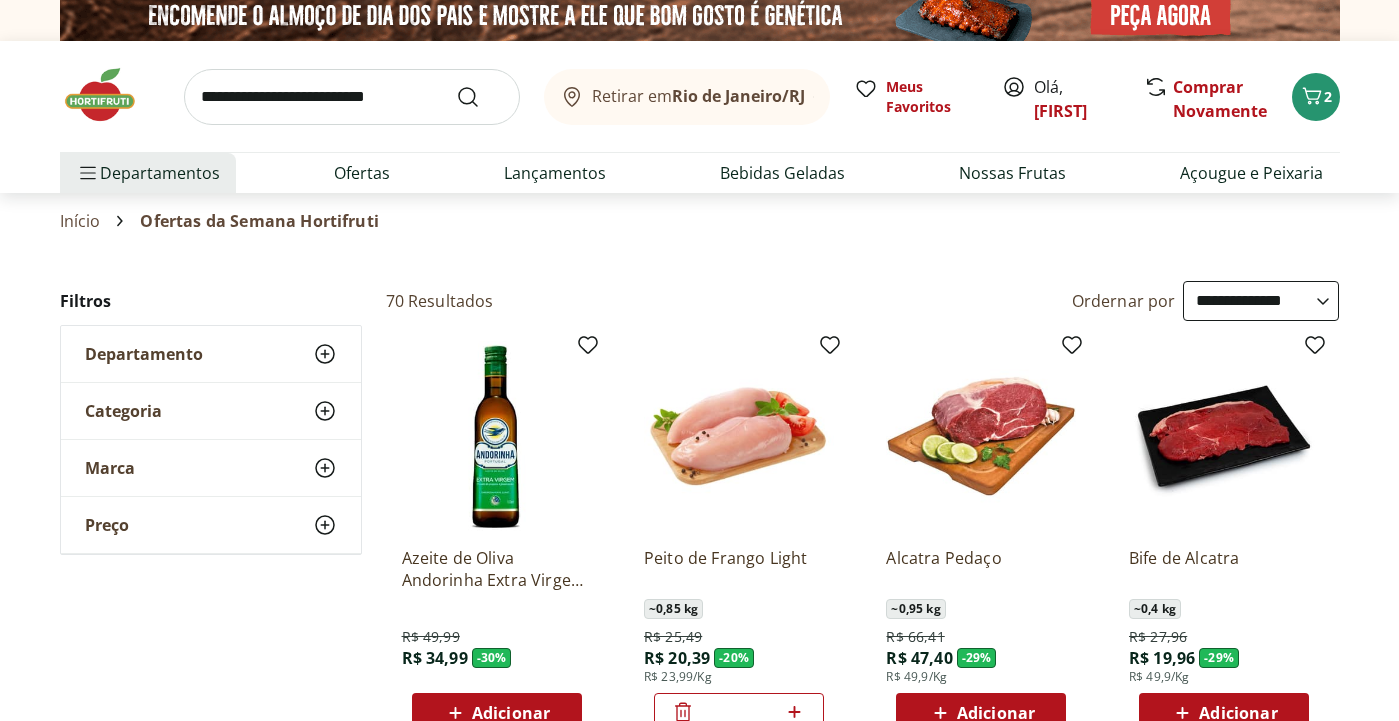 scroll, scrollTop: 0, scrollLeft: 0, axis: both 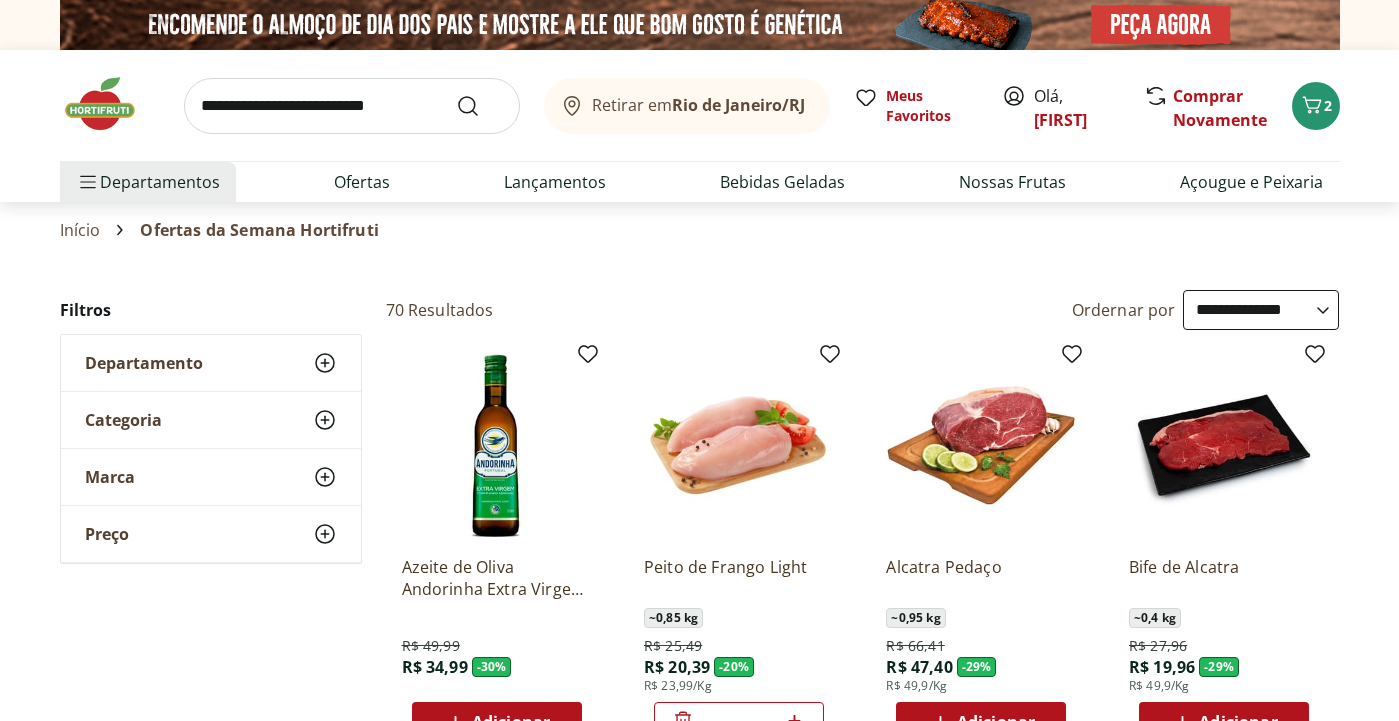 click 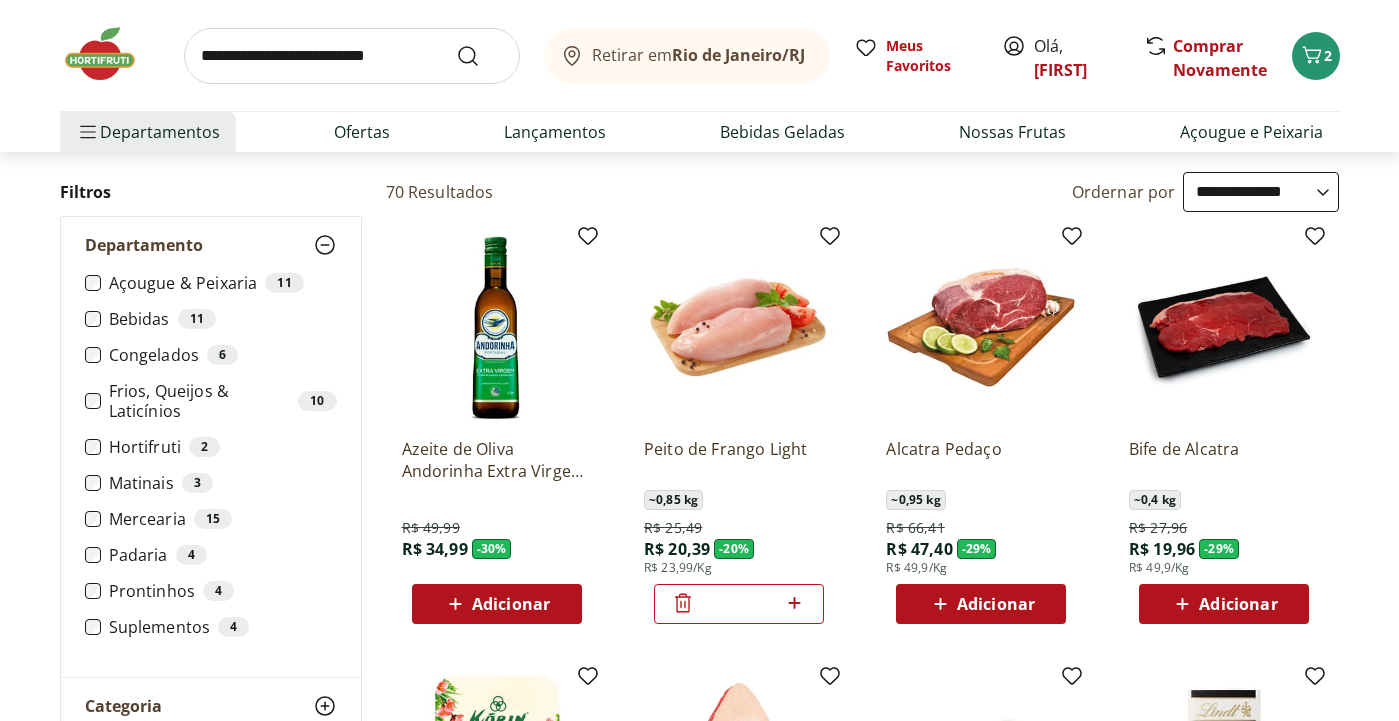 scroll, scrollTop: 119, scrollLeft: 0, axis: vertical 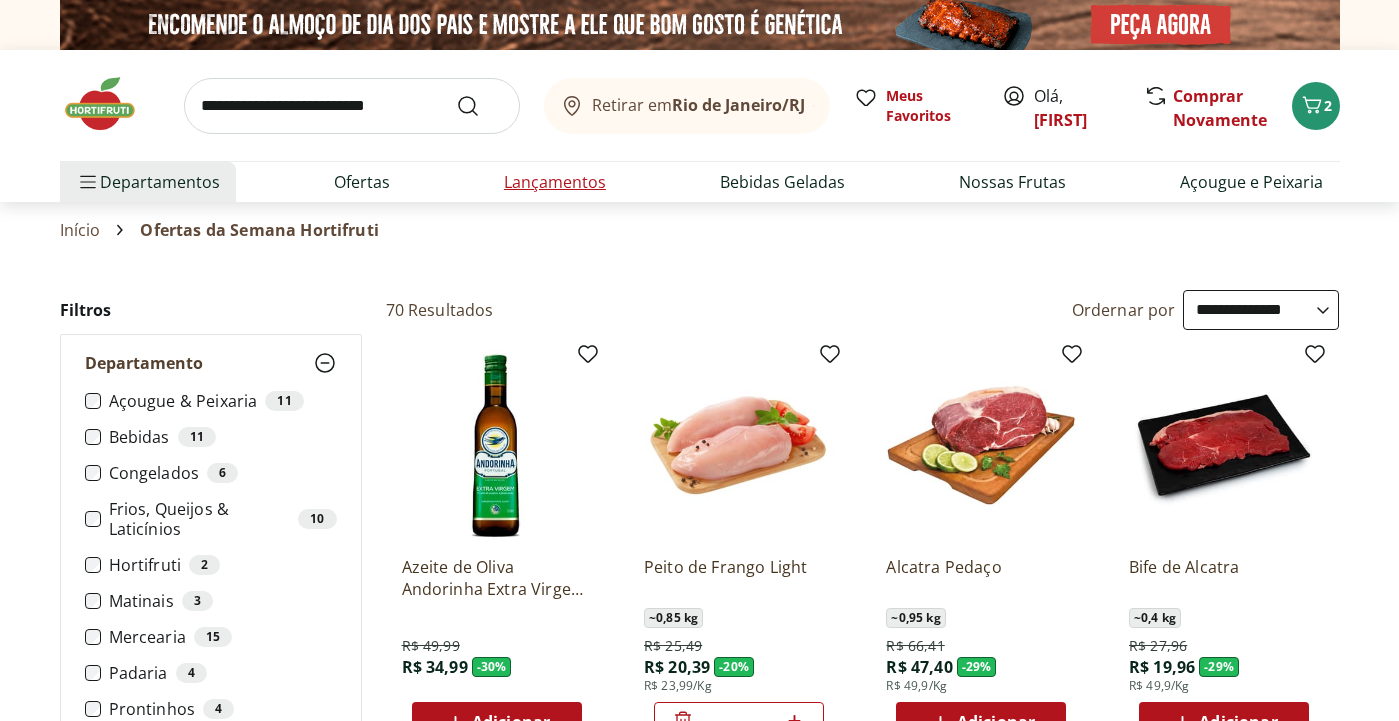 click on "Lançamentos" at bounding box center [555, 182] 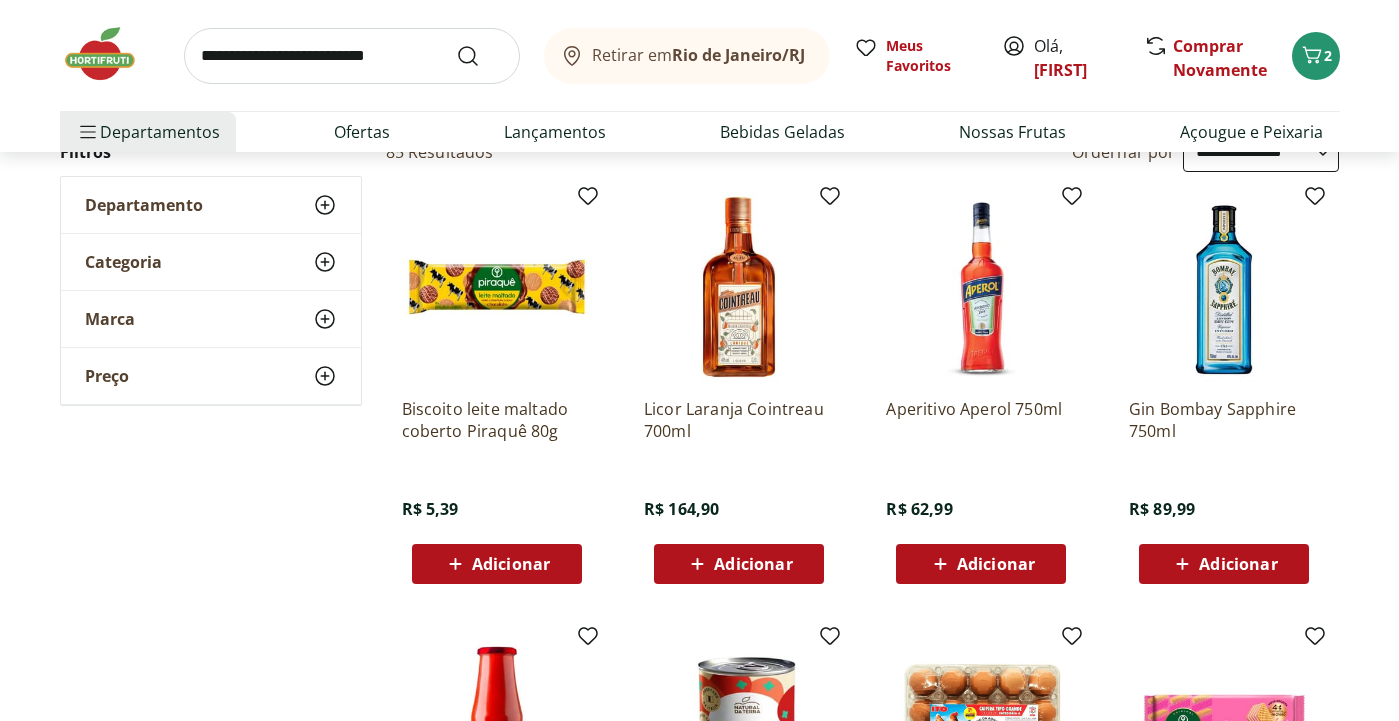 scroll, scrollTop: 0, scrollLeft: 0, axis: both 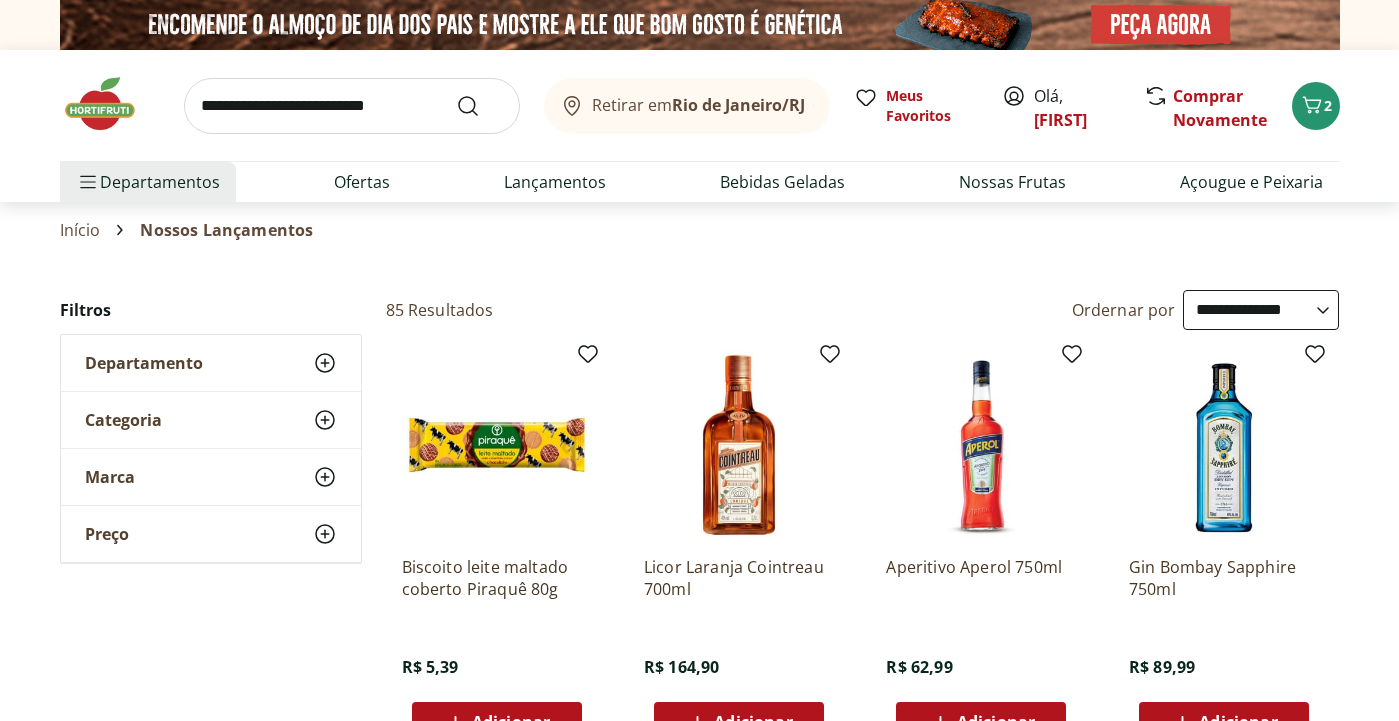 click at bounding box center (352, 106) 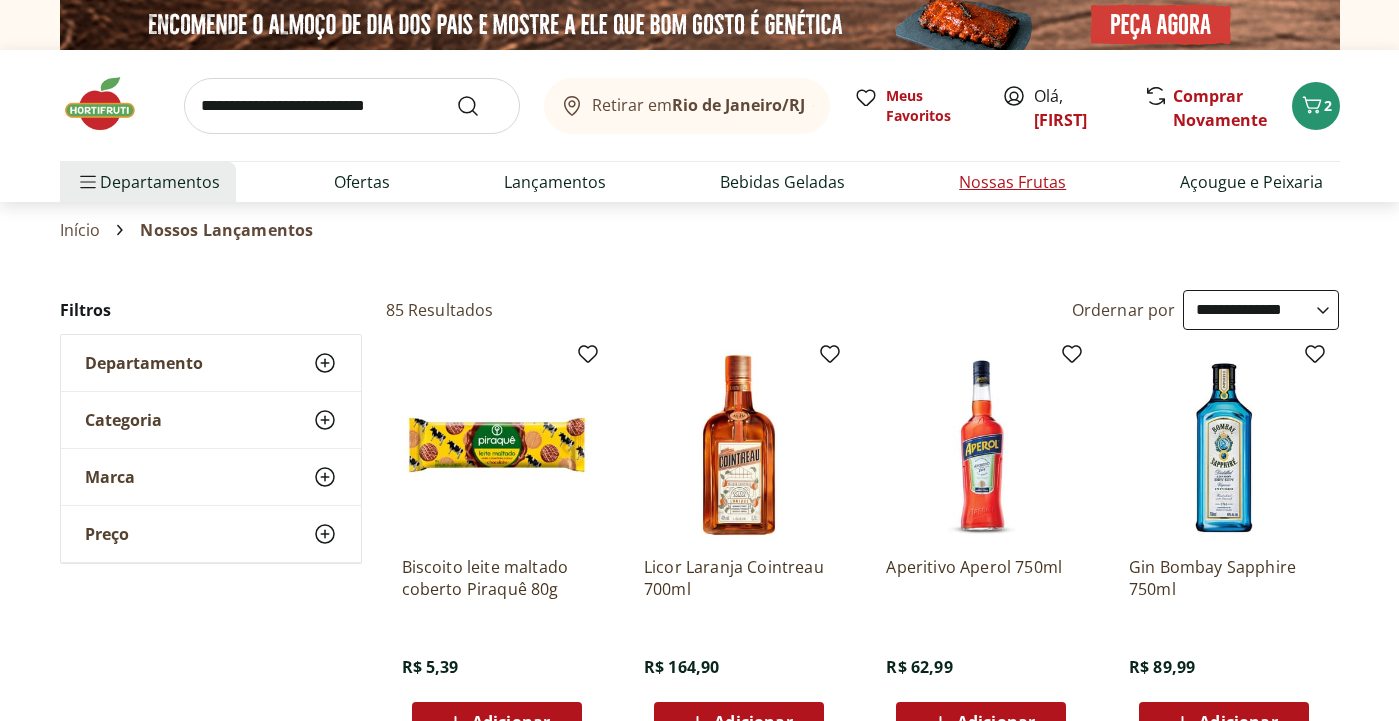 click on "Nossas Frutas" at bounding box center (1012, 182) 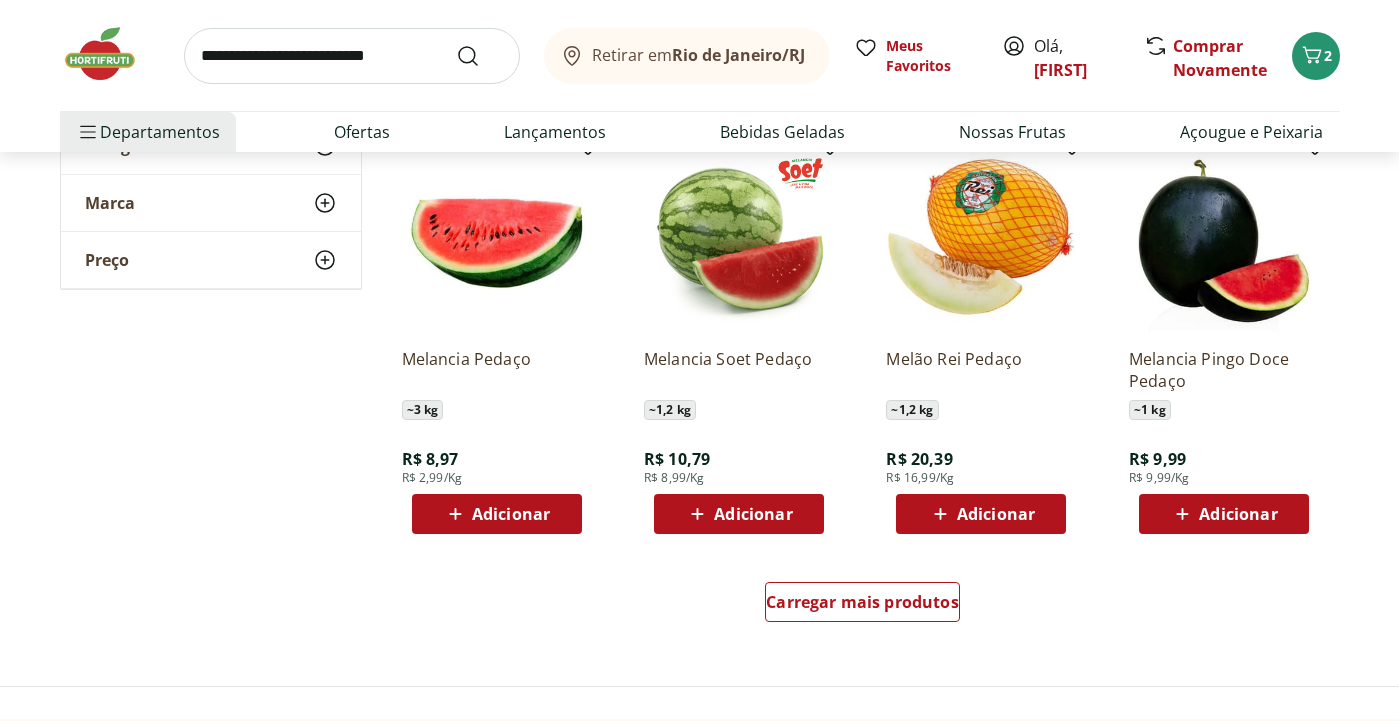 scroll, scrollTop: 1091, scrollLeft: 0, axis: vertical 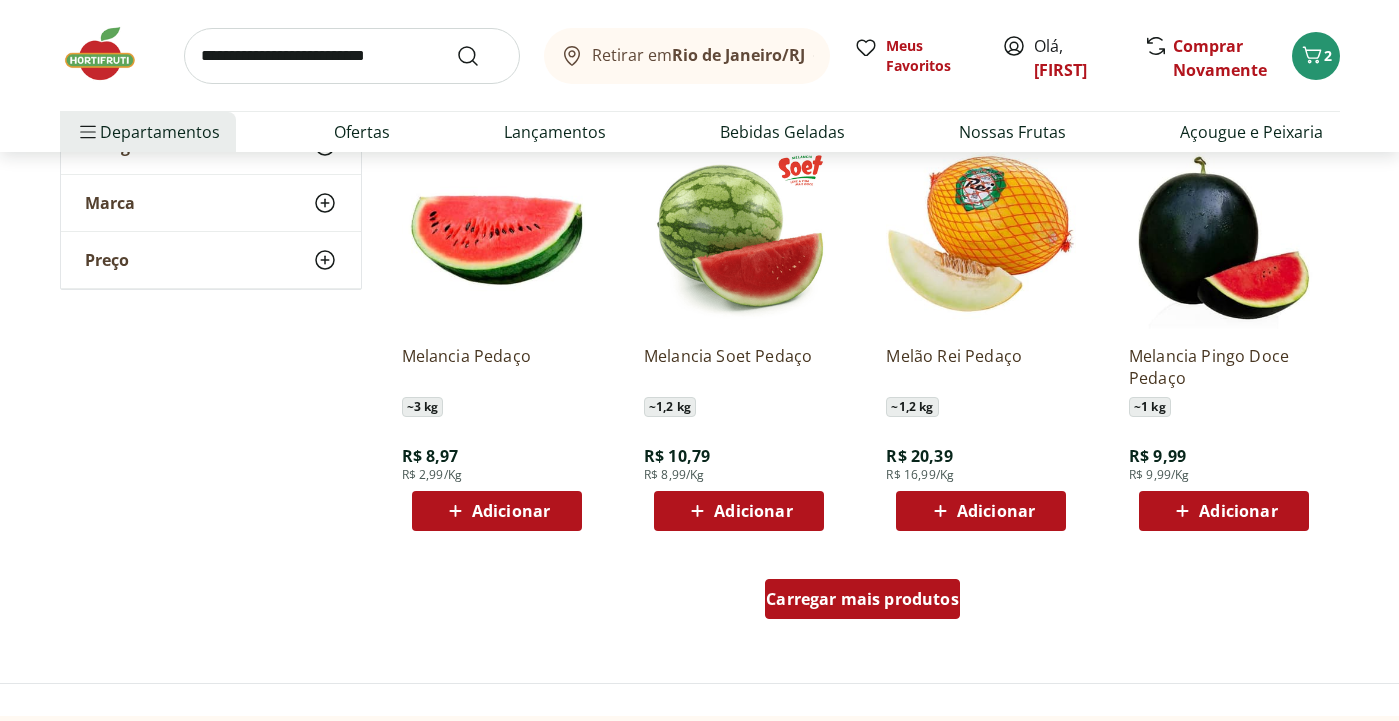 click on "Carregar mais produtos" at bounding box center (862, 599) 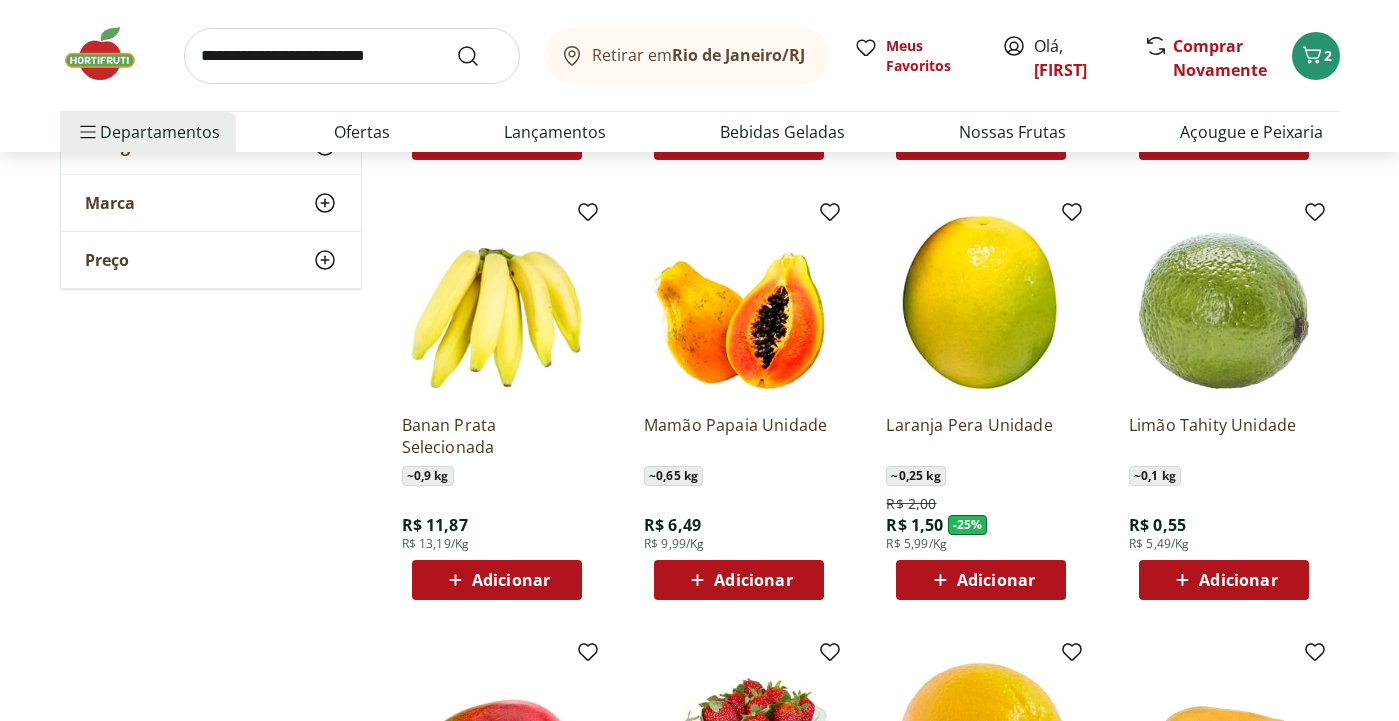 scroll, scrollTop: 1889, scrollLeft: 0, axis: vertical 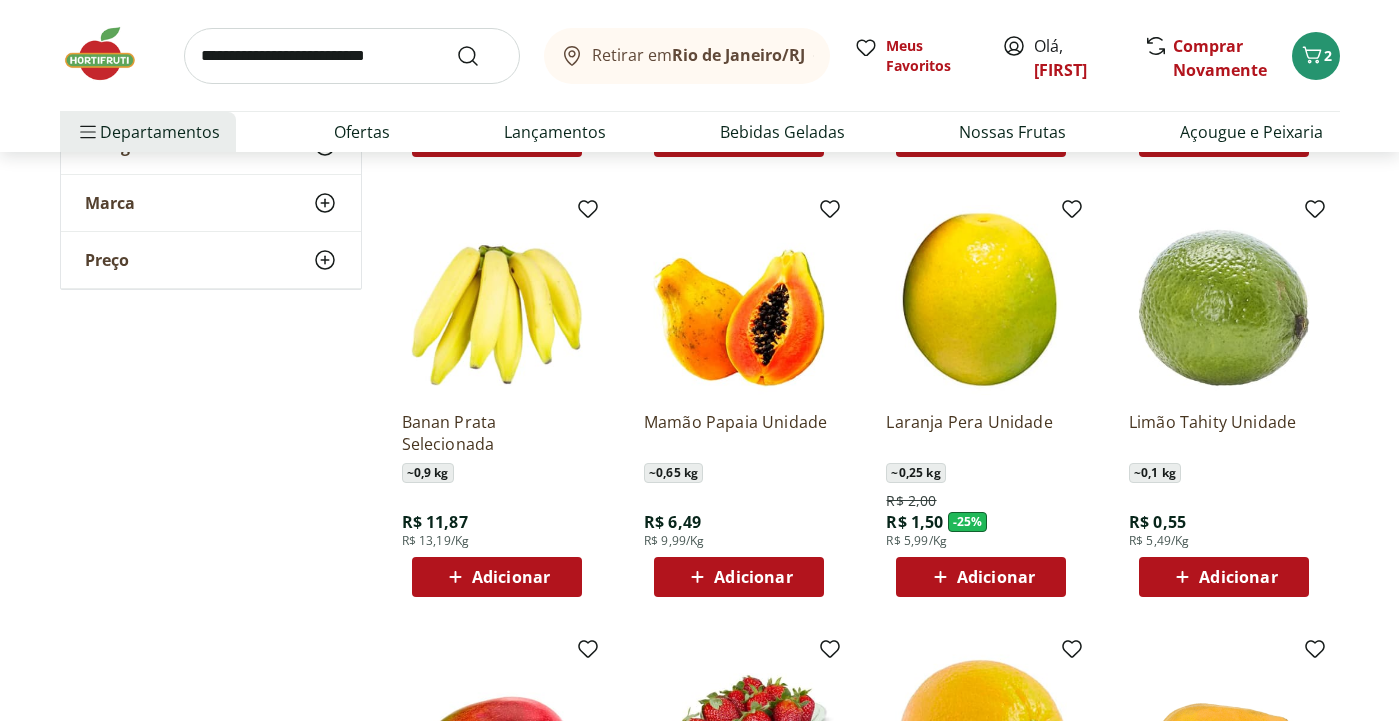 click on "Adicionar" at bounding box center (753, 577) 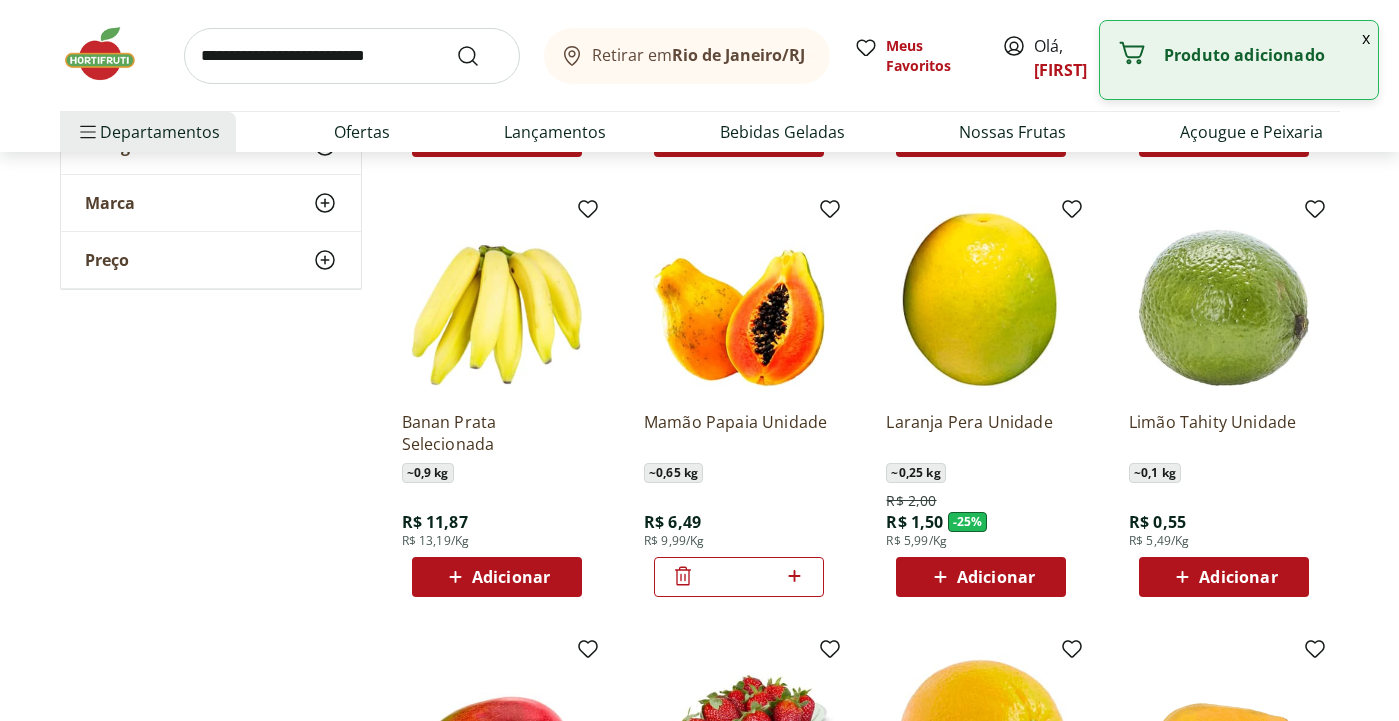click 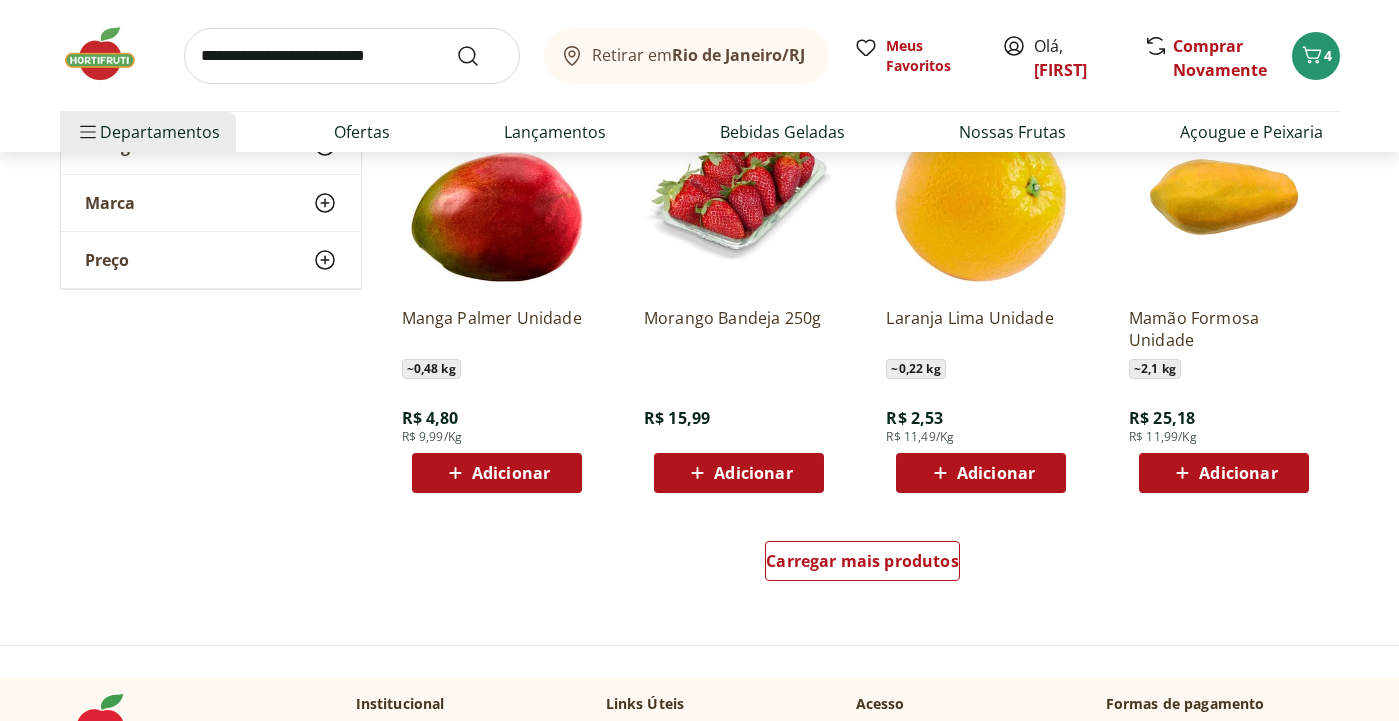 scroll, scrollTop: 2437, scrollLeft: 0, axis: vertical 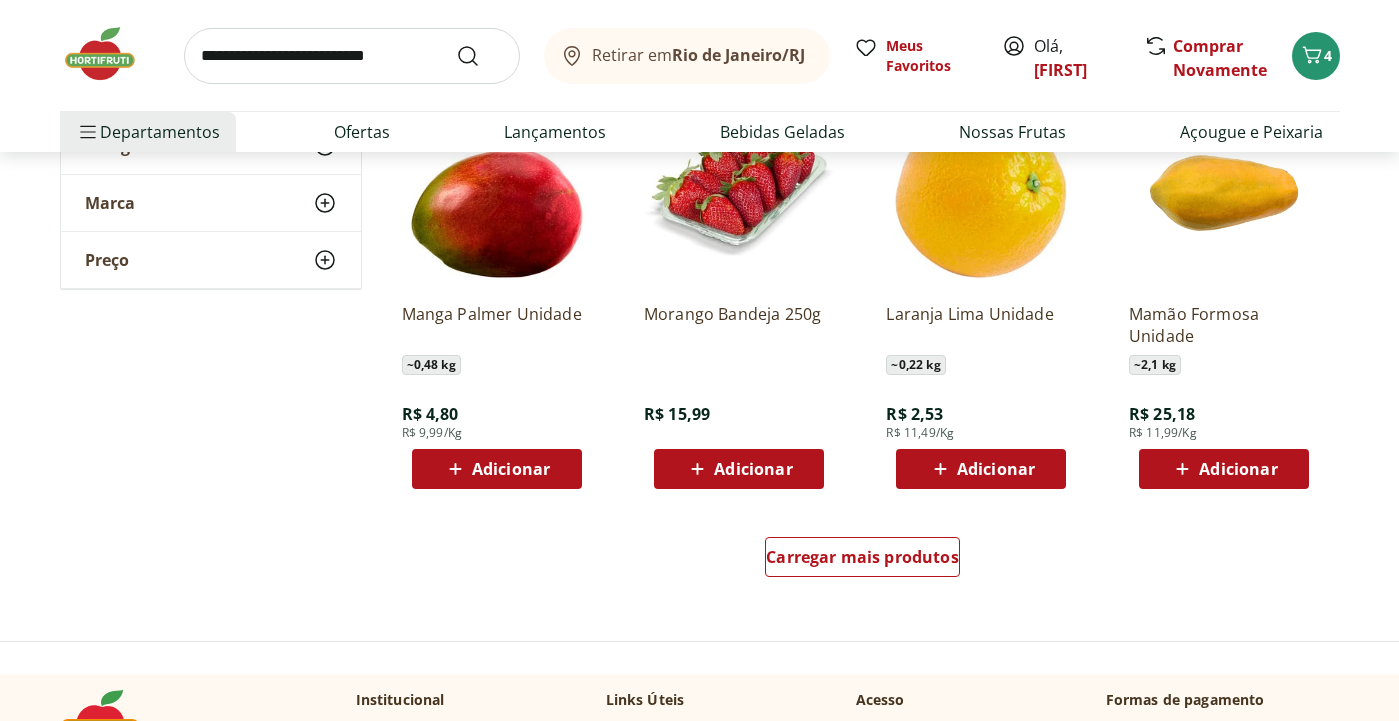 click on "Adicionar" at bounding box center [511, 469] 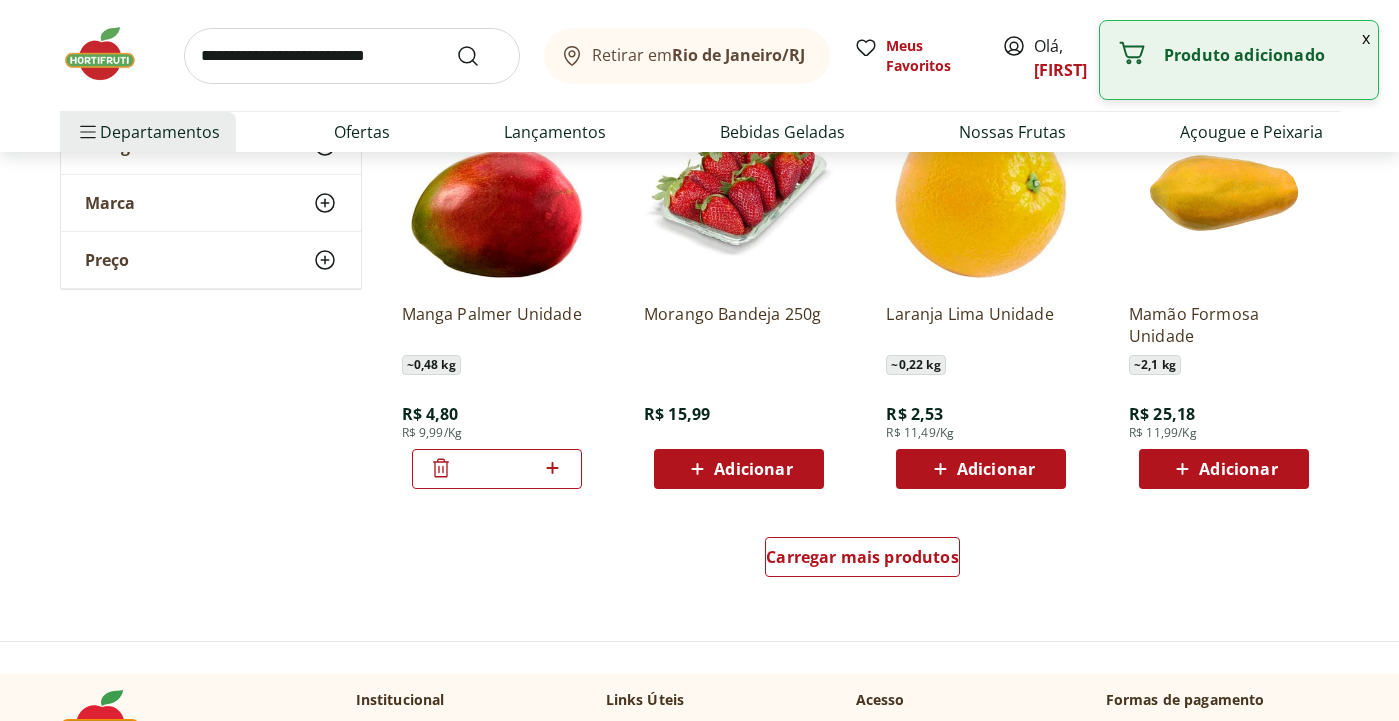 click 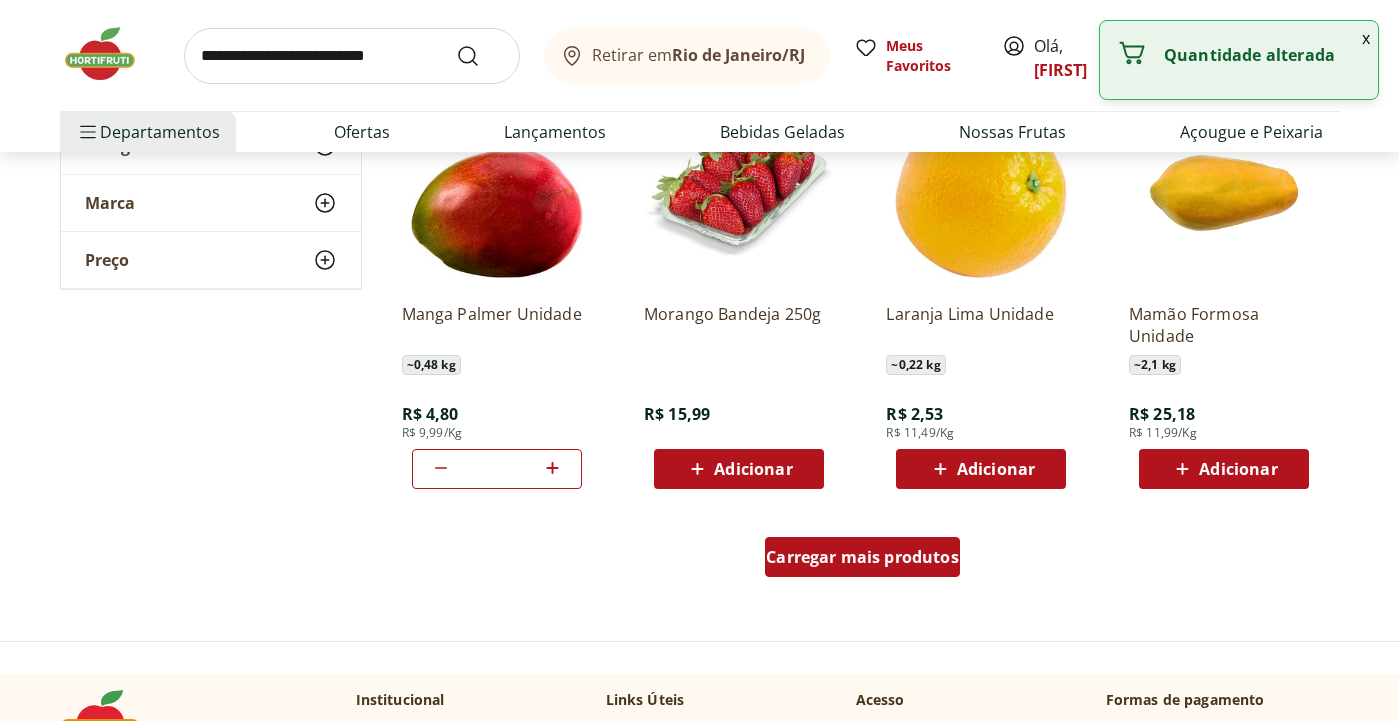 click on "Carregar mais produtos" at bounding box center (862, 557) 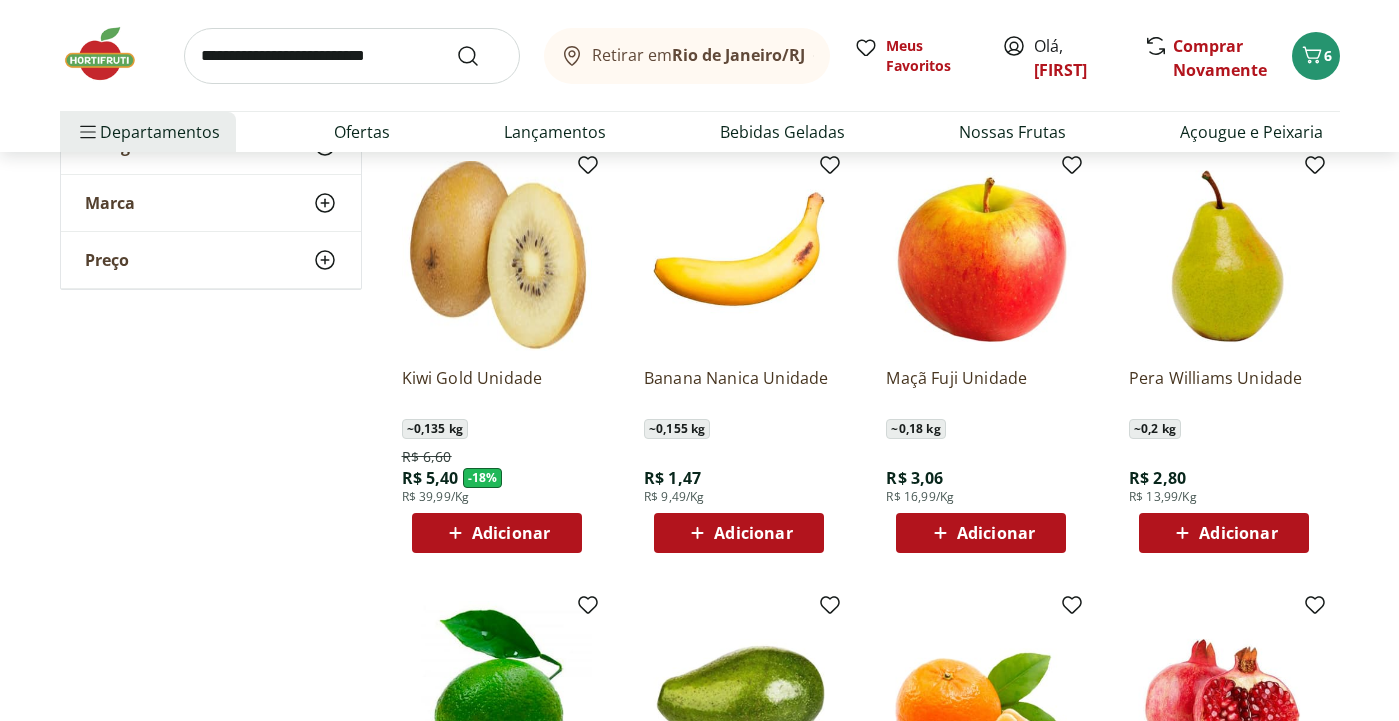 scroll, scrollTop: 3238, scrollLeft: 0, axis: vertical 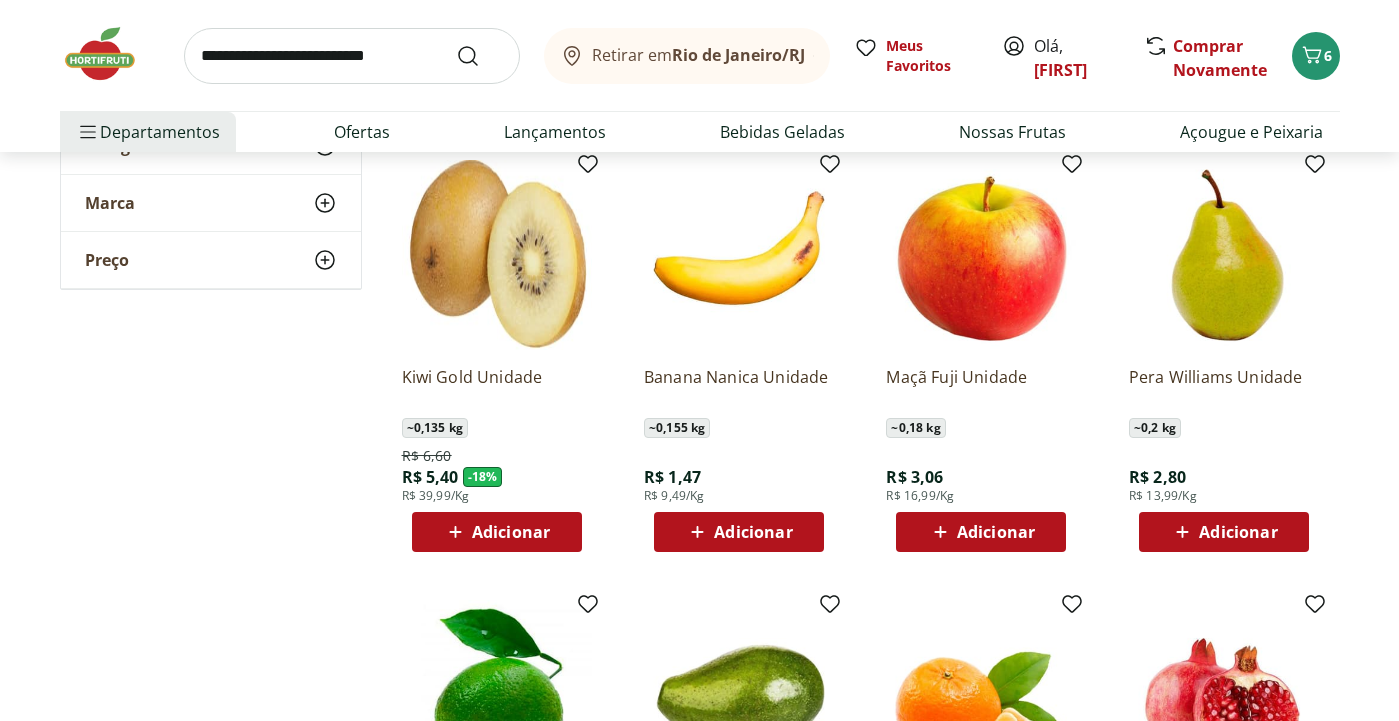 click on "Adicionar" at bounding box center [511, 532] 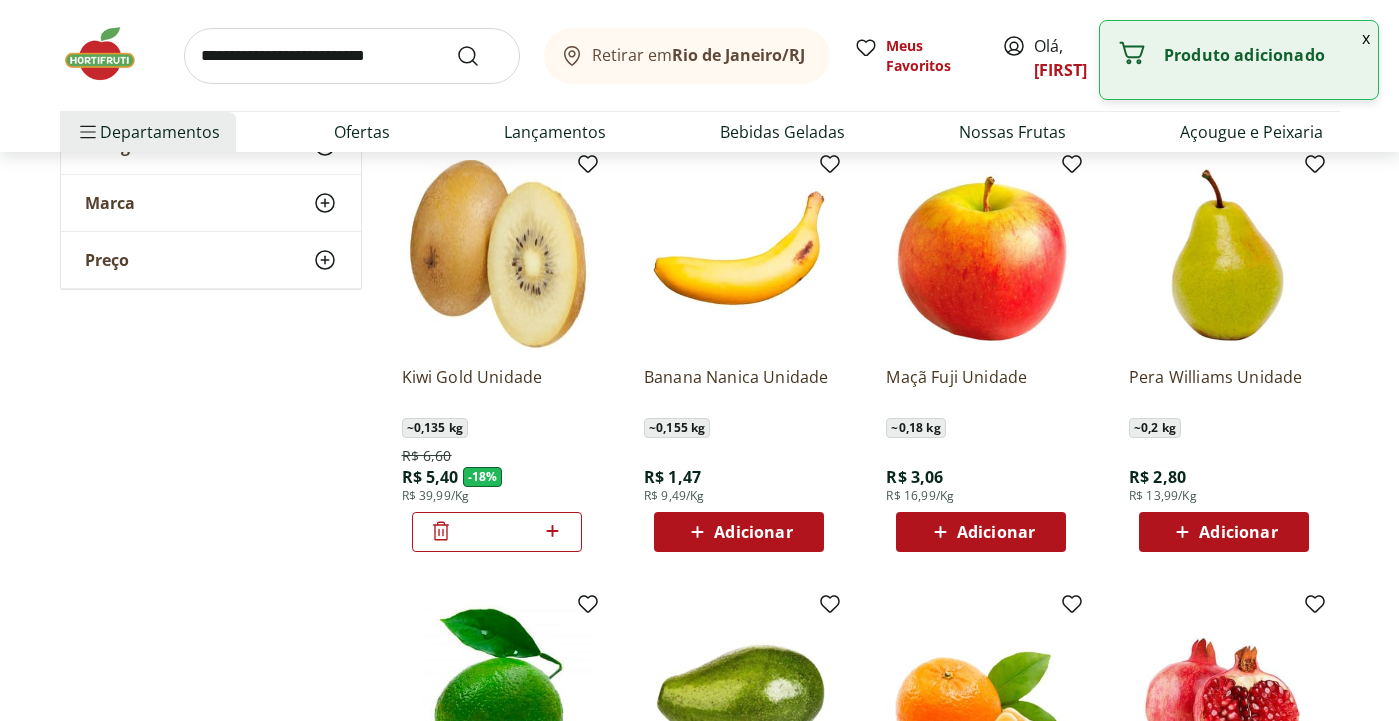 click 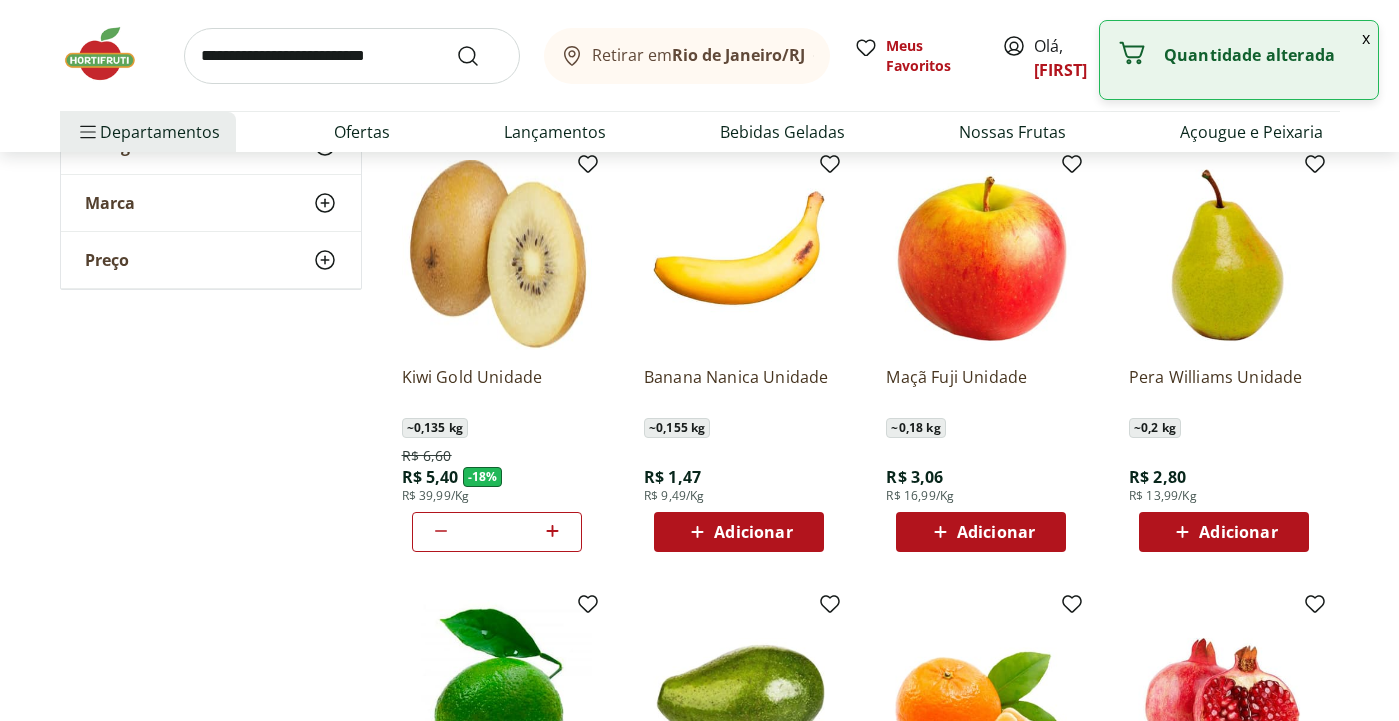 click 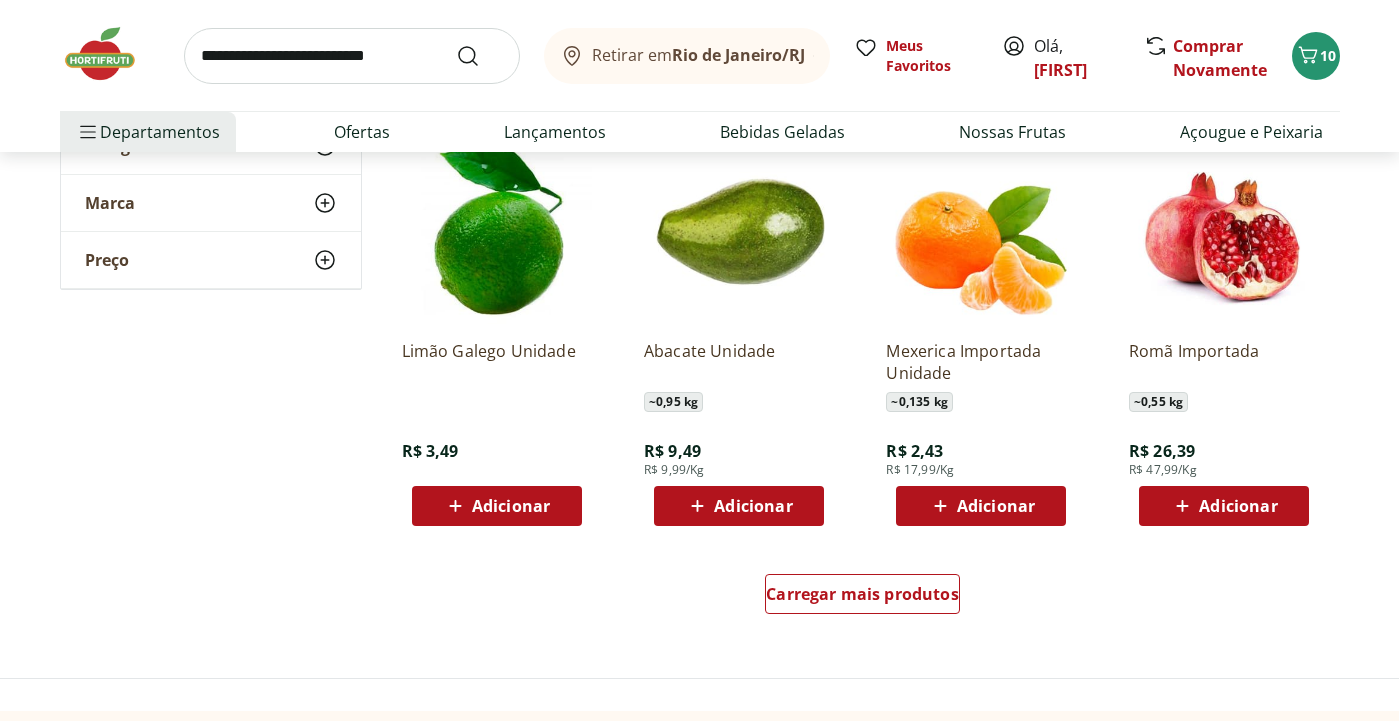 scroll, scrollTop: 3708, scrollLeft: 0, axis: vertical 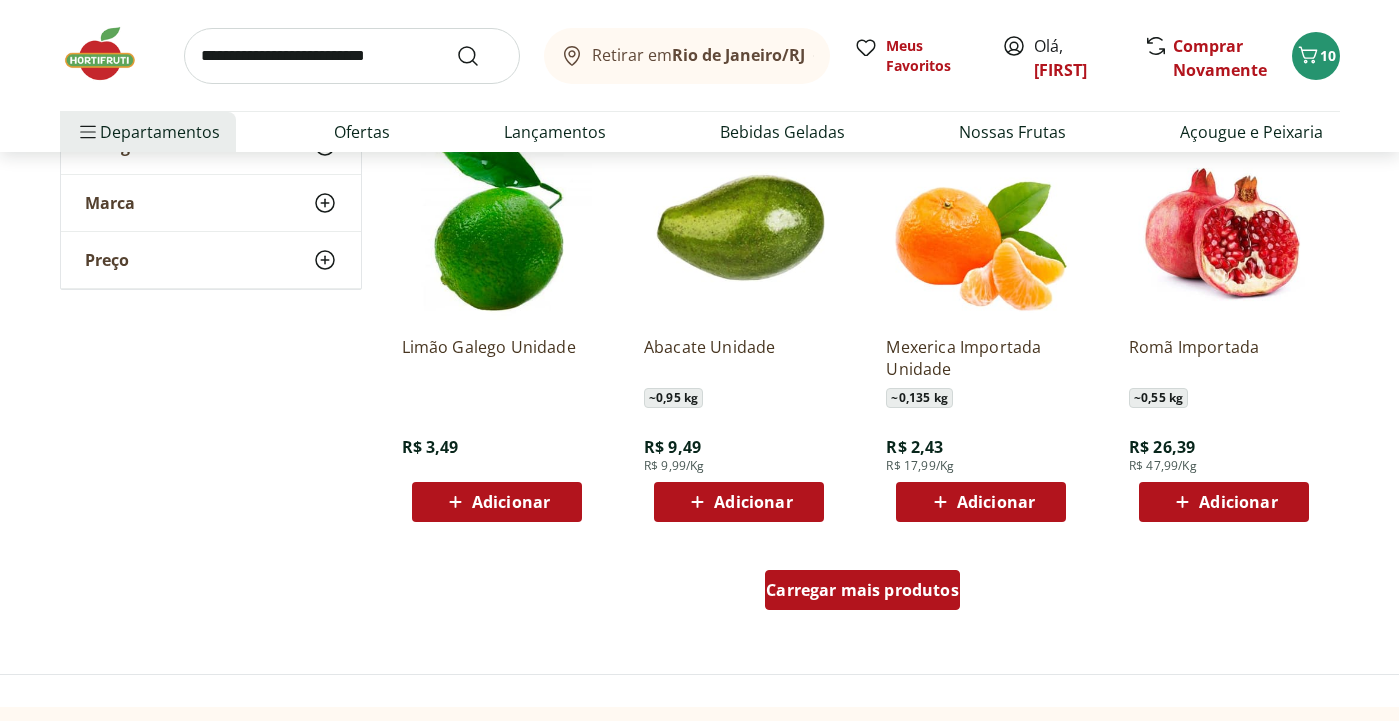 click on "Carregar mais produtos" at bounding box center (862, 590) 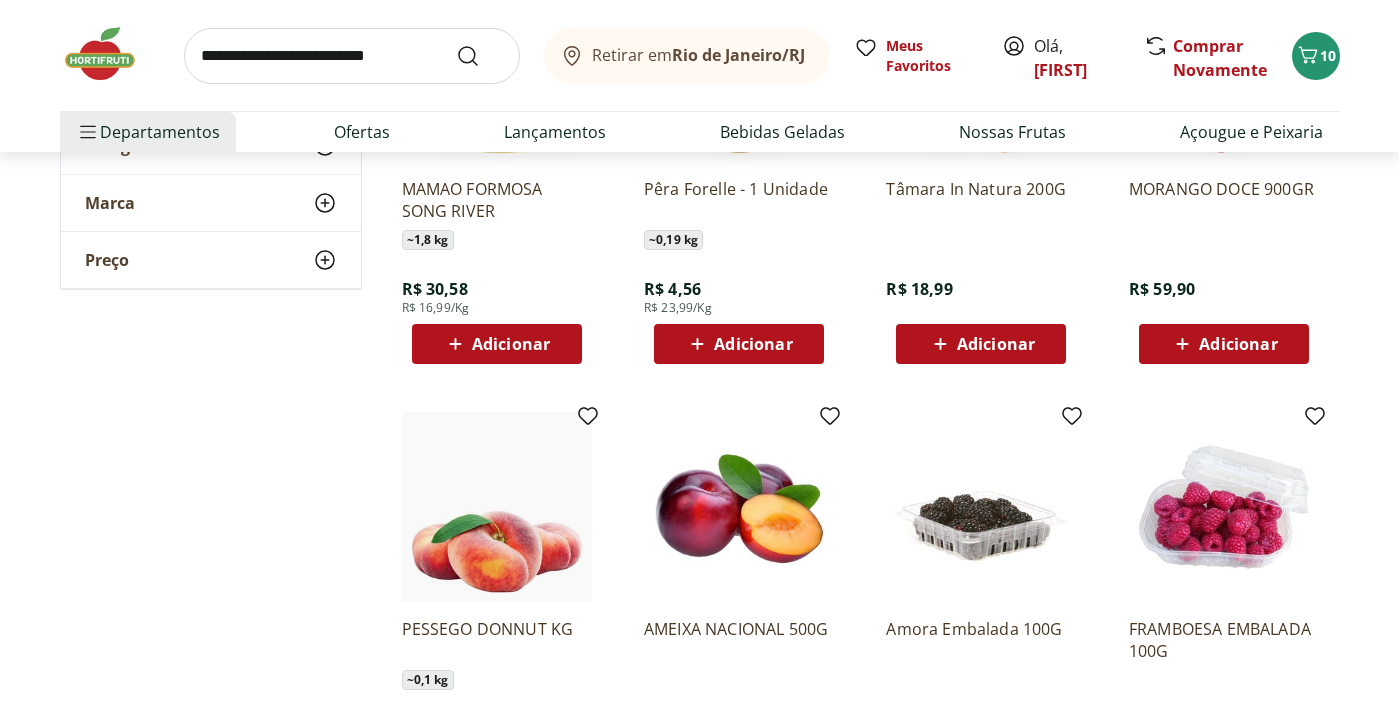 scroll, scrollTop: 4737, scrollLeft: 0, axis: vertical 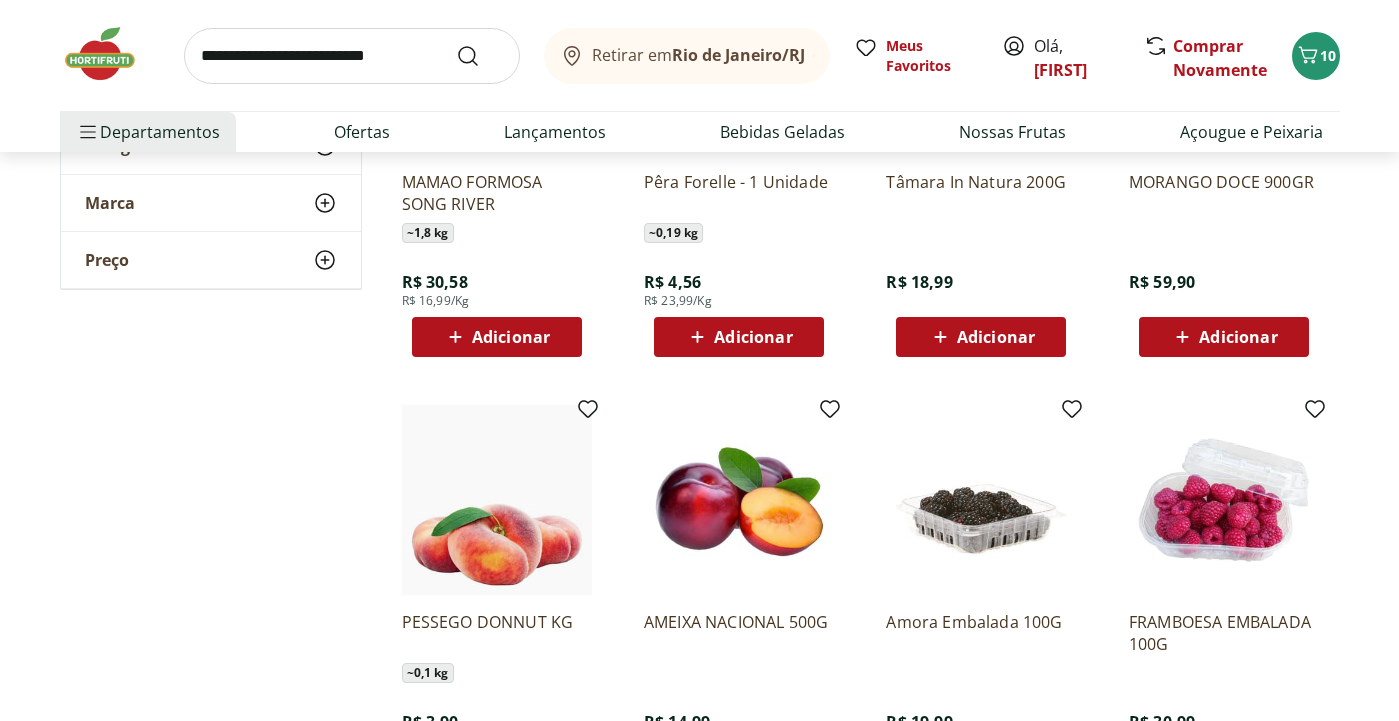 click on "Adicionar" at bounding box center [996, 337] 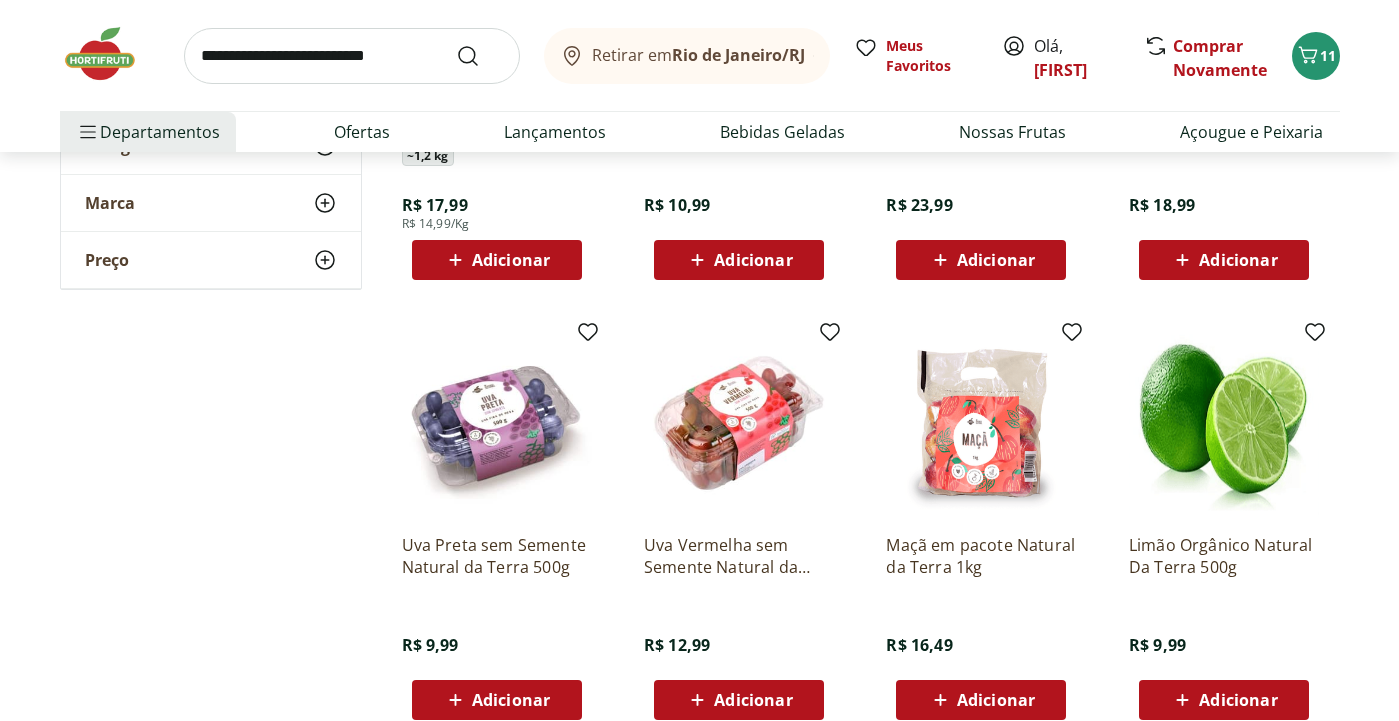 scroll, scrollTop: 0, scrollLeft: 0, axis: both 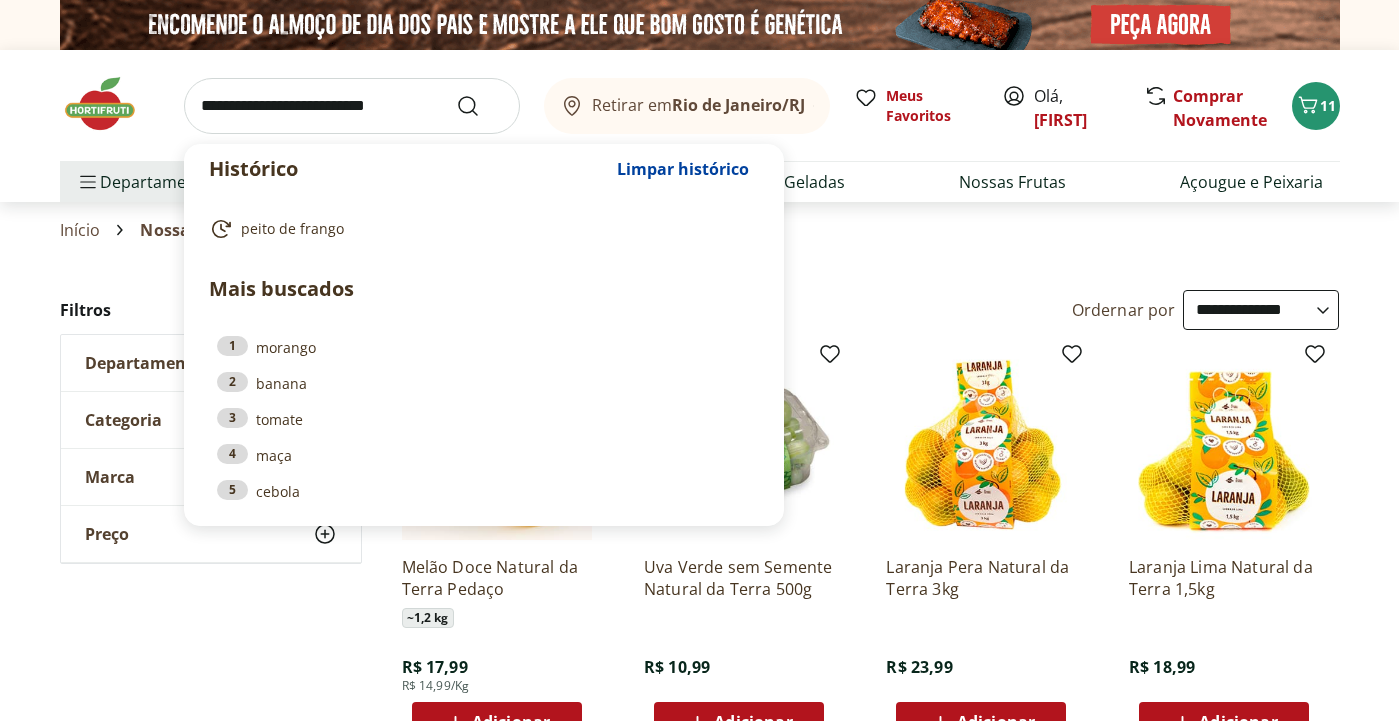 click at bounding box center [352, 106] 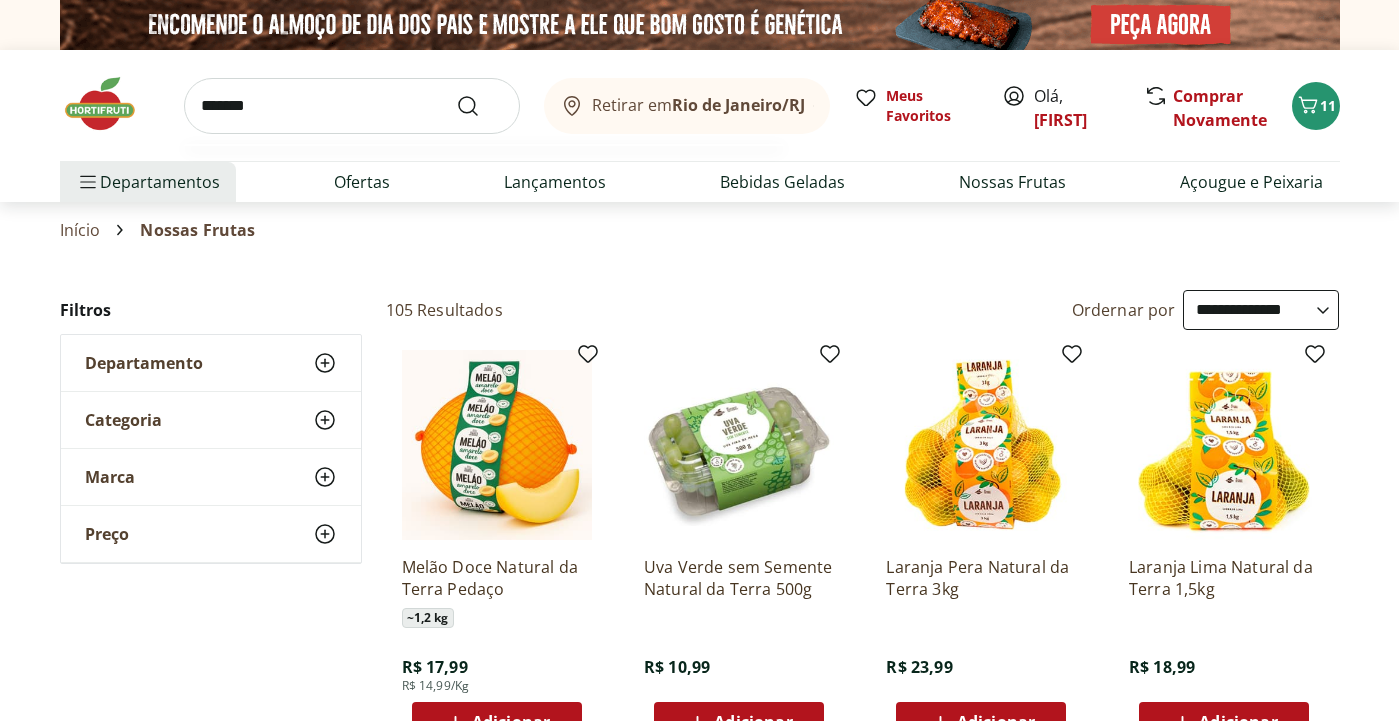 type on "*******" 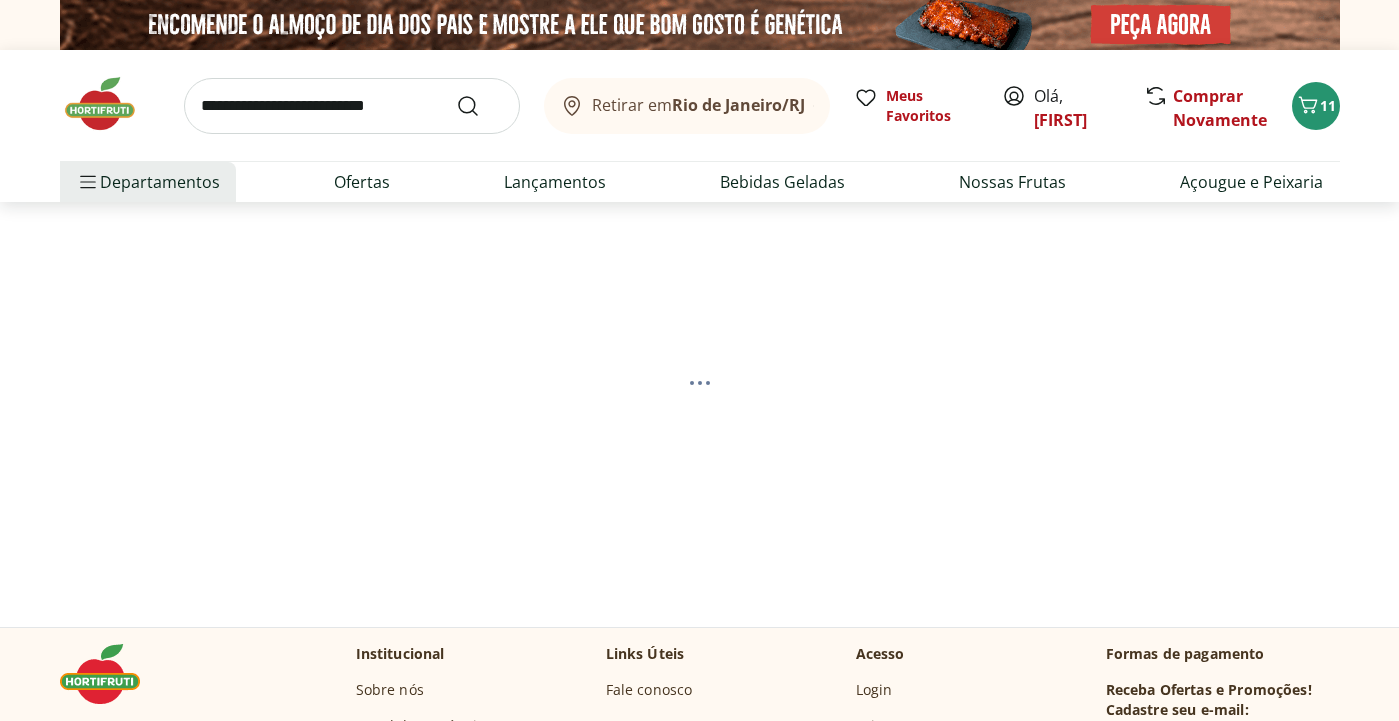 select on "**********" 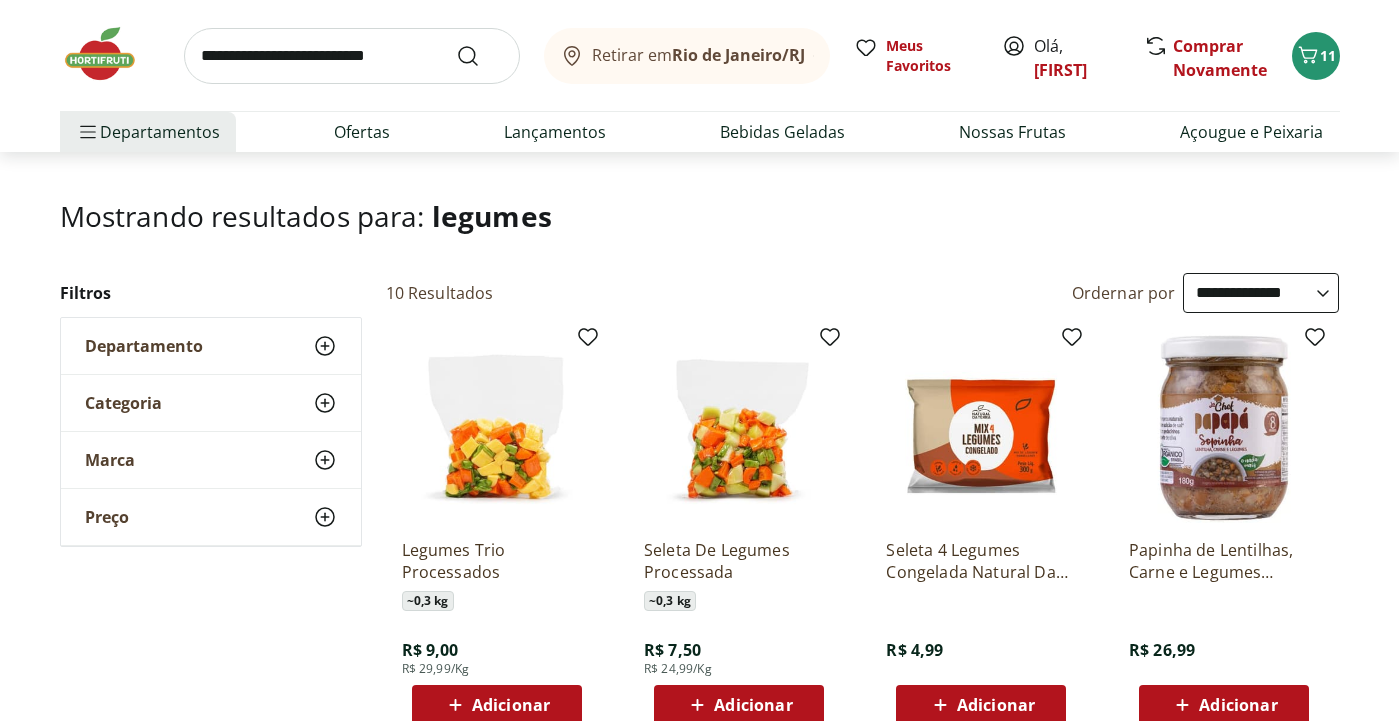 scroll, scrollTop: 0, scrollLeft: 0, axis: both 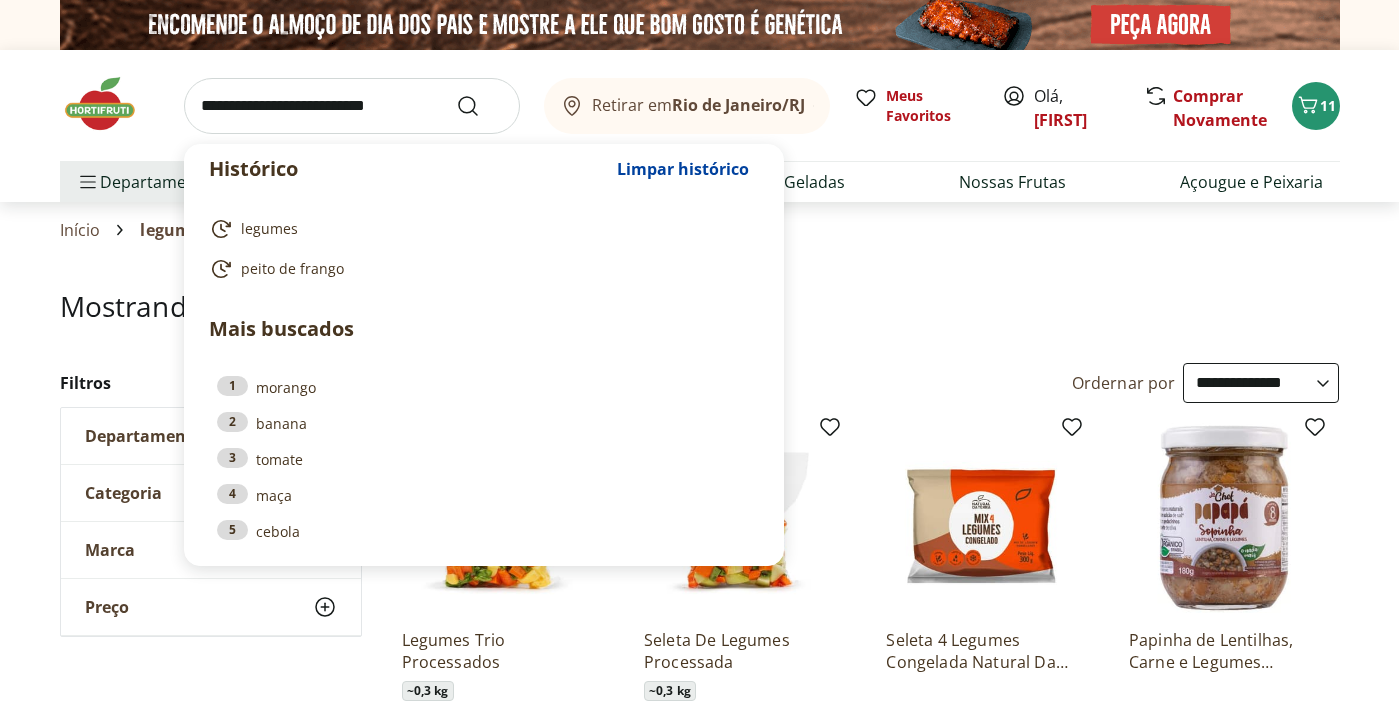 click at bounding box center (352, 106) 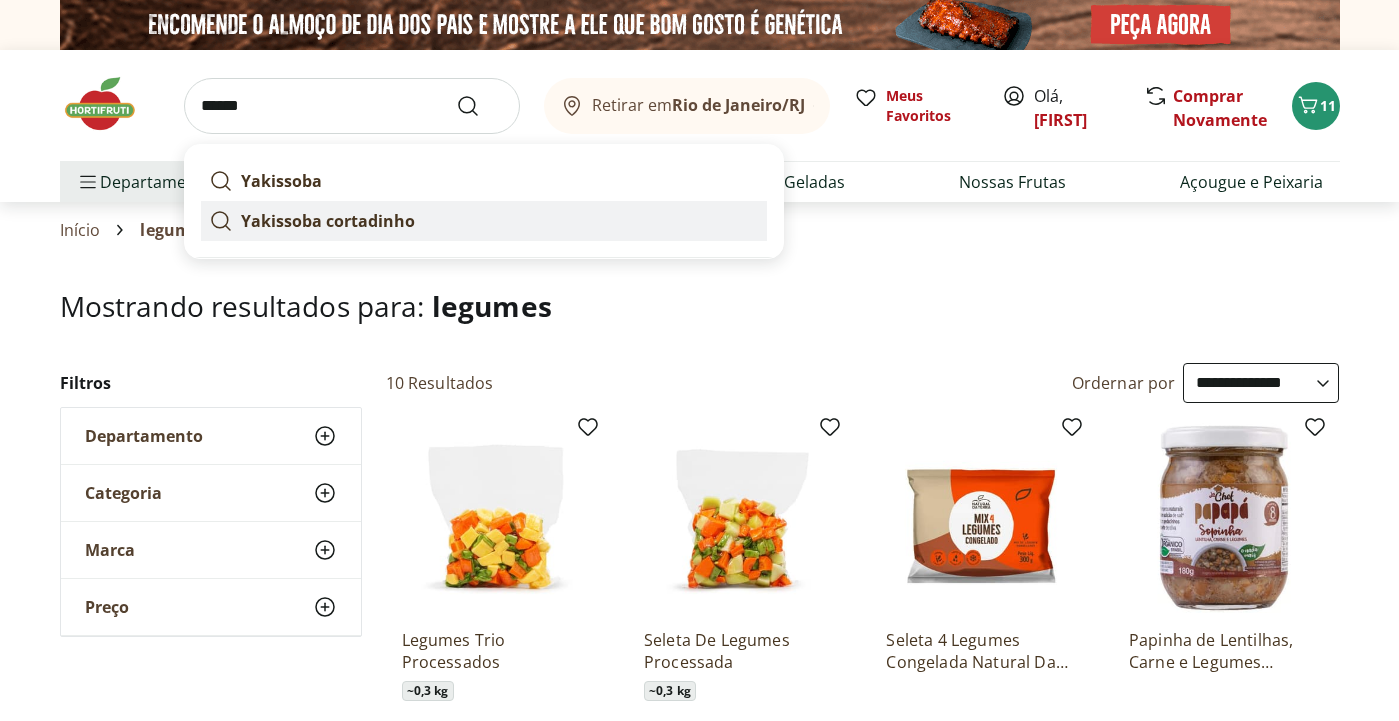 click on "Yakissoba cortadinho" at bounding box center [328, 221] 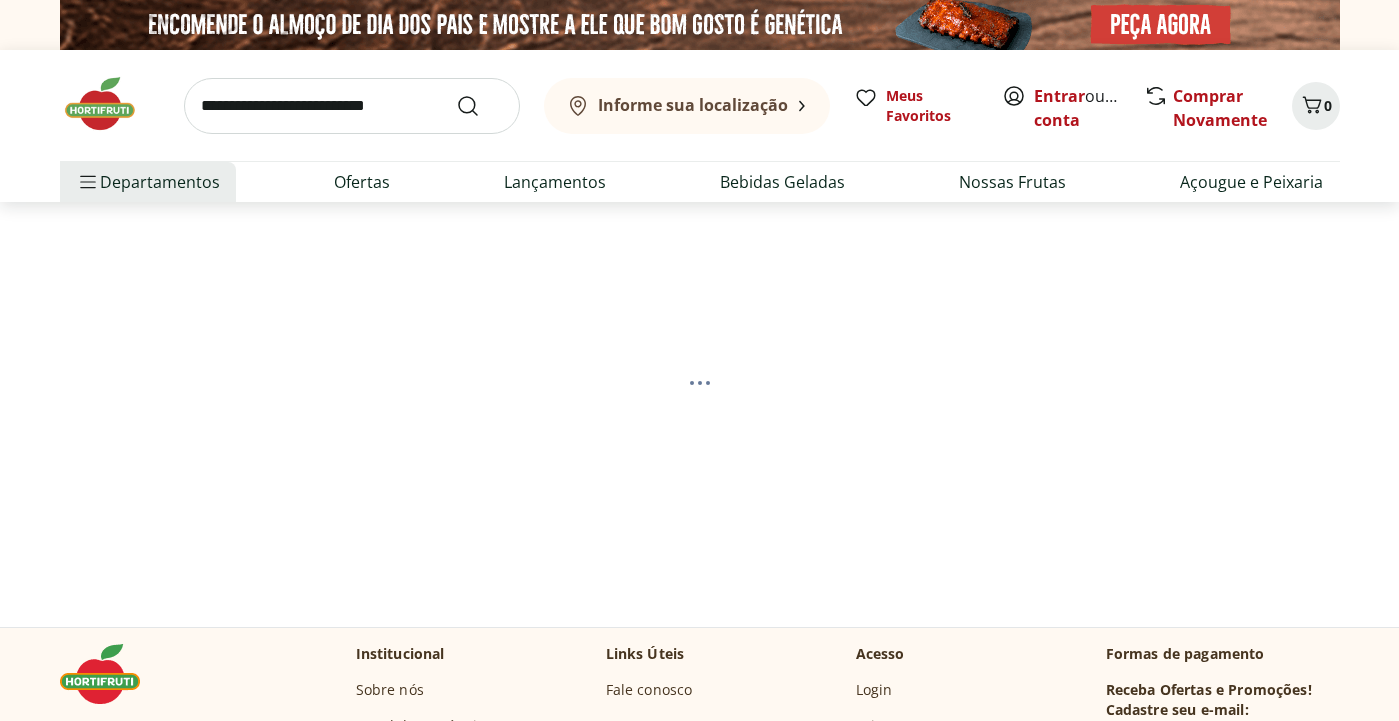 scroll, scrollTop: 0, scrollLeft: 0, axis: both 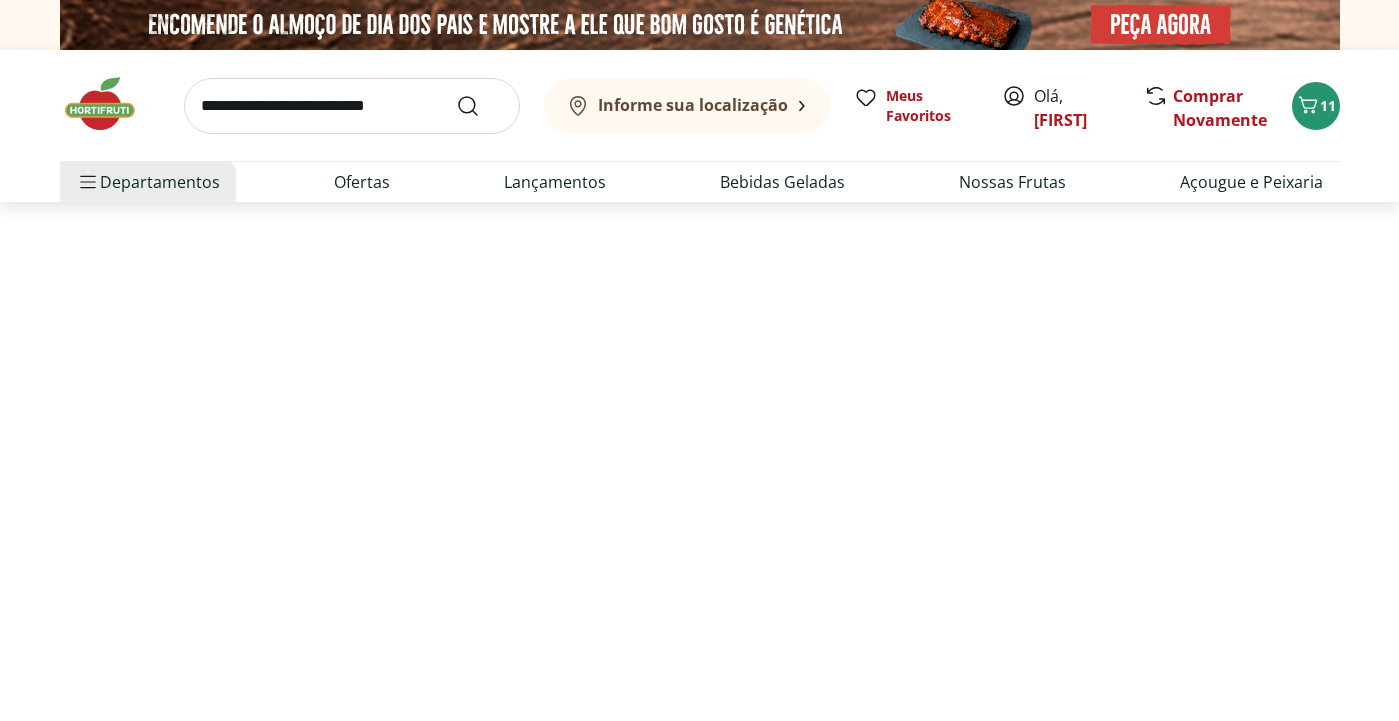 select on "**********" 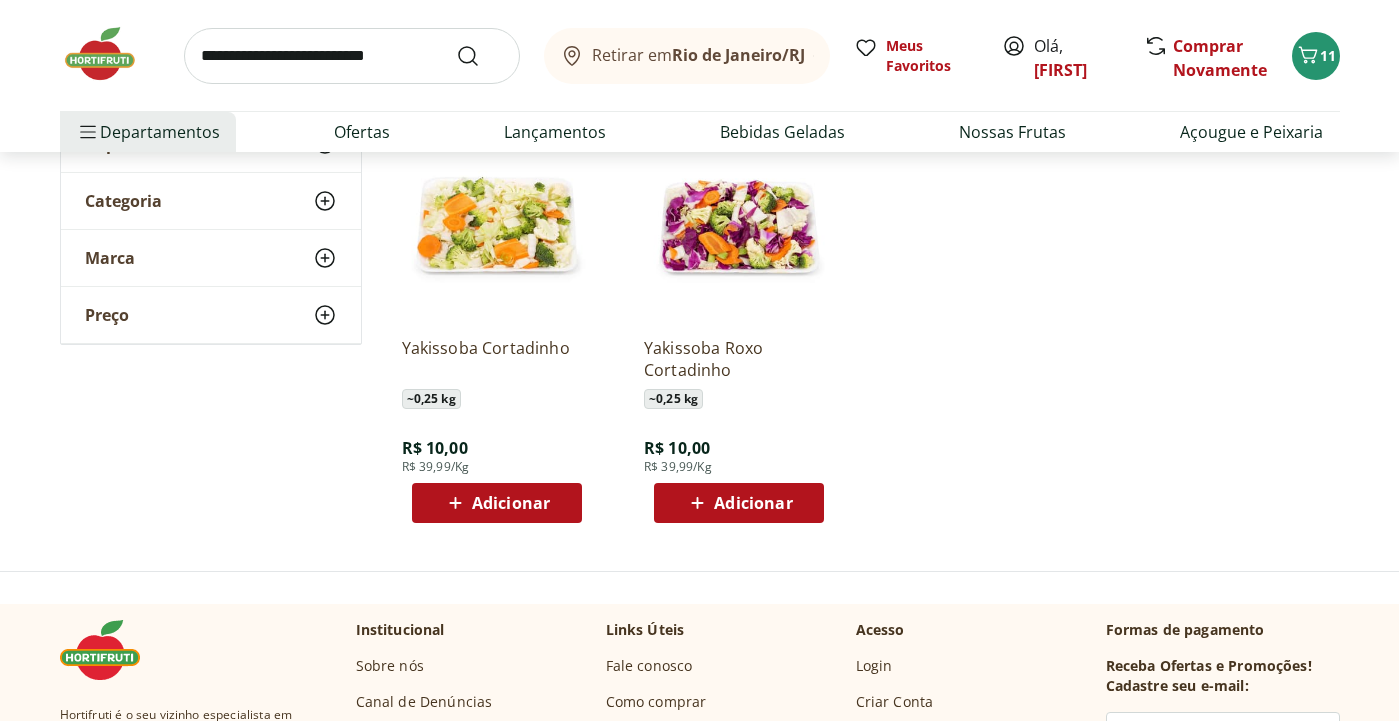 scroll, scrollTop: 294, scrollLeft: 0, axis: vertical 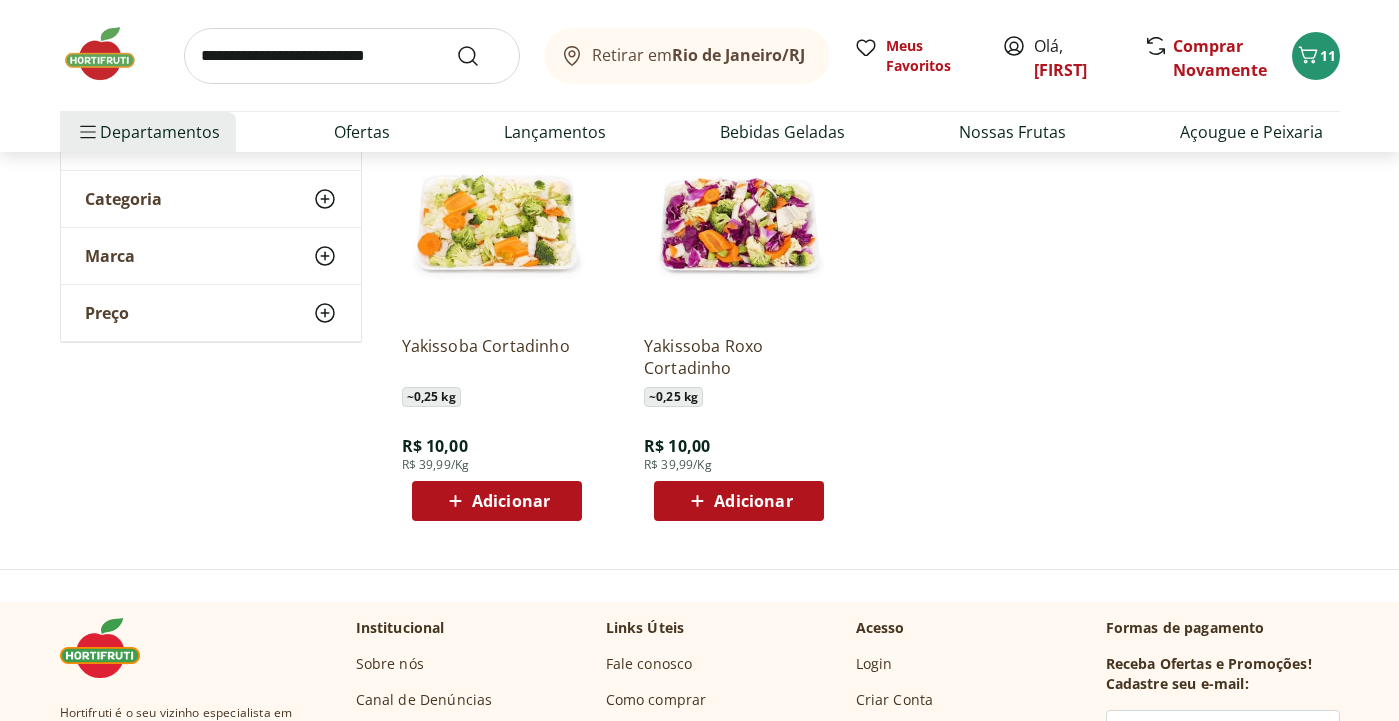 click on "Adicionar" at bounding box center [753, 501] 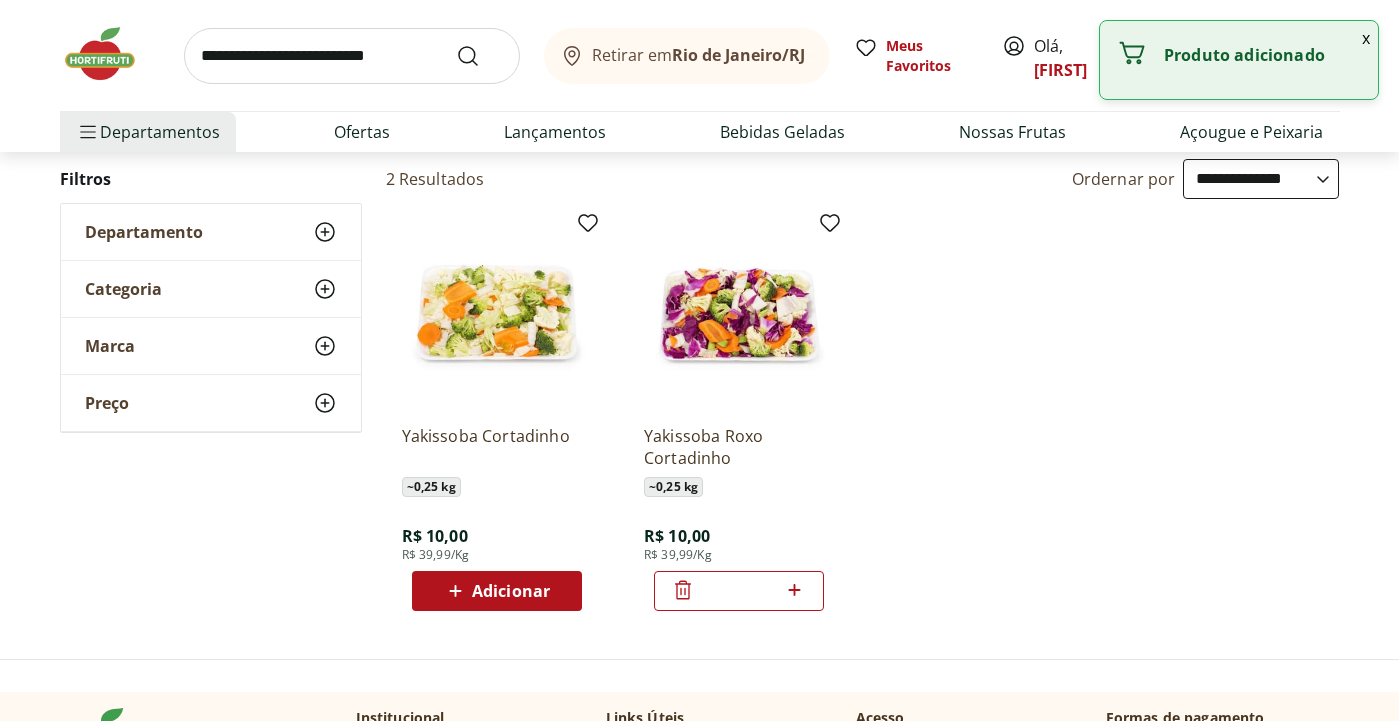 scroll, scrollTop: 0, scrollLeft: 0, axis: both 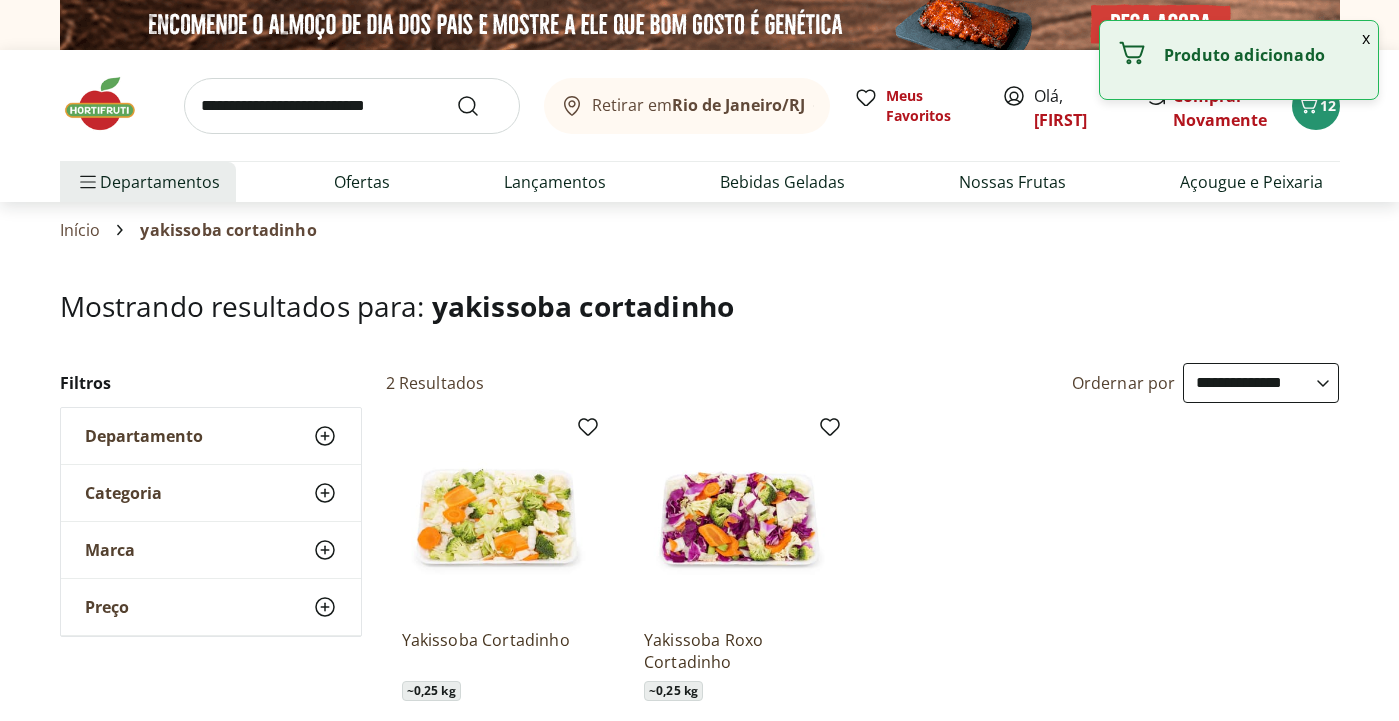 click at bounding box center [352, 106] 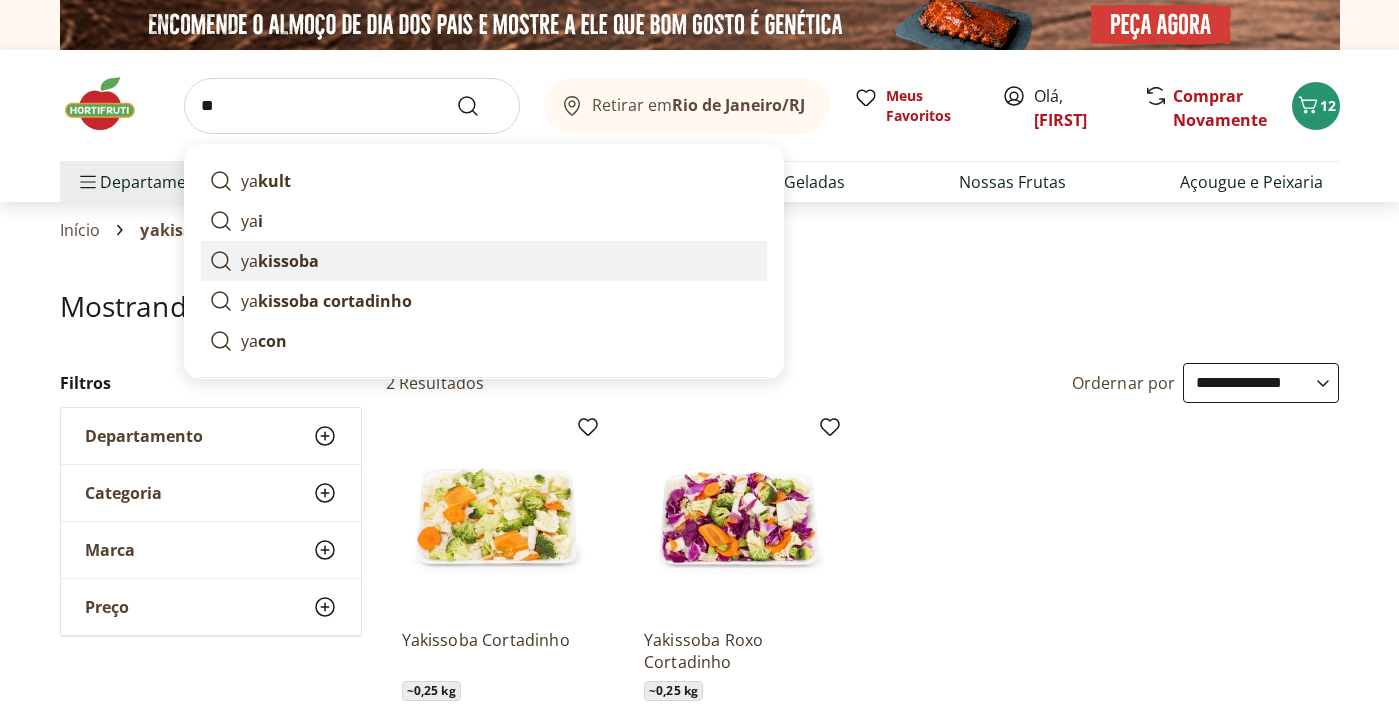 click on "kissoba" at bounding box center (288, 261) 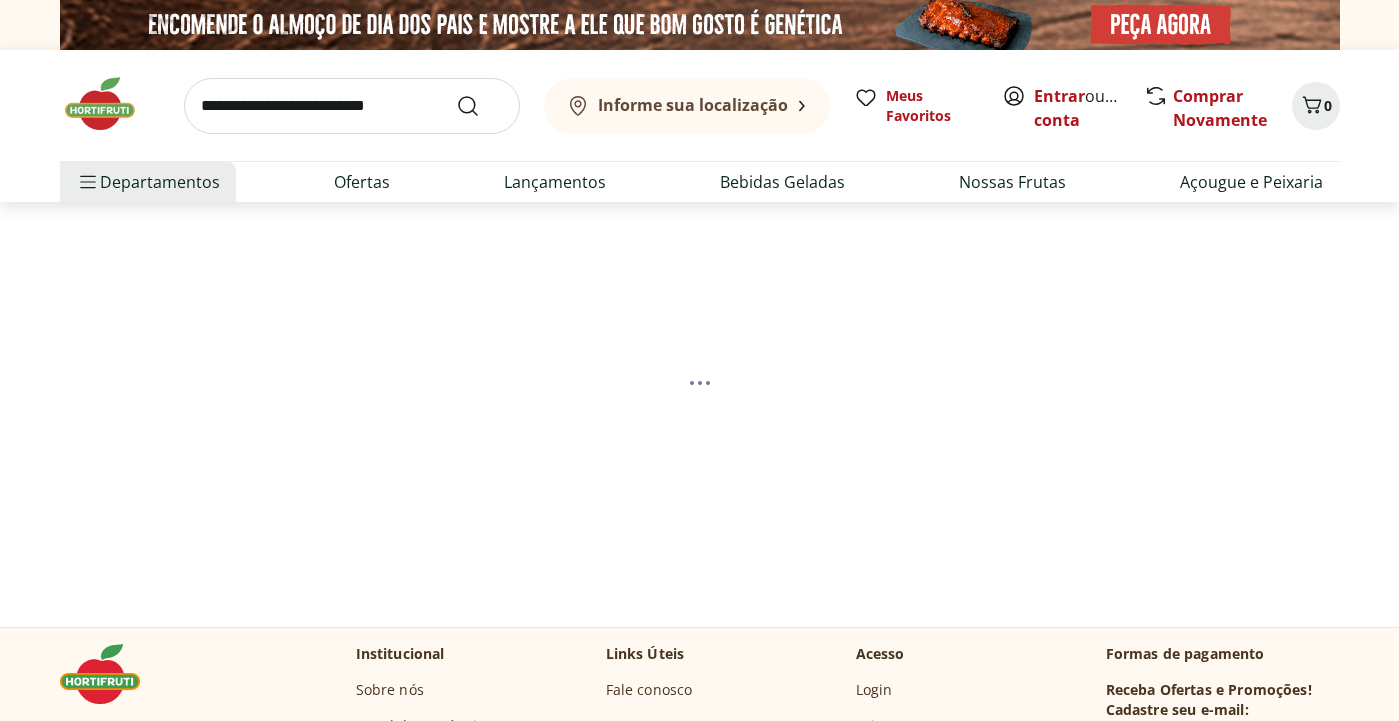 scroll, scrollTop: 0, scrollLeft: 0, axis: both 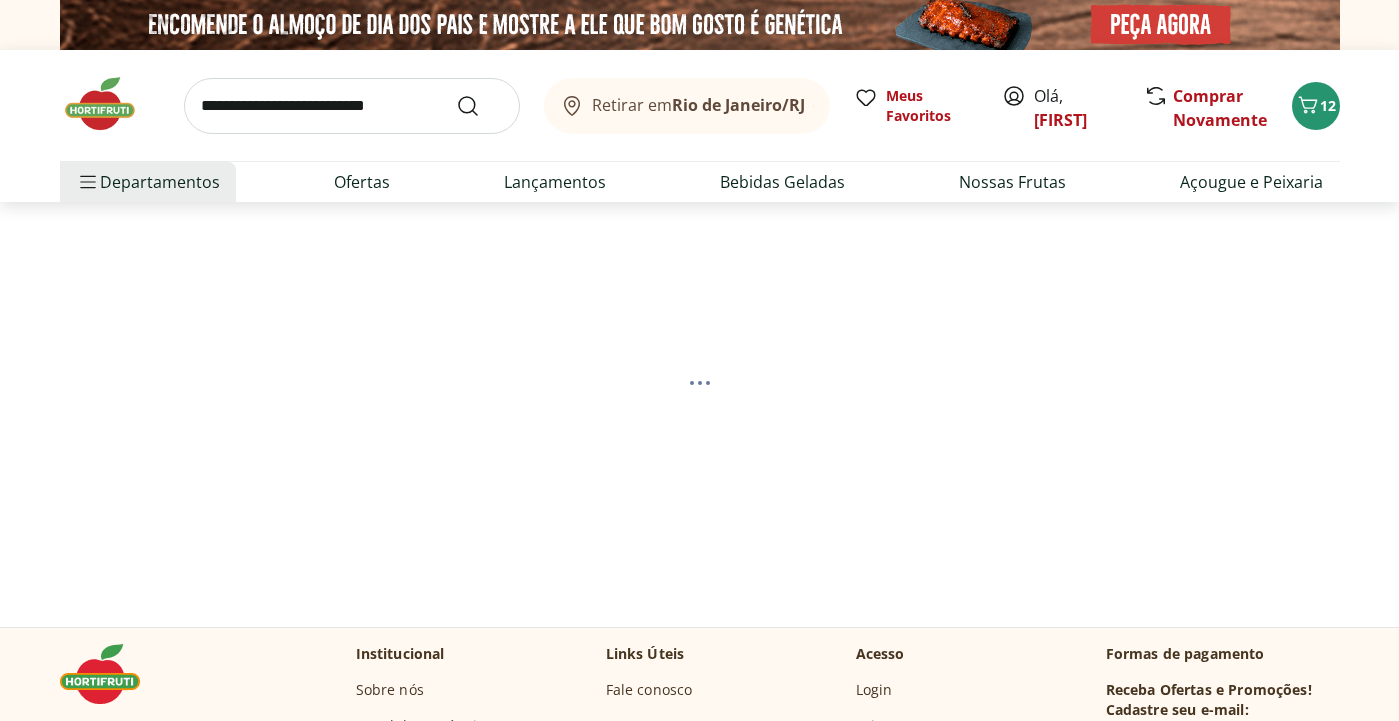 select on "**********" 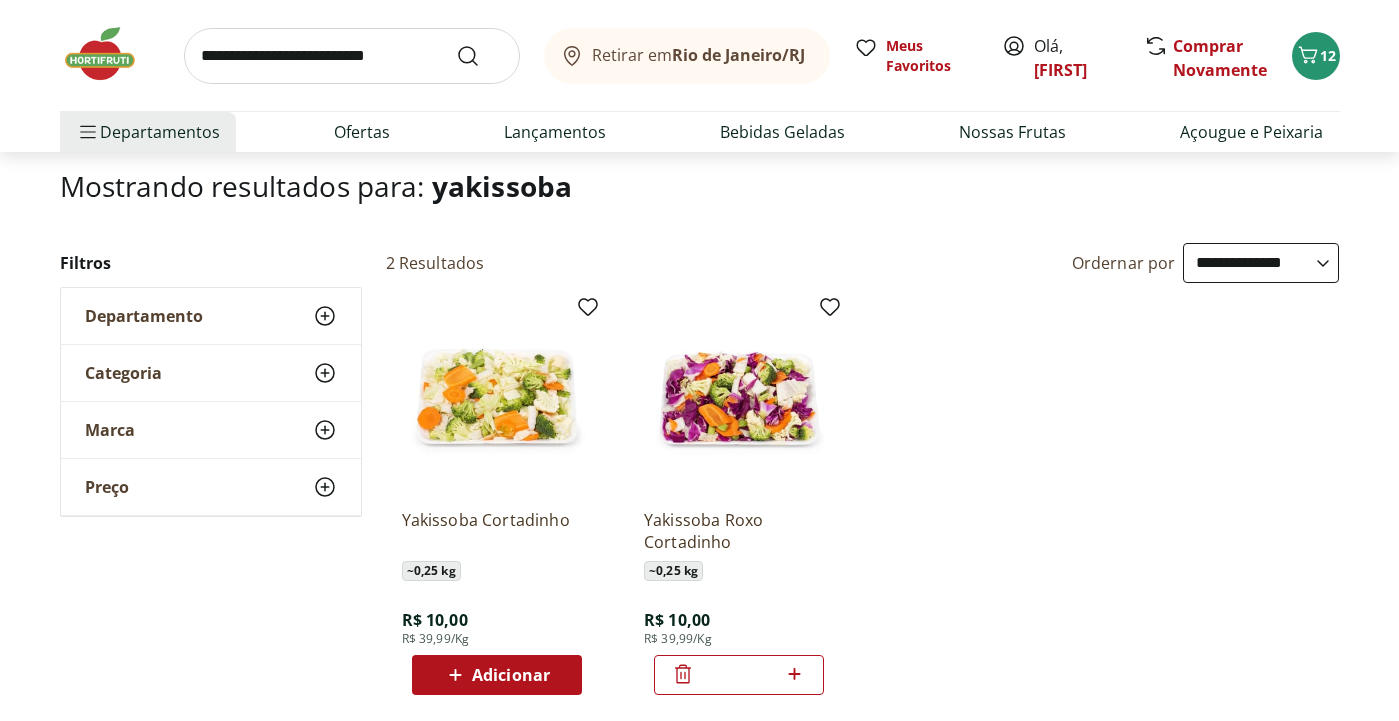 scroll, scrollTop: 0, scrollLeft: 0, axis: both 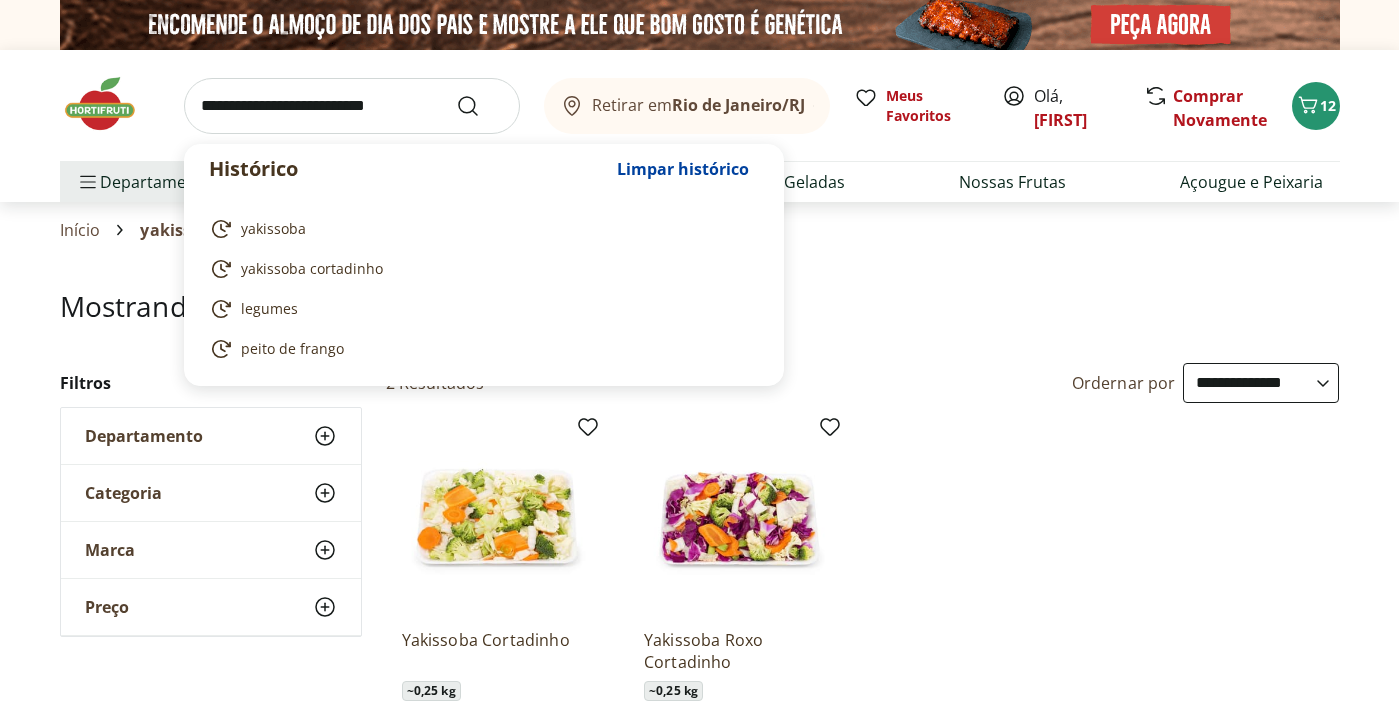 click at bounding box center (352, 106) 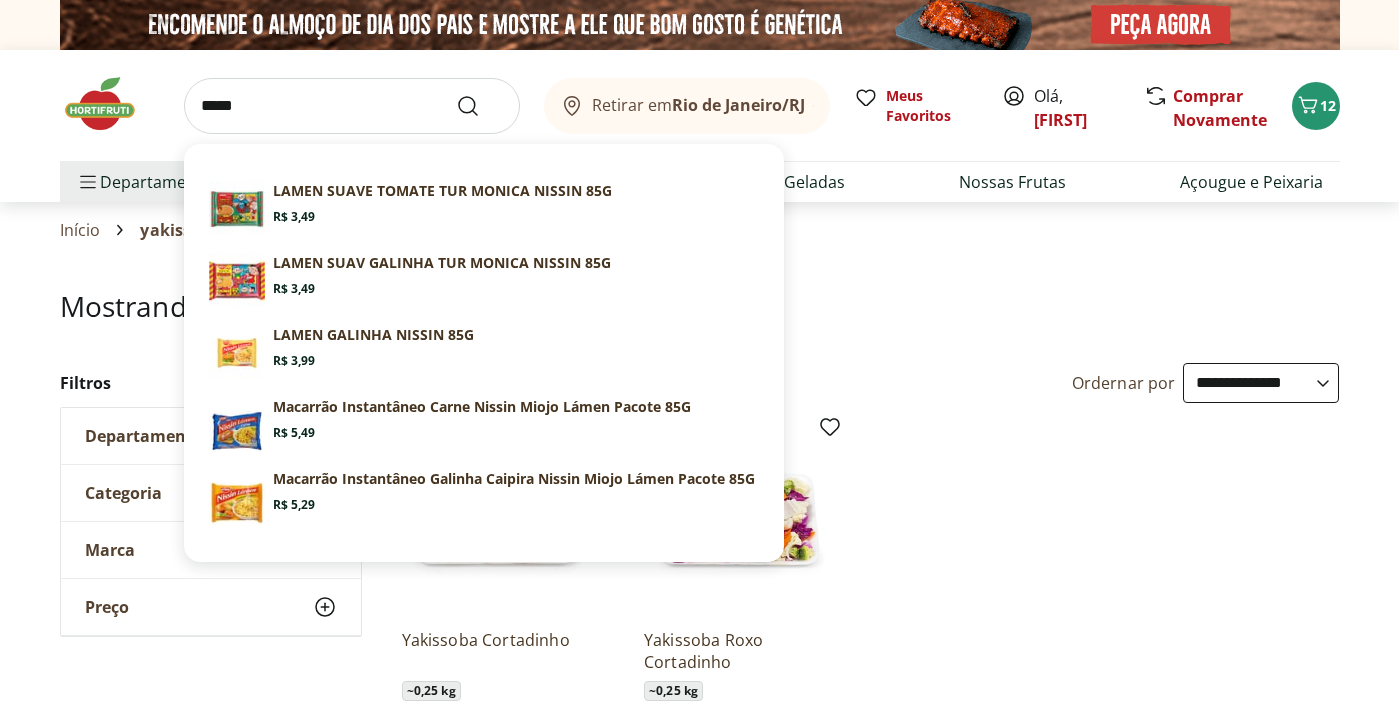 type on "*****" 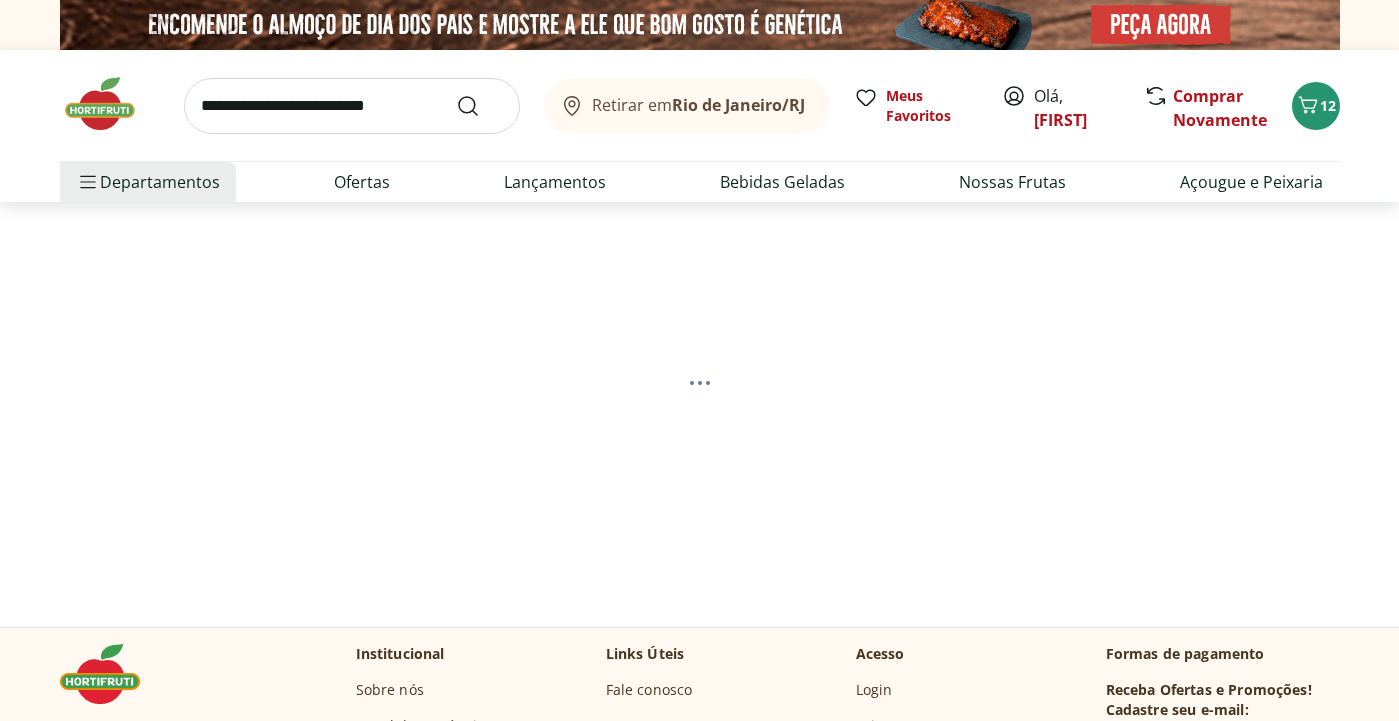 select on "**********" 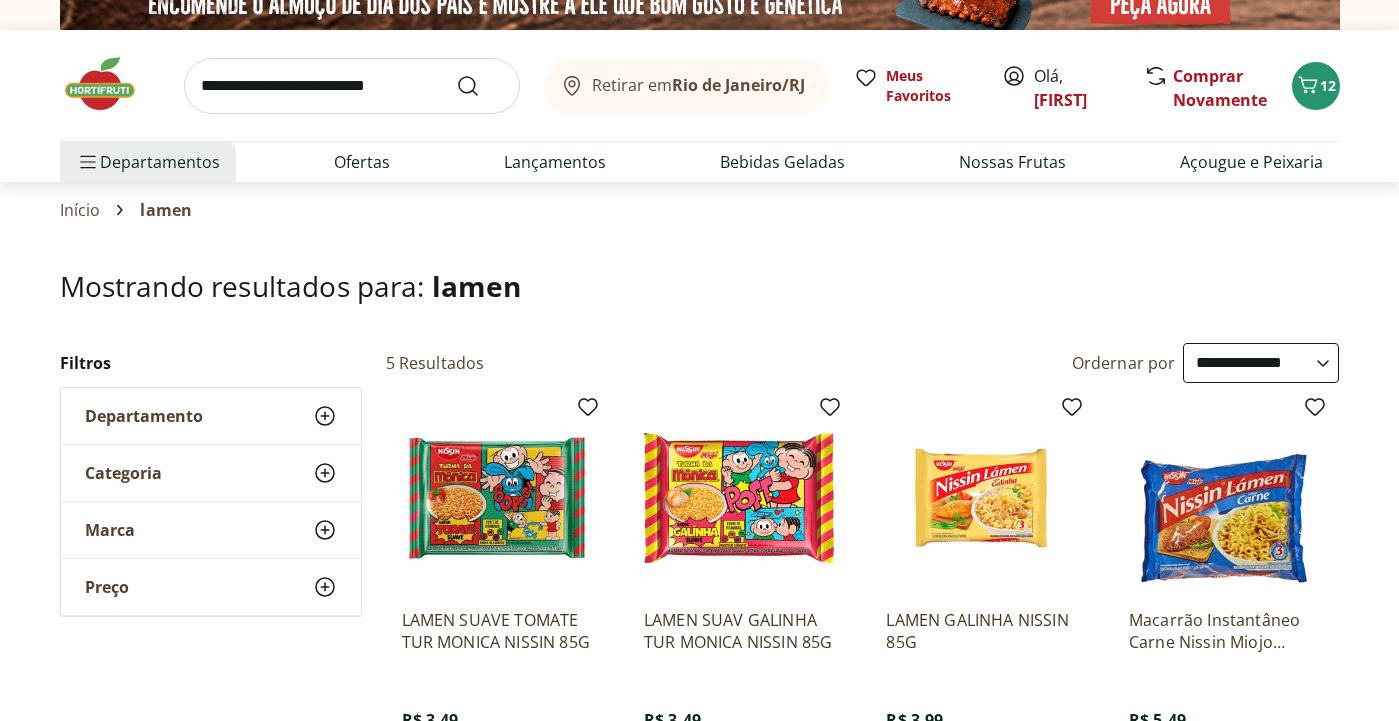 scroll, scrollTop: 0, scrollLeft: 0, axis: both 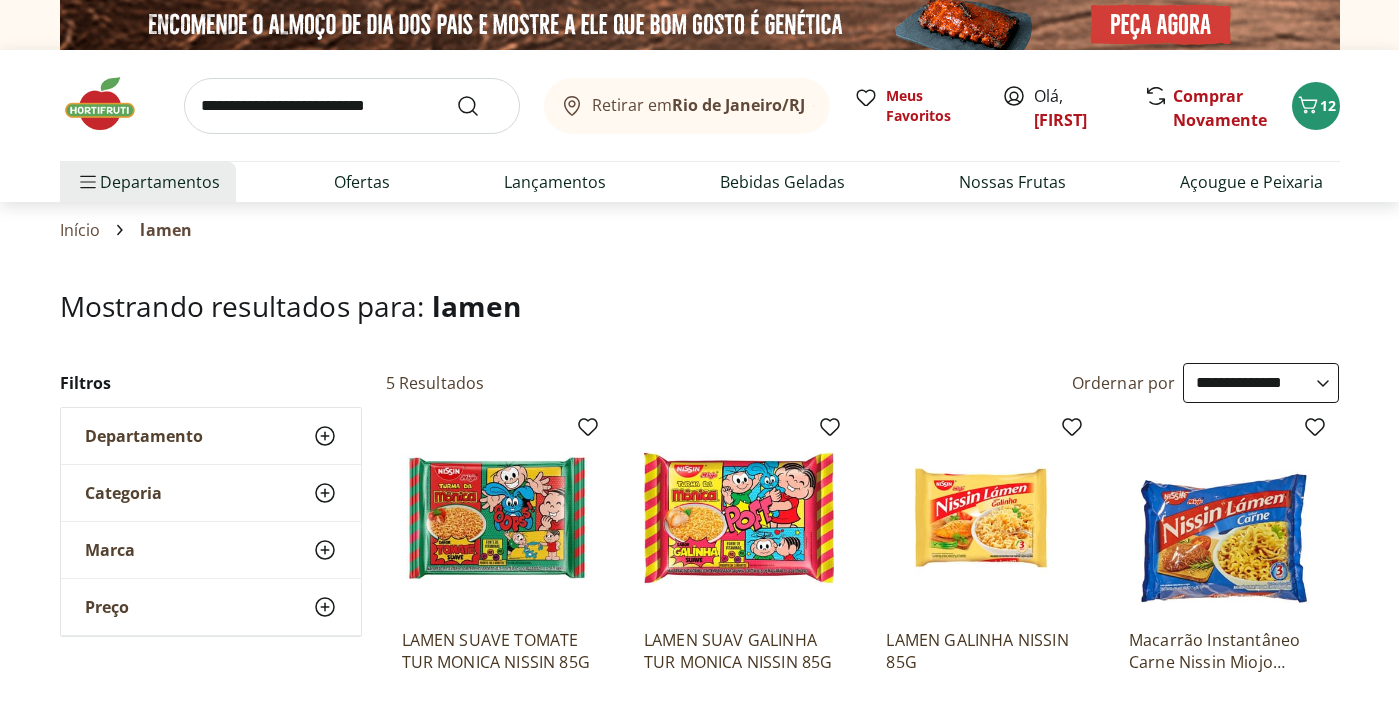 click at bounding box center [352, 106] 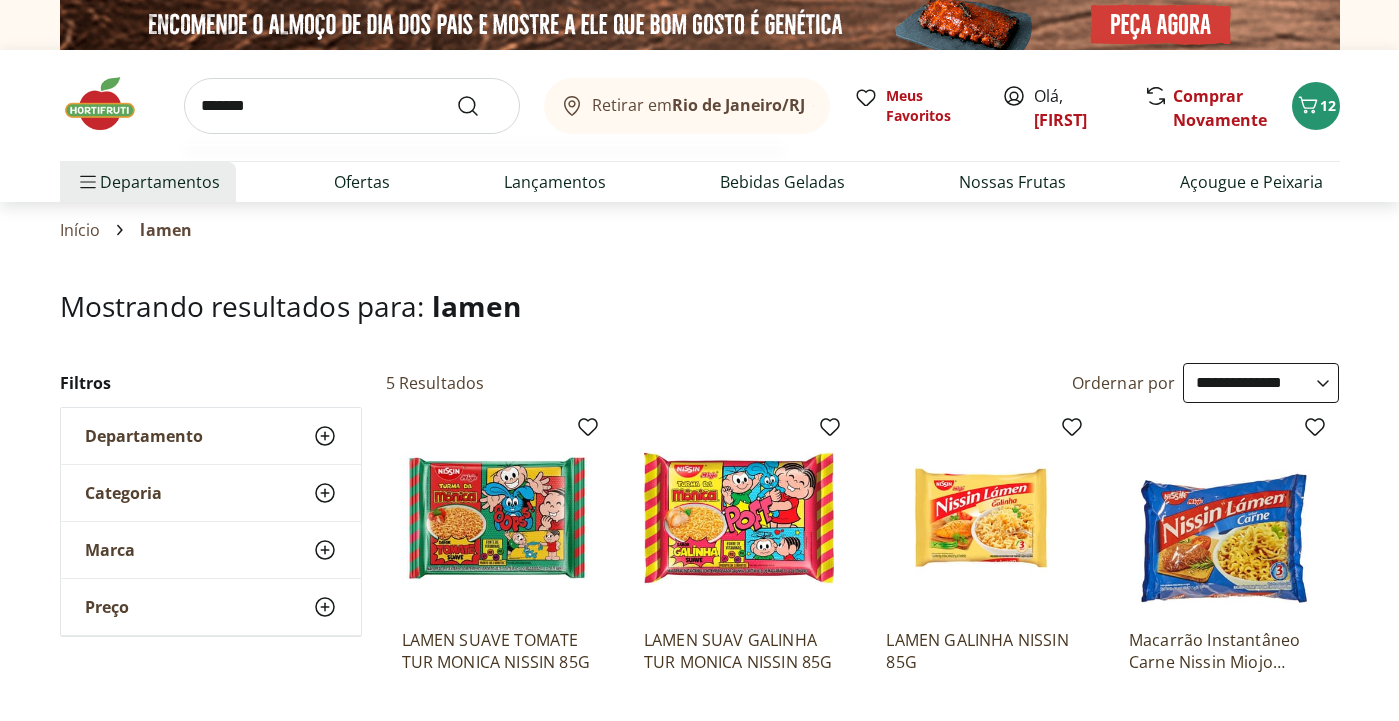 type on "*******" 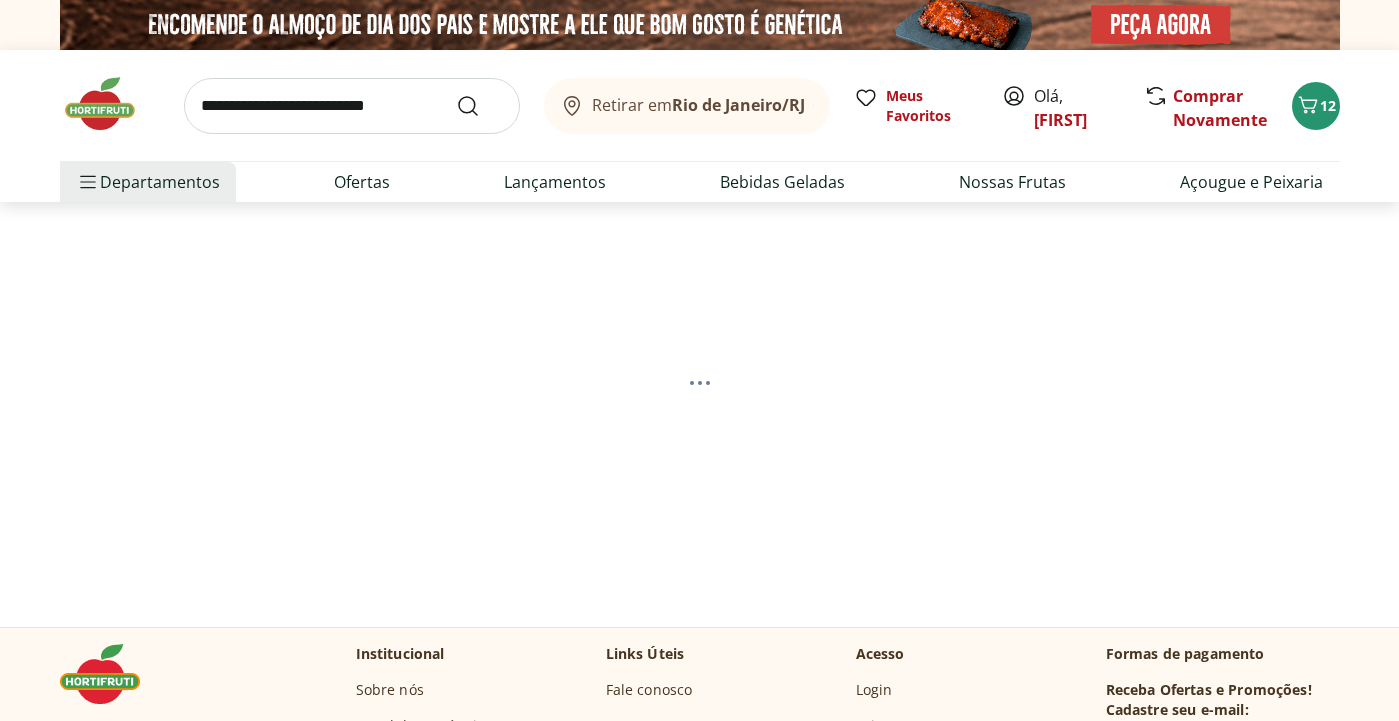 select on "**********" 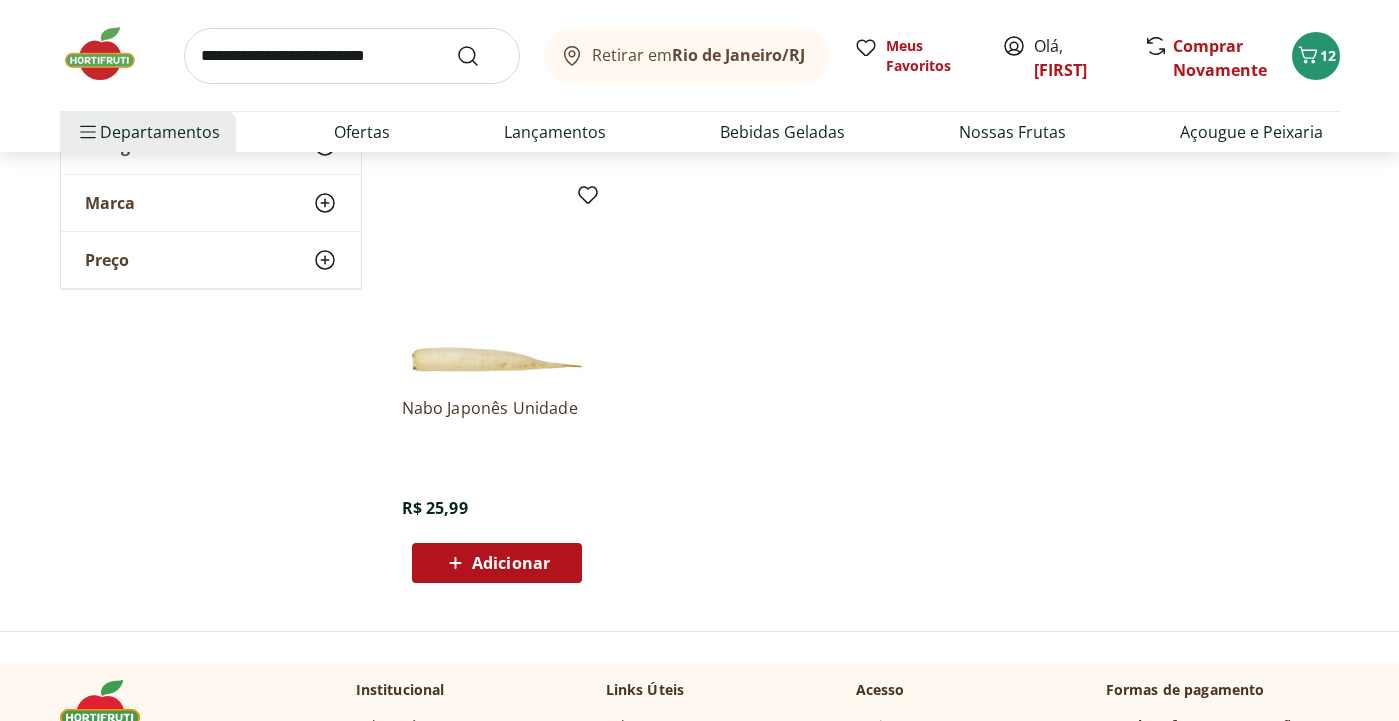 scroll, scrollTop: 0, scrollLeft: 0, axis: both 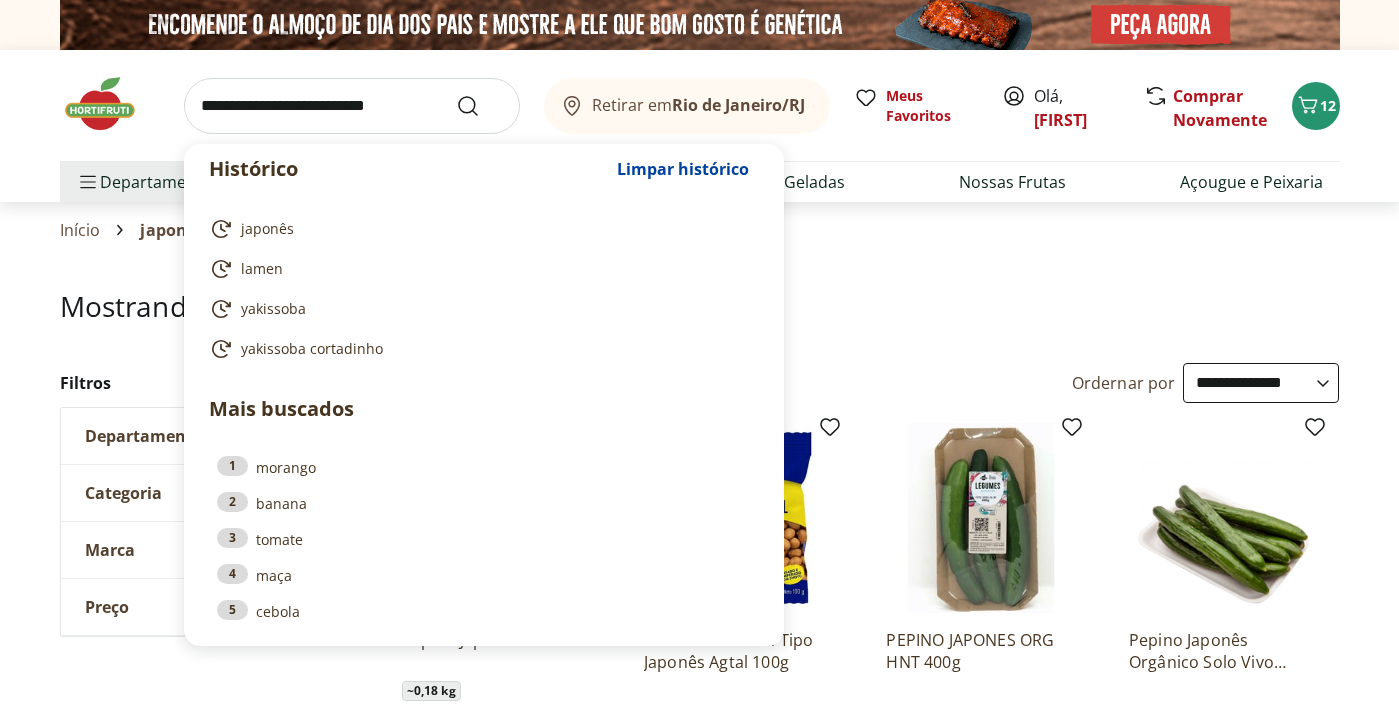 click at bounding box center [352, 106] 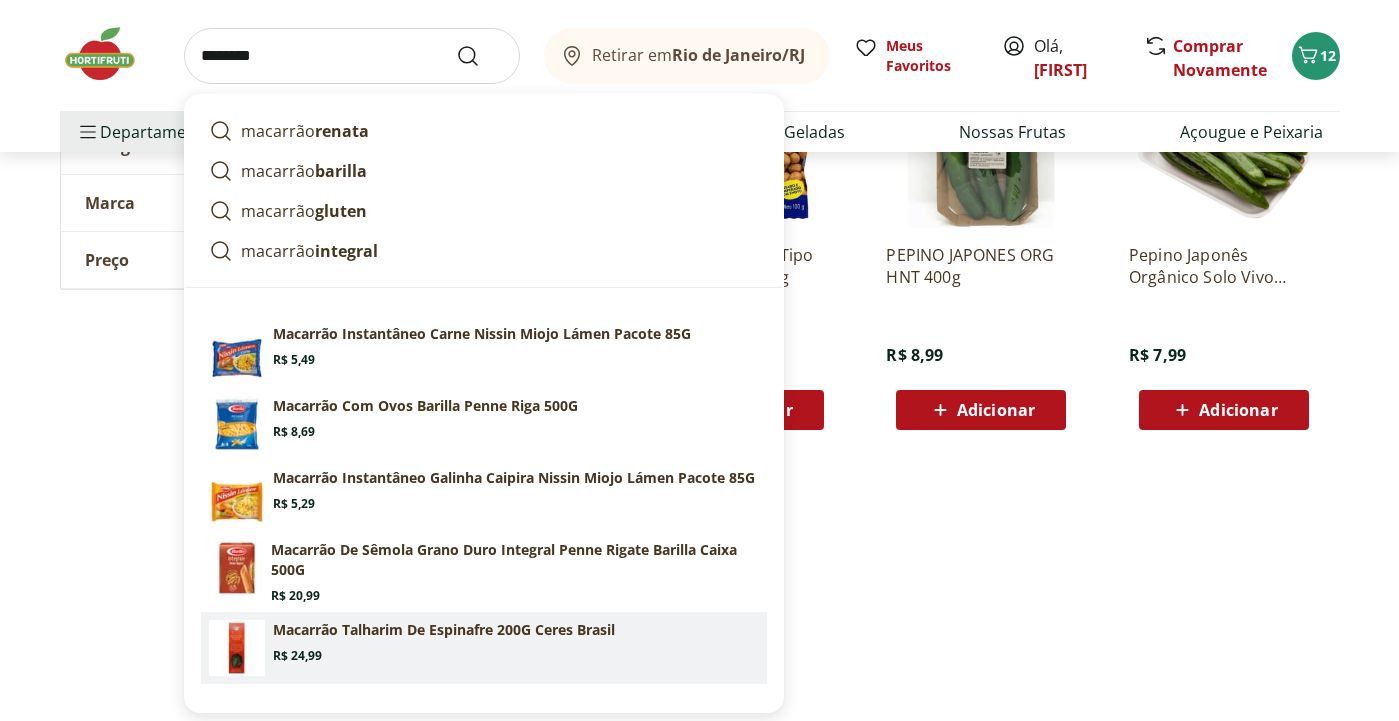 scroll, scrollTop: 388, scrollLeft: 0, axis: vertical 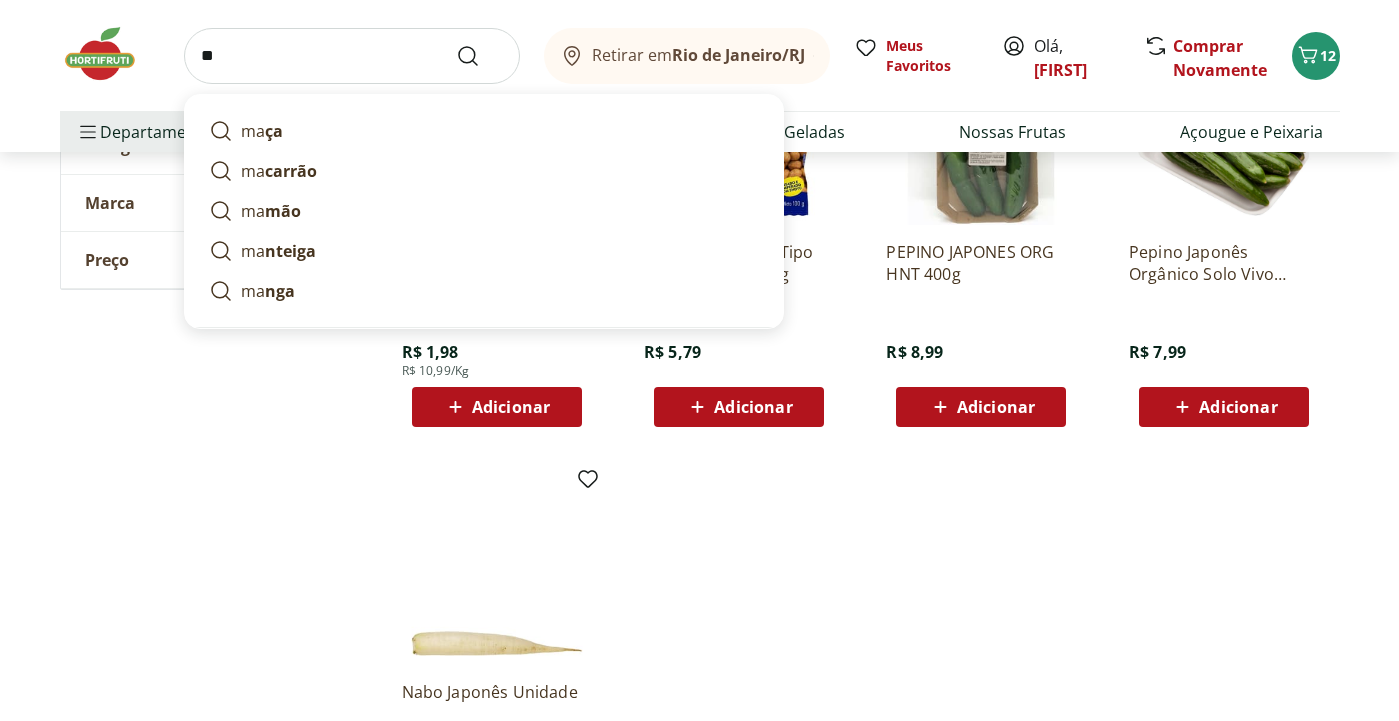 type on "*" 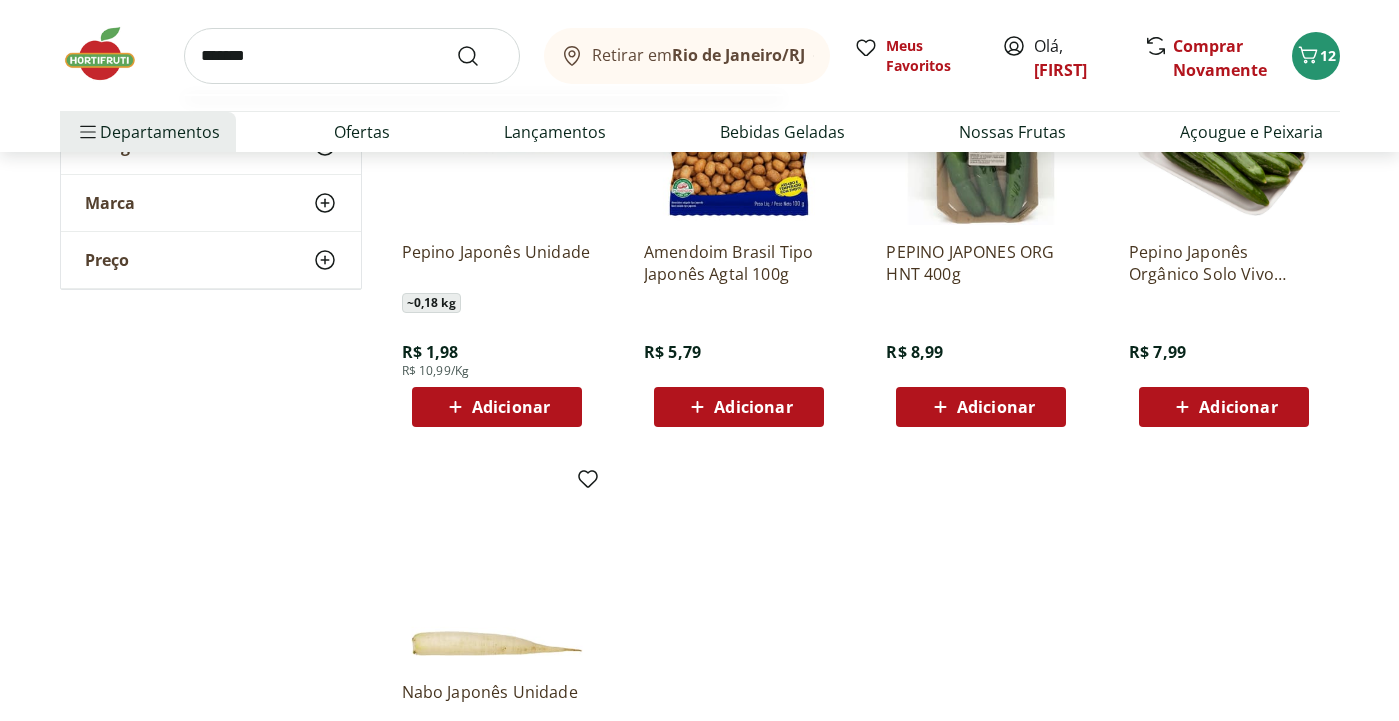 type on "*******" 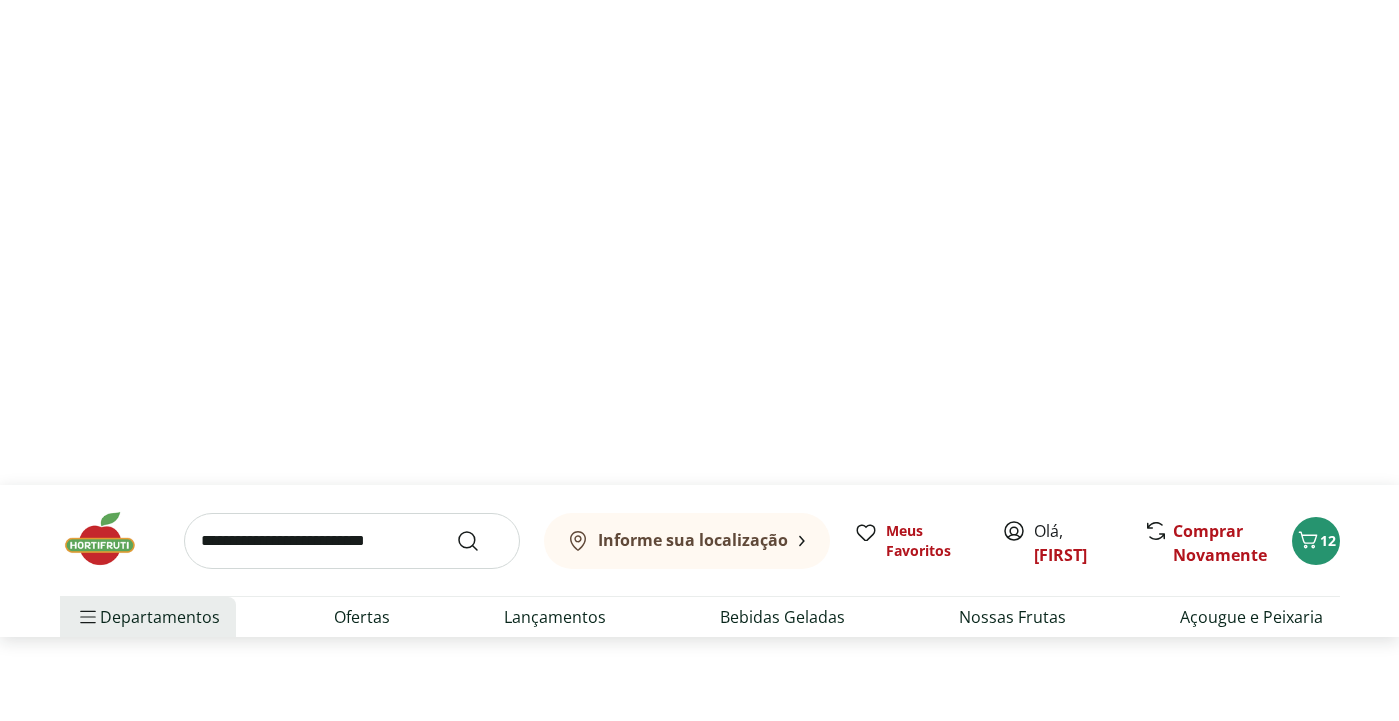 scroll, scrollTop: 0, scrollLeft: 0, axis: both 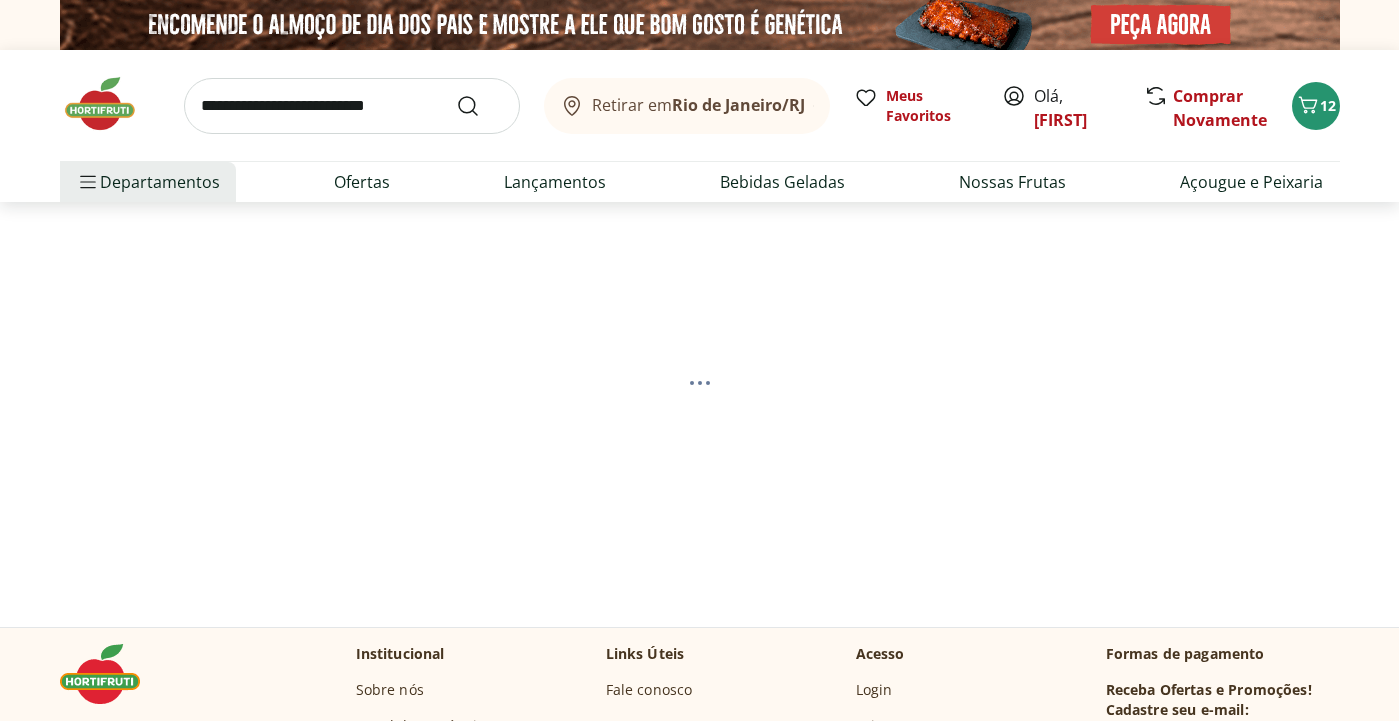 select on "**********" 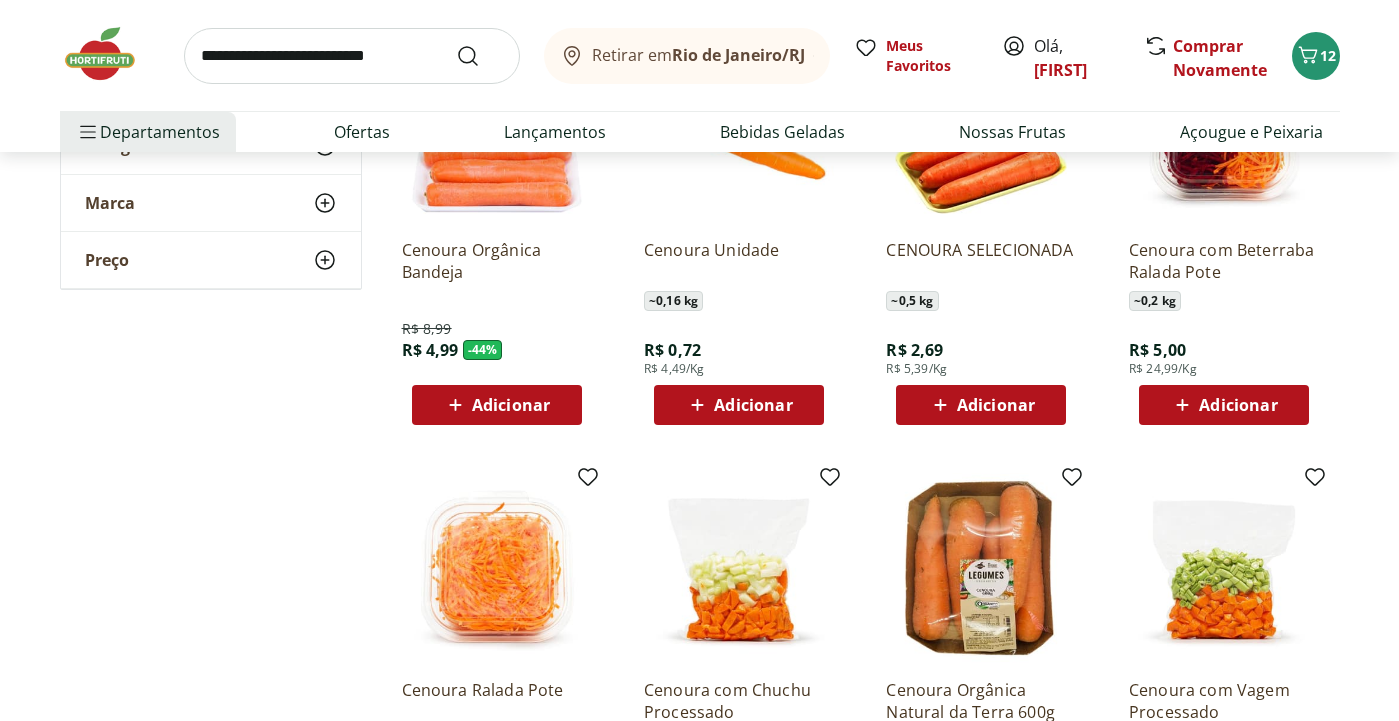 scroll, scrollTop: 396, scrollLeft: 0, axis: vertical 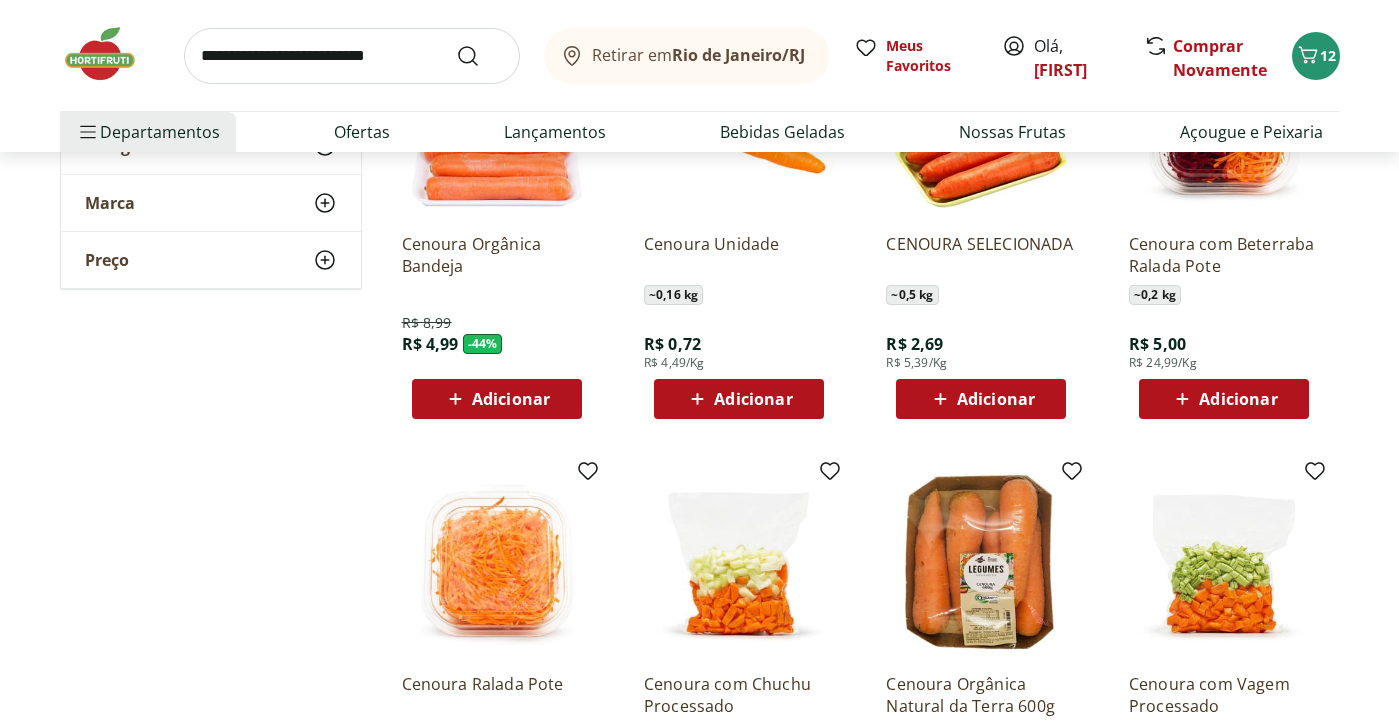 click on "Adicionar" at bounding box center (753, 399) 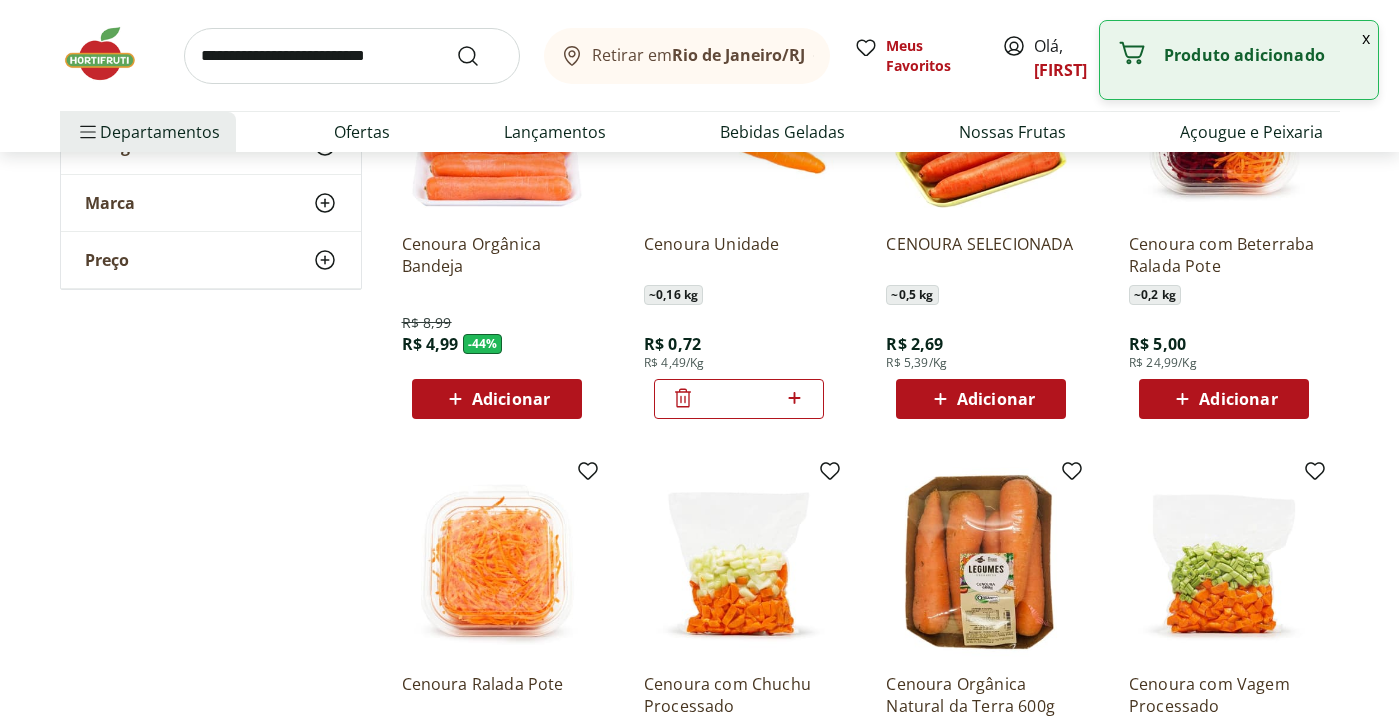 click 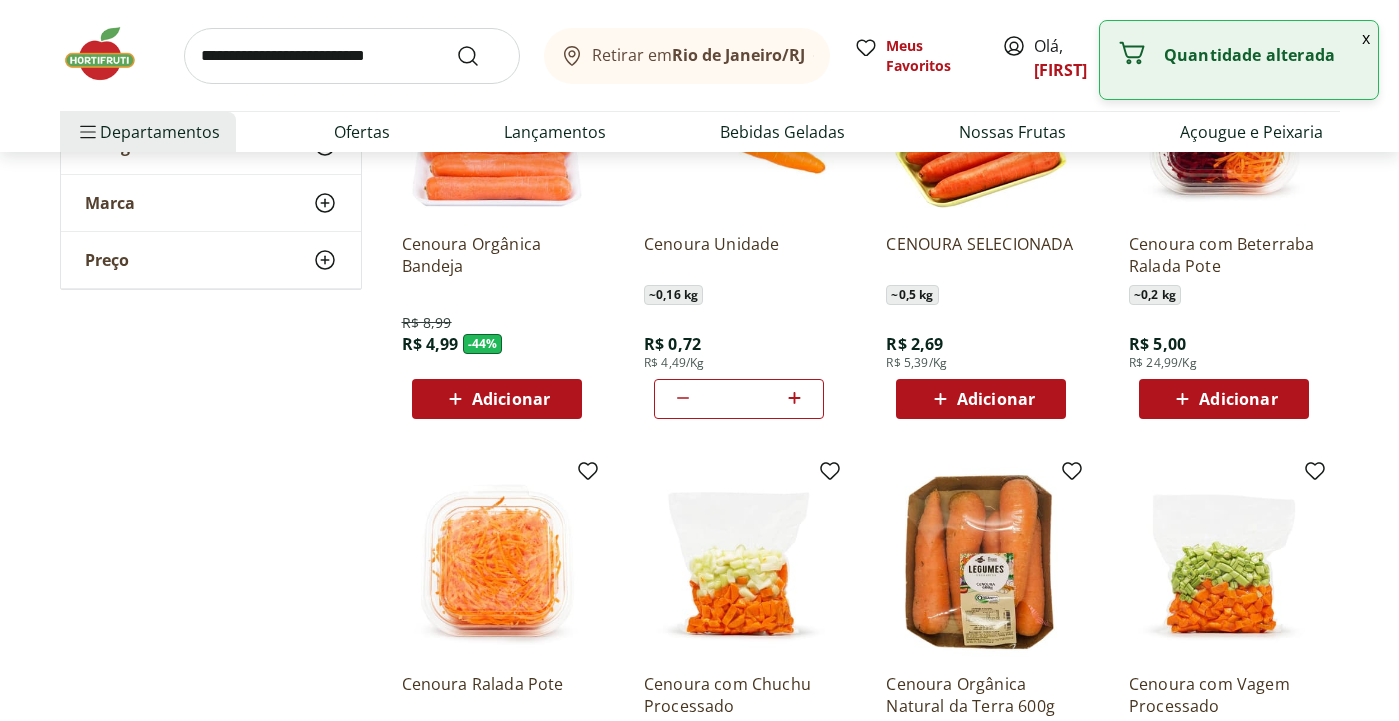 click 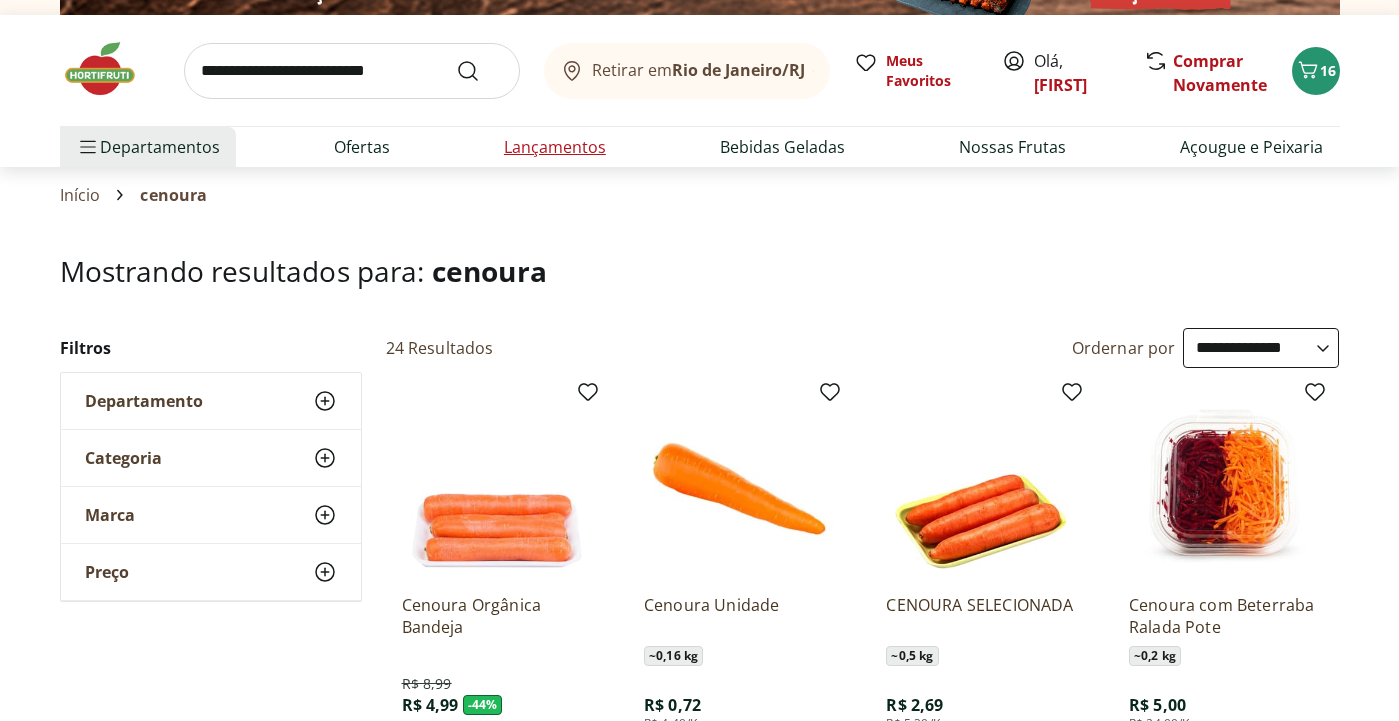 scroll, scrollTop: 29, scrollLeft: 0, axis: vertical 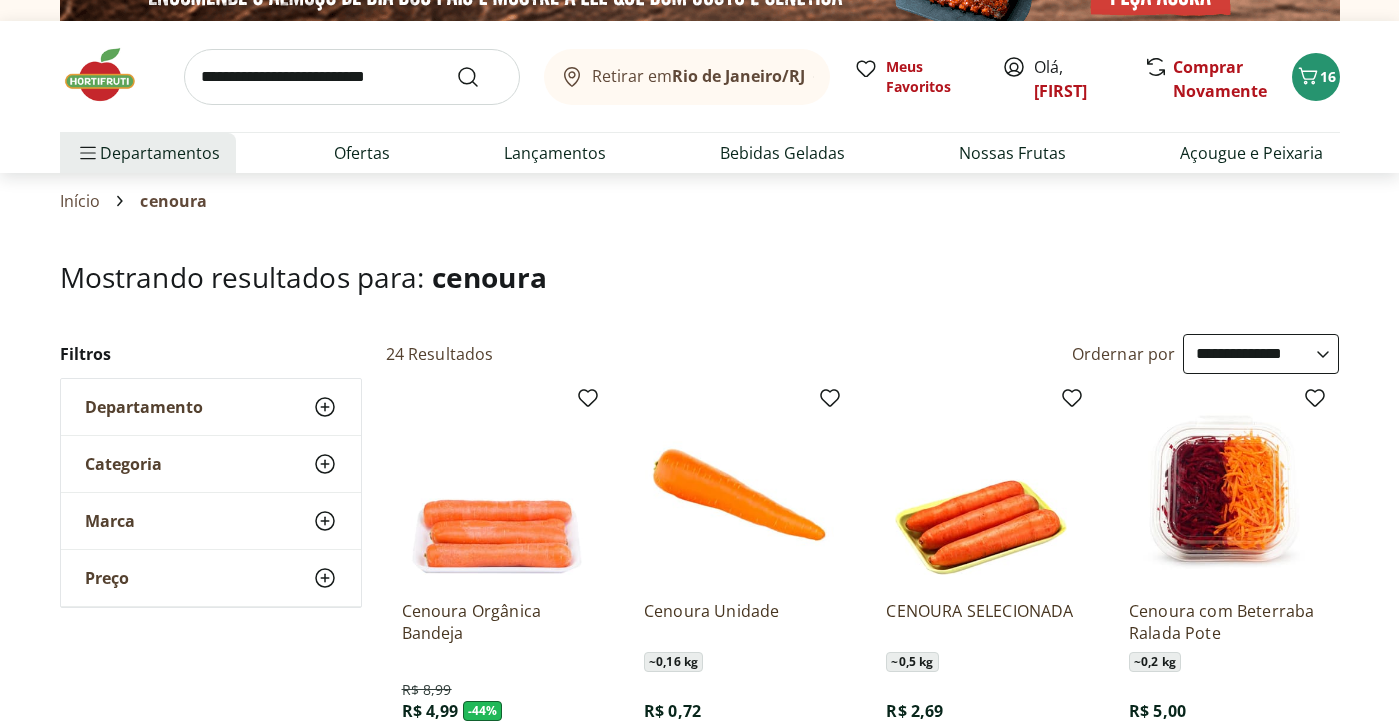 click at bounding box center (352, 77) 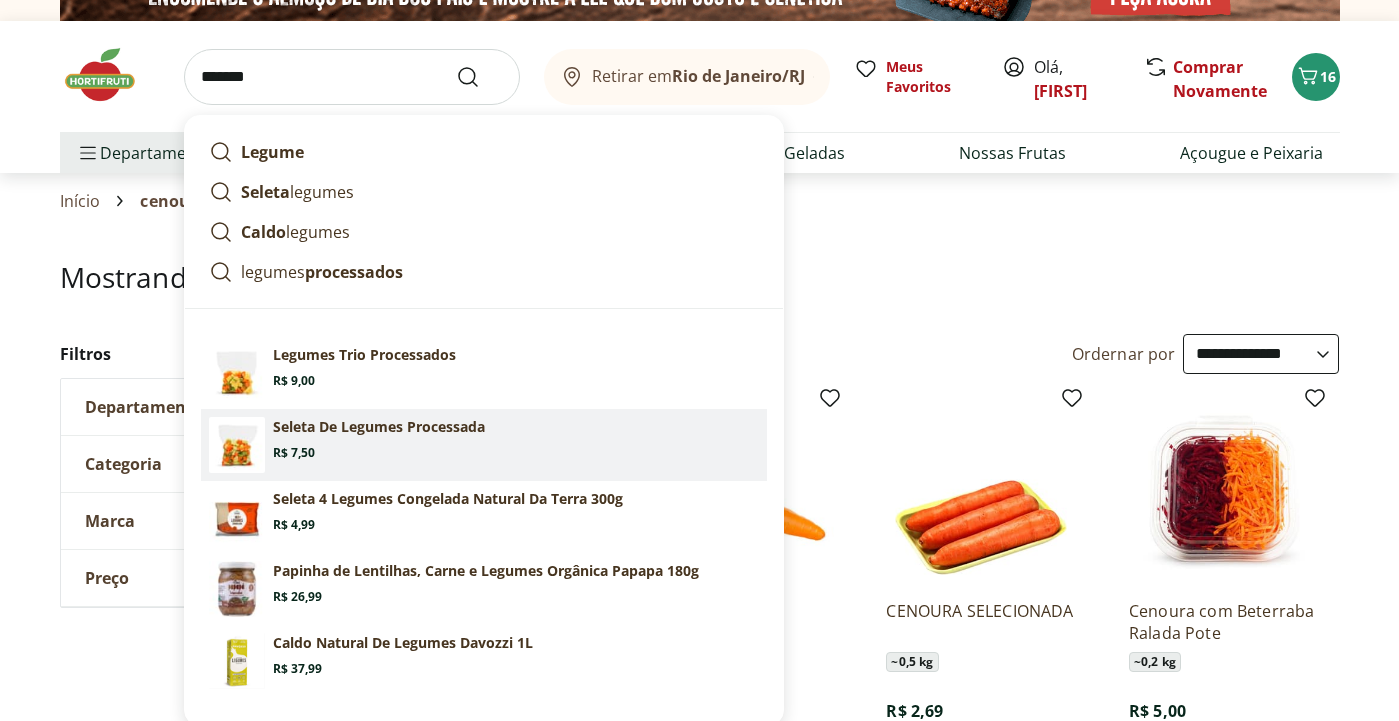 click on "Seleta De Legumes Processada Price: R$ 7,50" at bounding box center [516, 439] 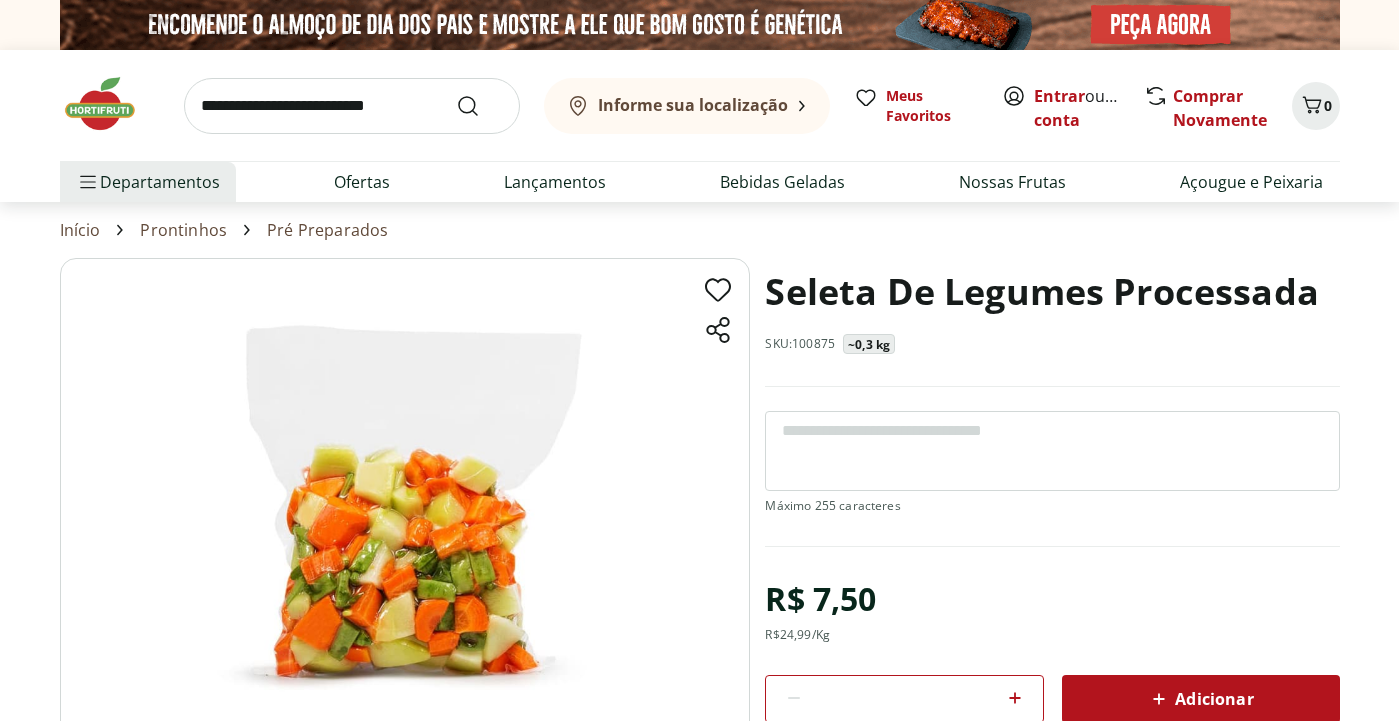 scroll, scrollTop: 0, scrollLeft: 0, axis: both 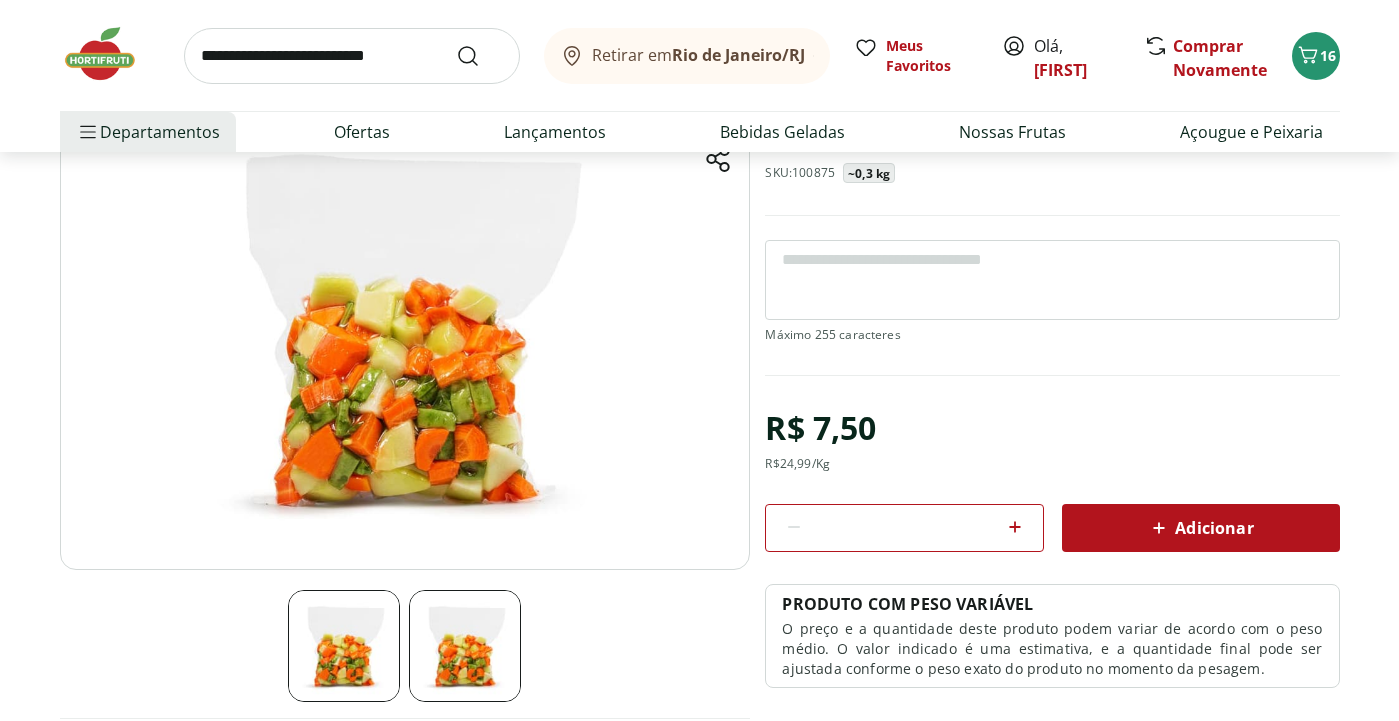 click on "Adicionar" at bounding box center (1201, 528) 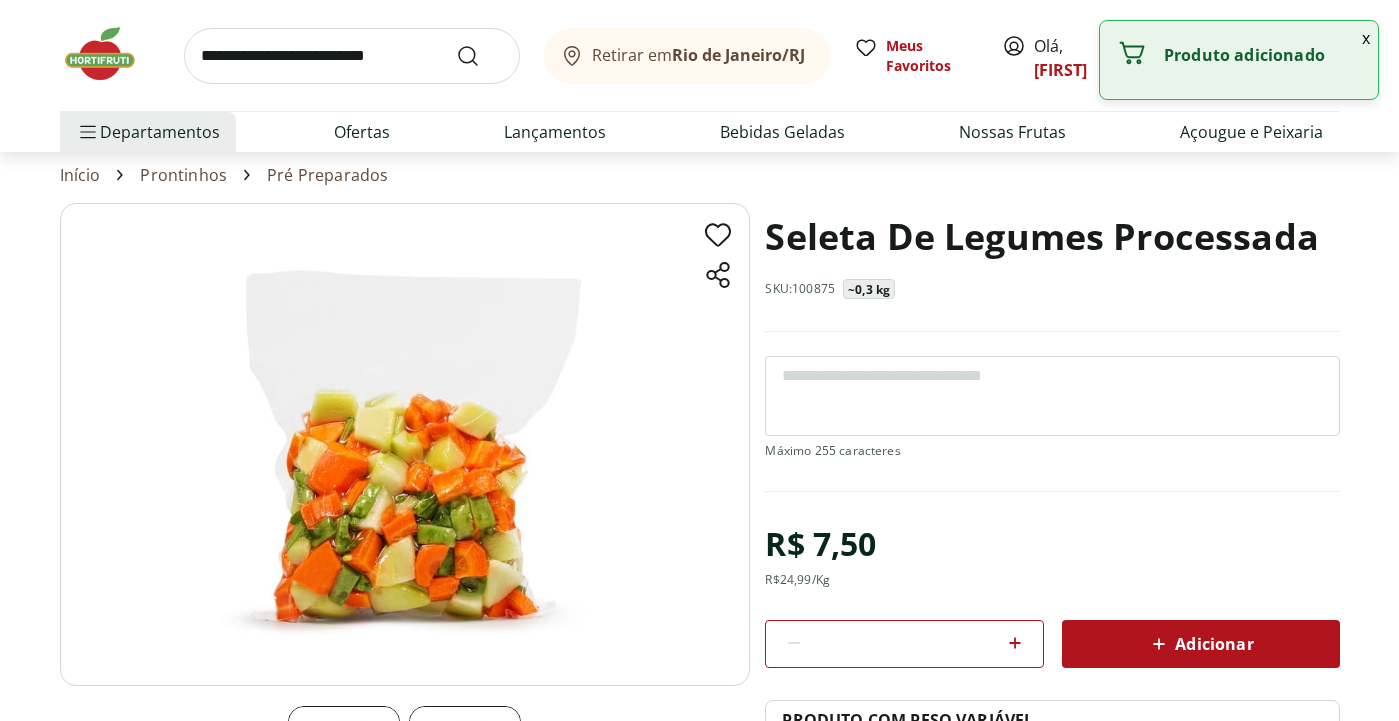 scroll, scrollTop: 0, scrollLeft: 0, axis: both 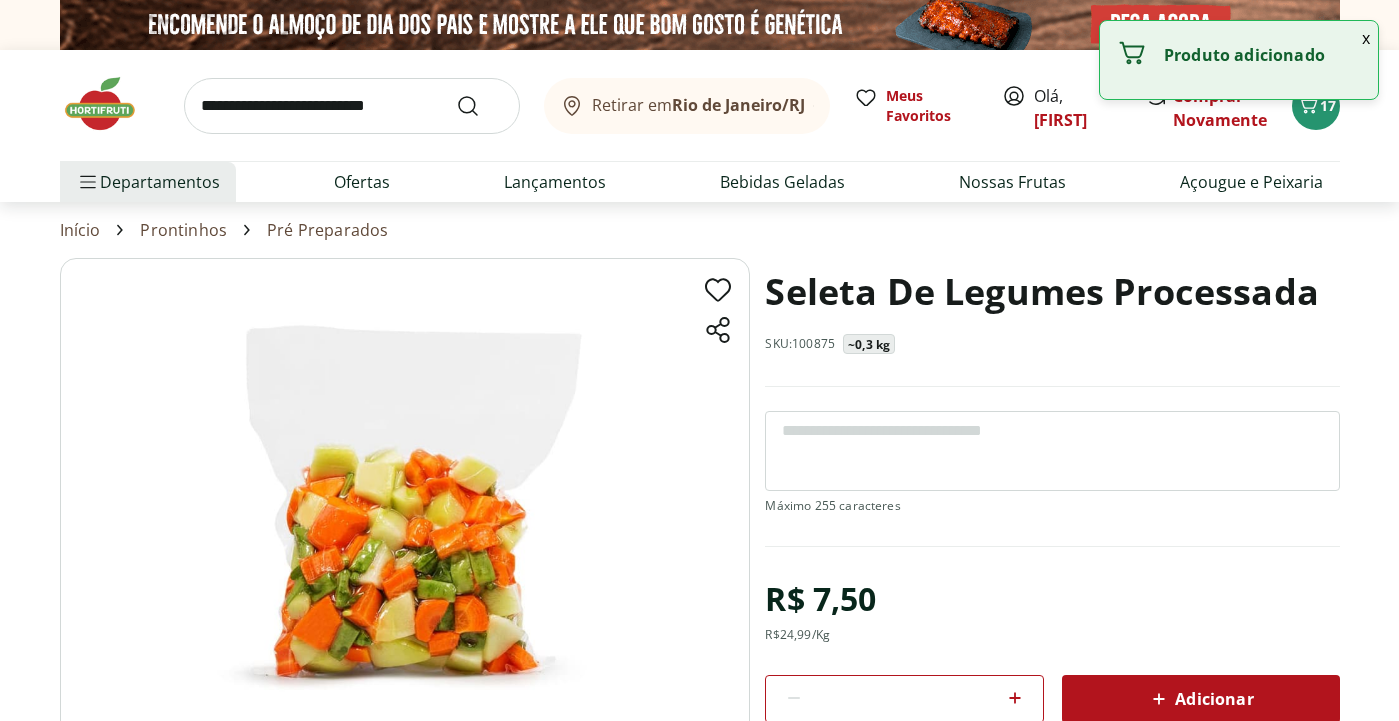 click at bounding box center (352, 106) 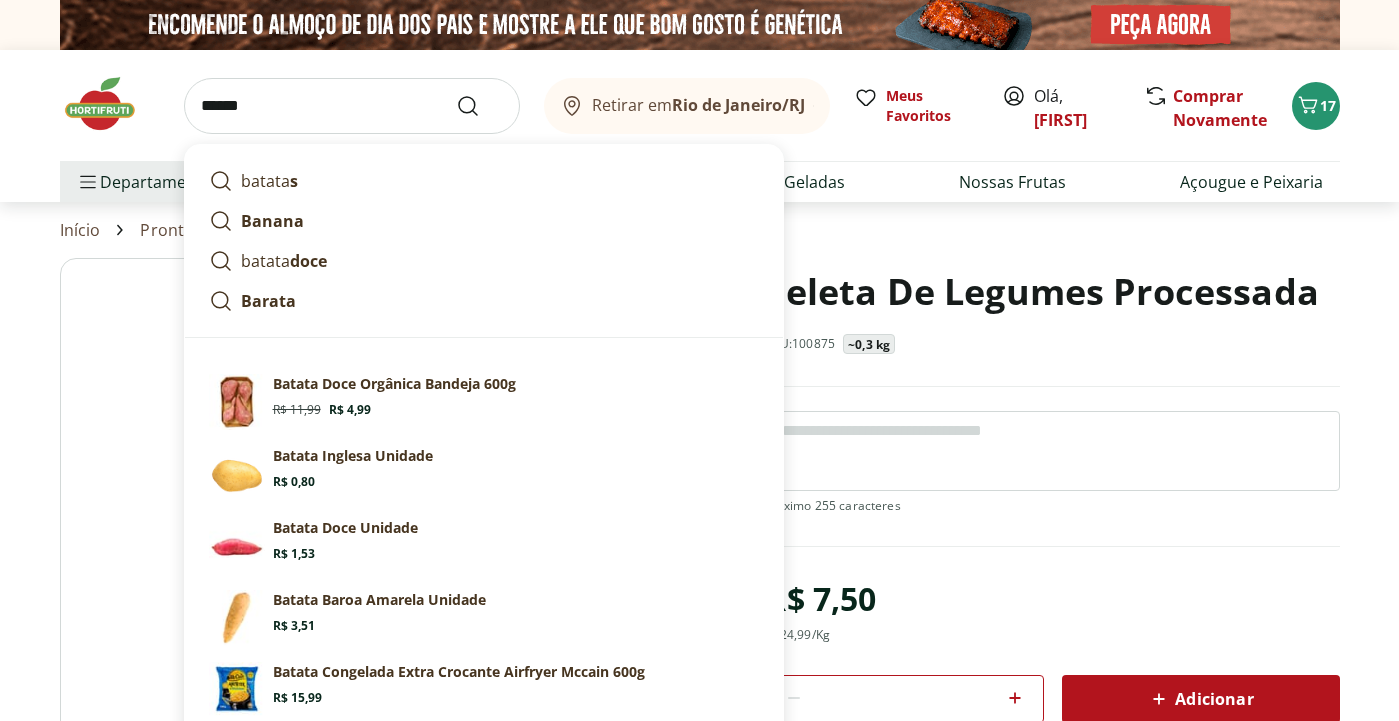 type on "******" 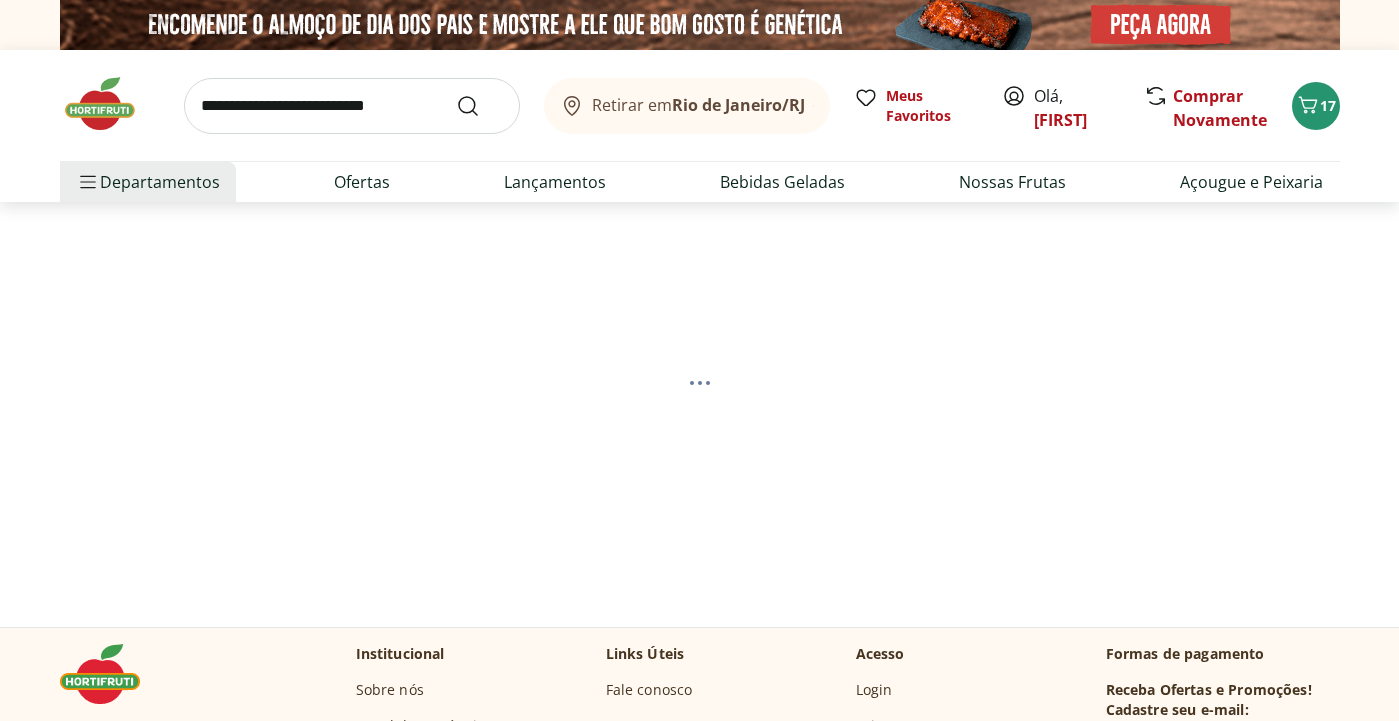 select on "**********" 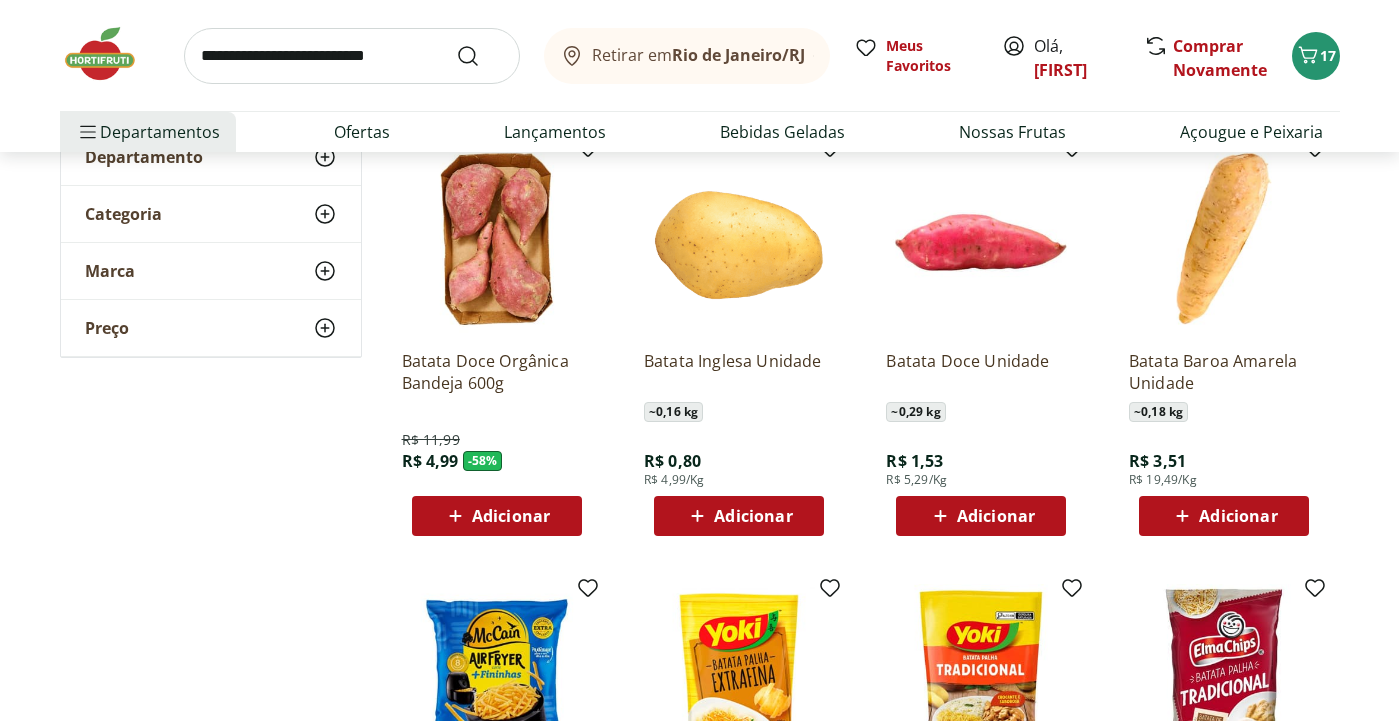 scroll, scrollTop: 281, scrollLeft: 0, axis: vertical 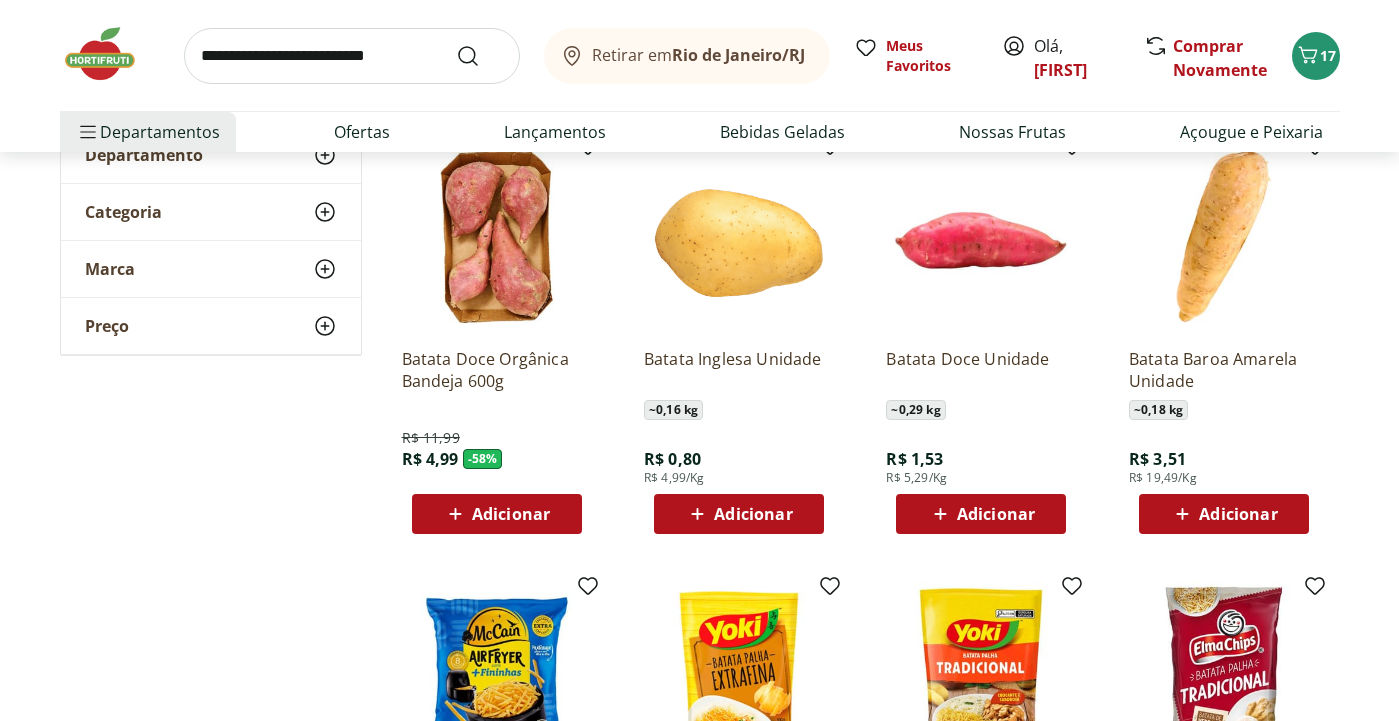click on "Adicionar" at bounding box center [753, 514] 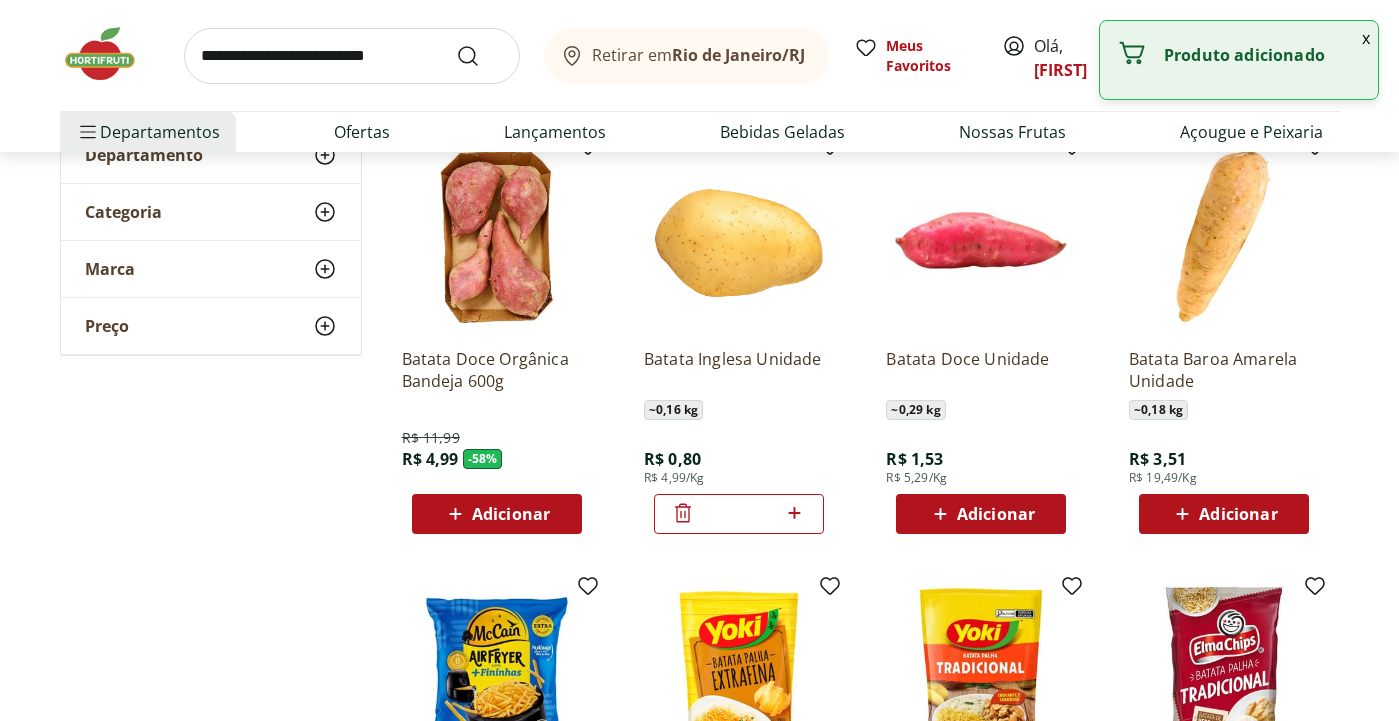 click 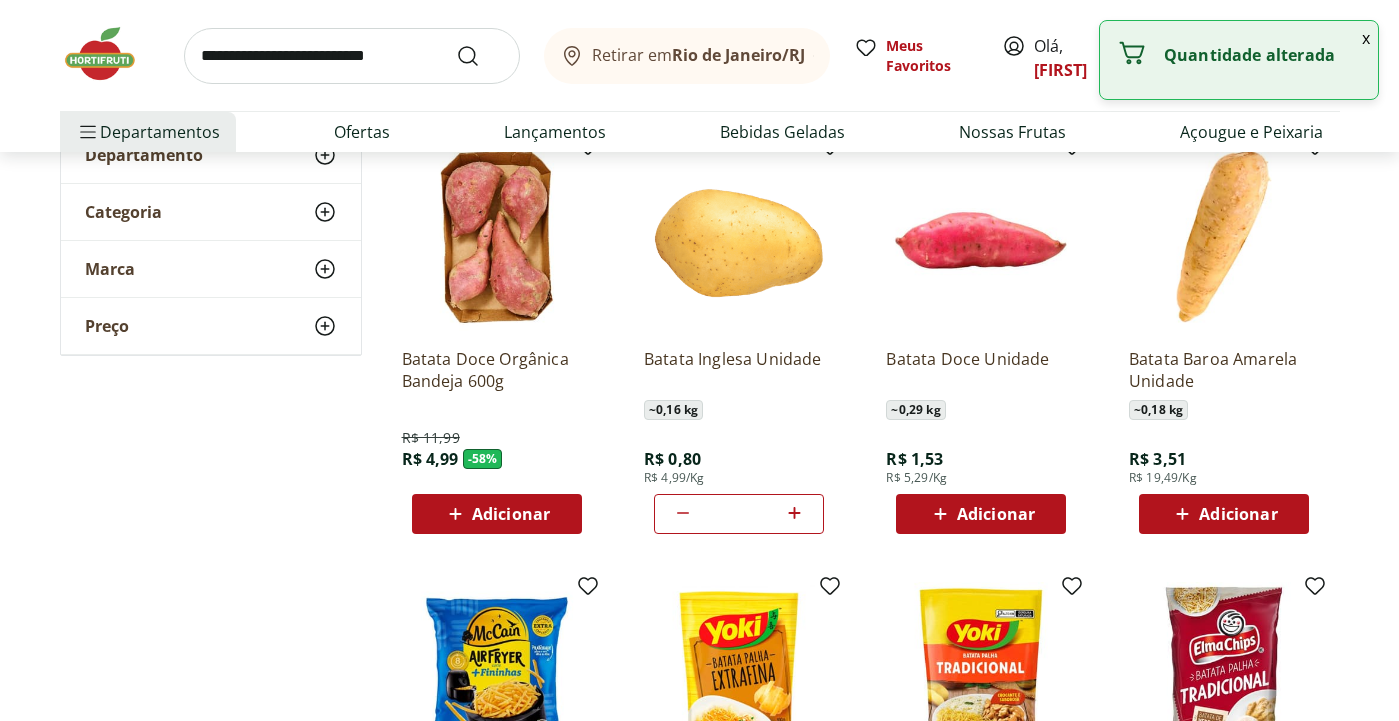 click 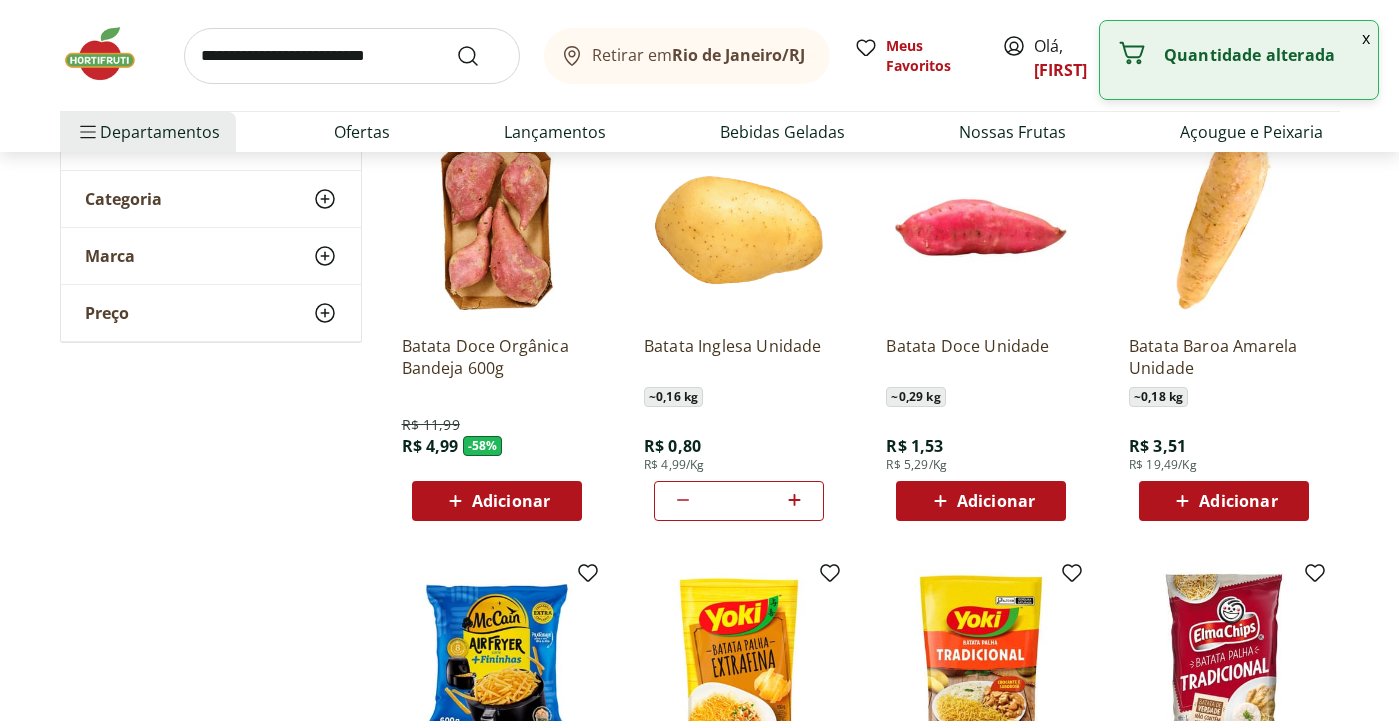 scroll, scrollTop: 298, scrollLeft: 0, axis: vertical 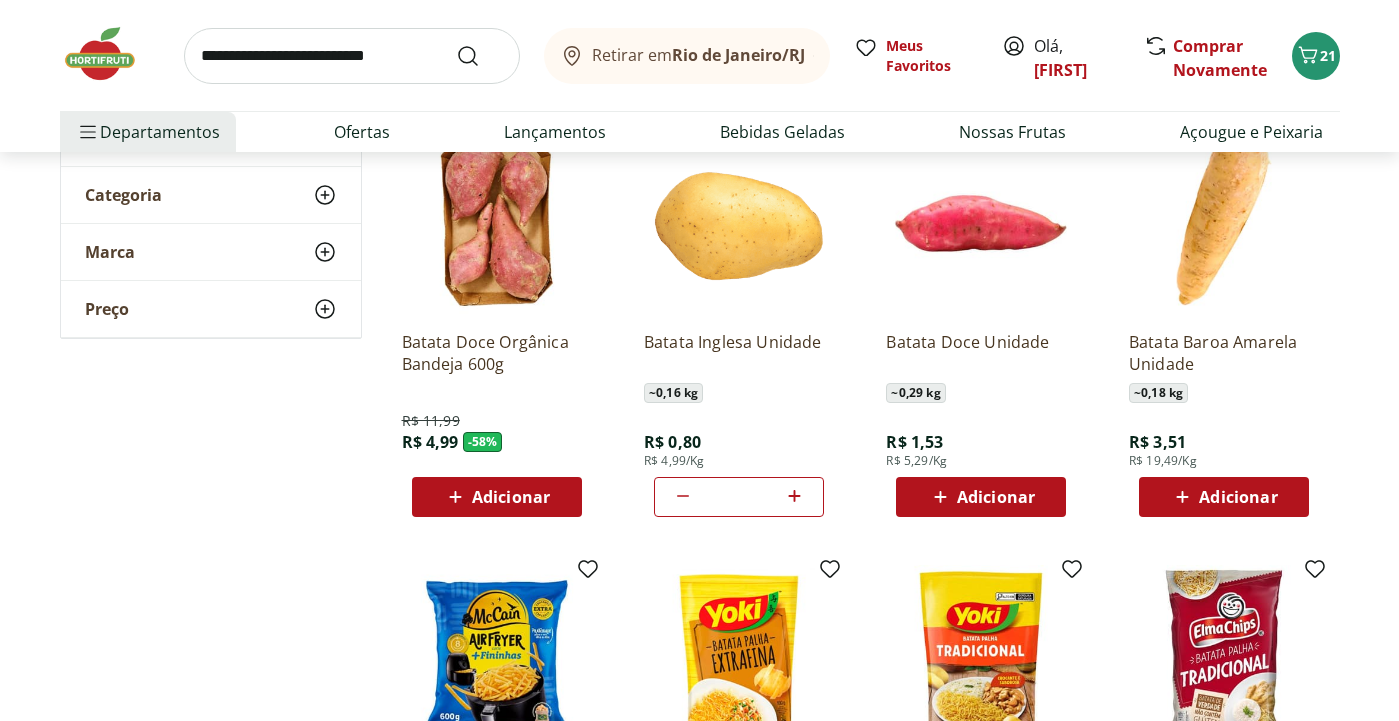click on "Adicionar" at bounding box center [1224, 497] 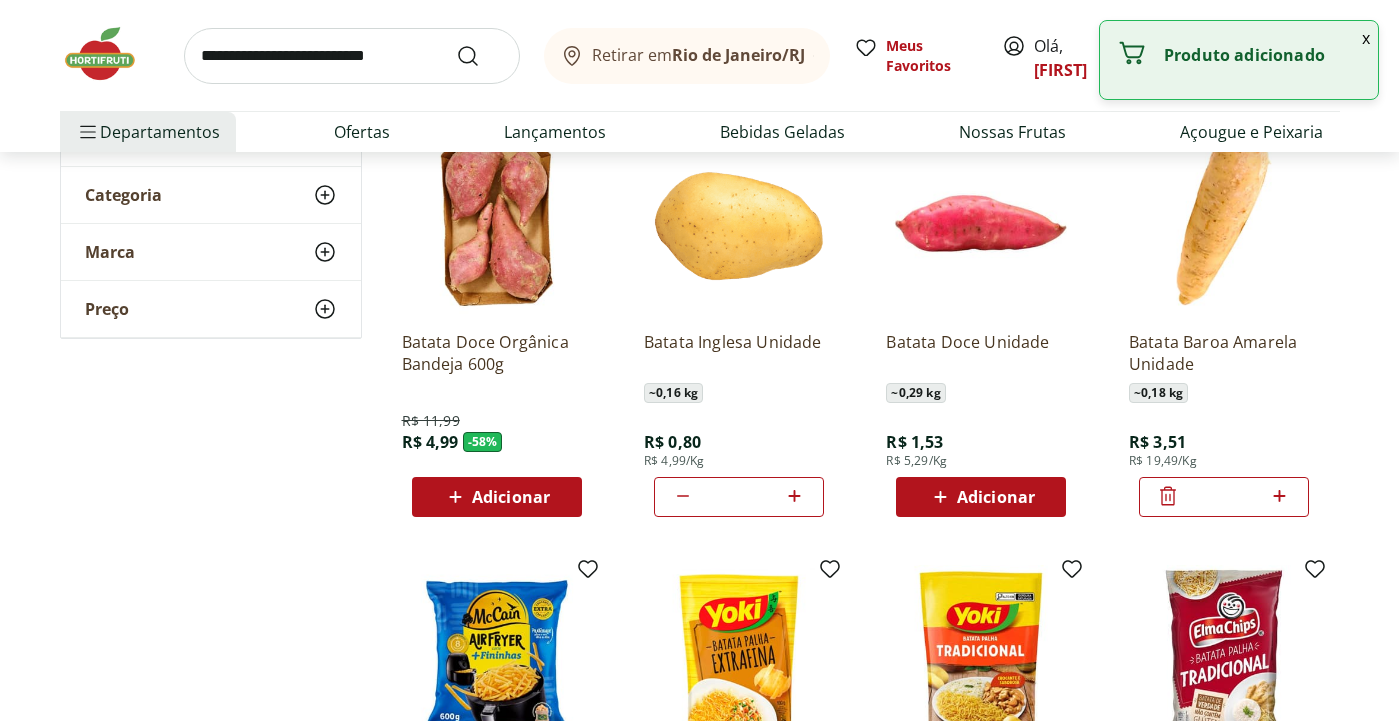 click 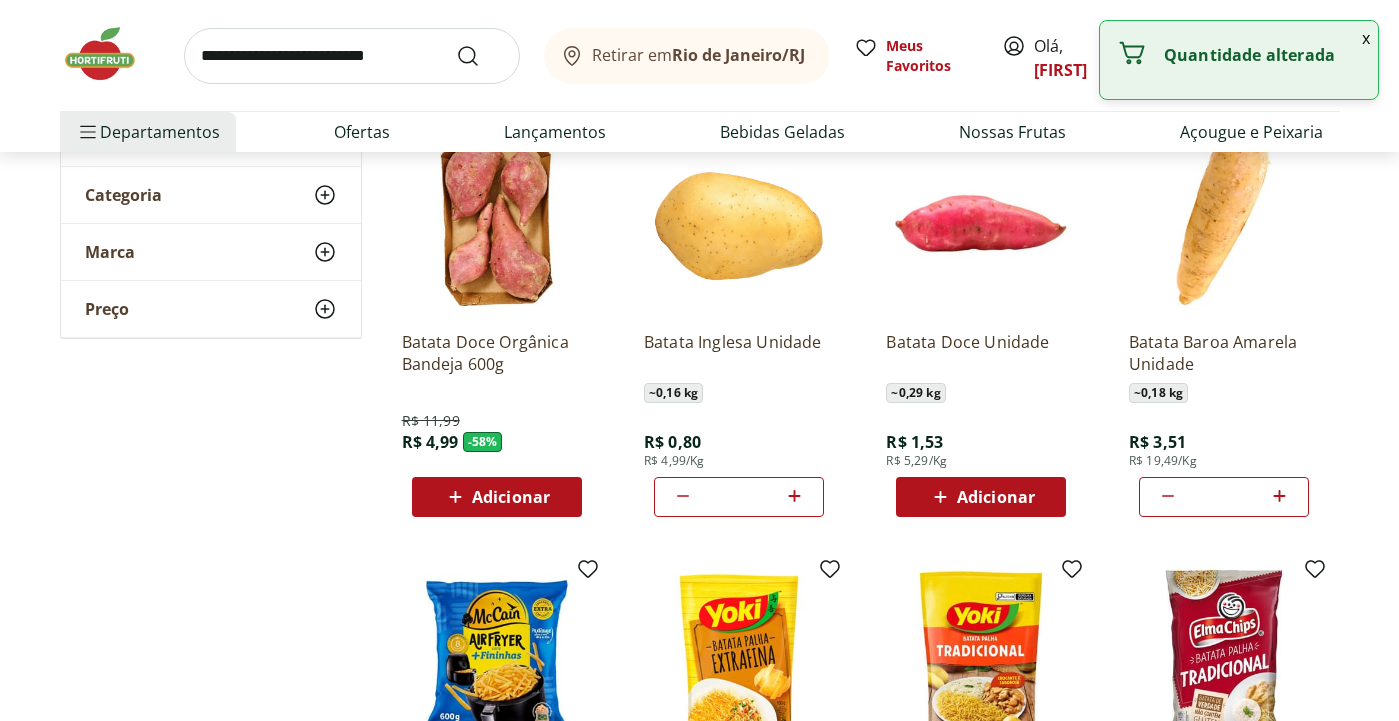 click 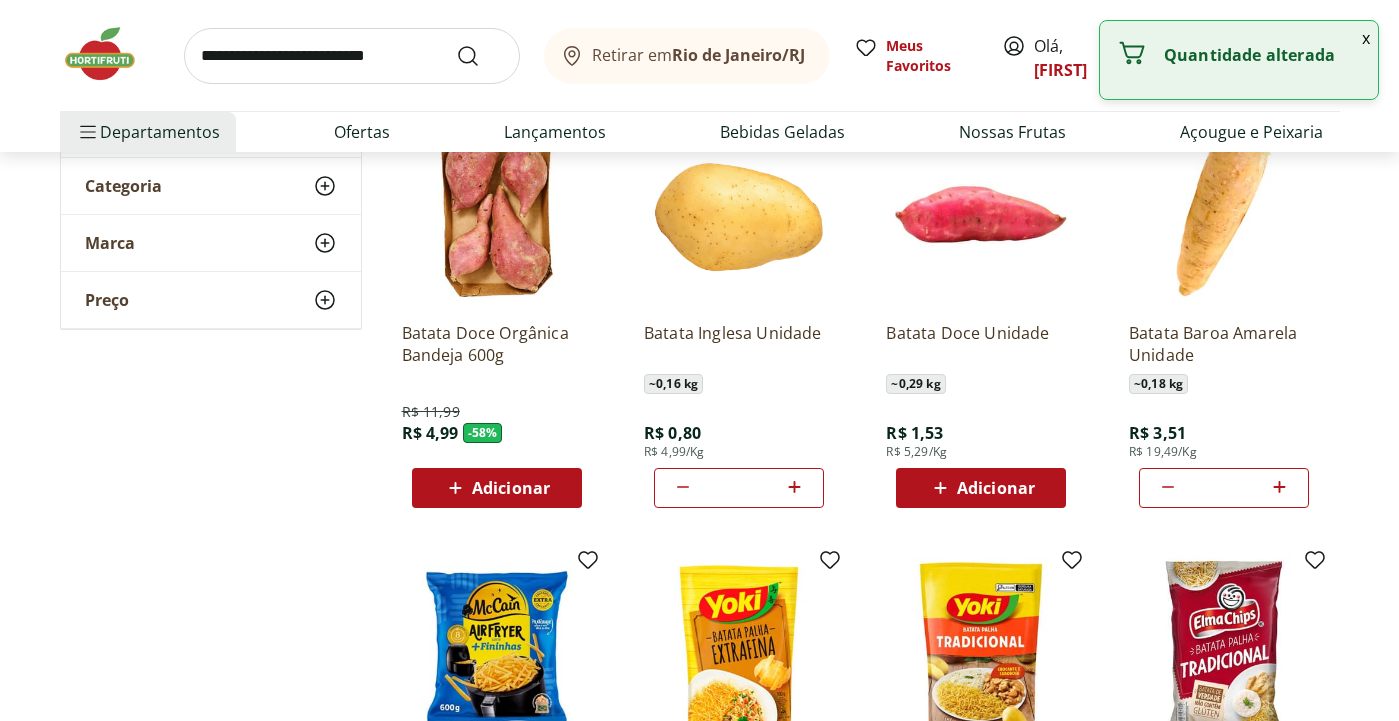scroll, scrollTop: 310, scrollLeft: 0, axis: vertical 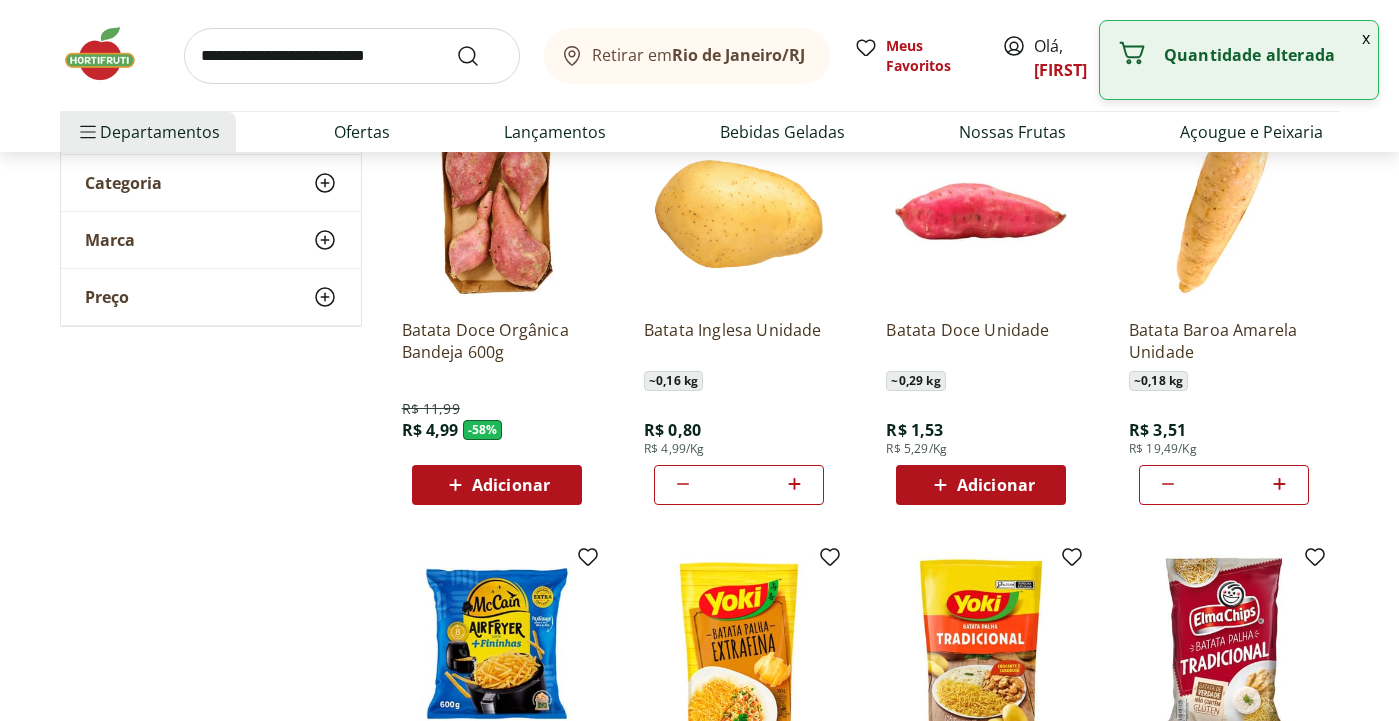 click 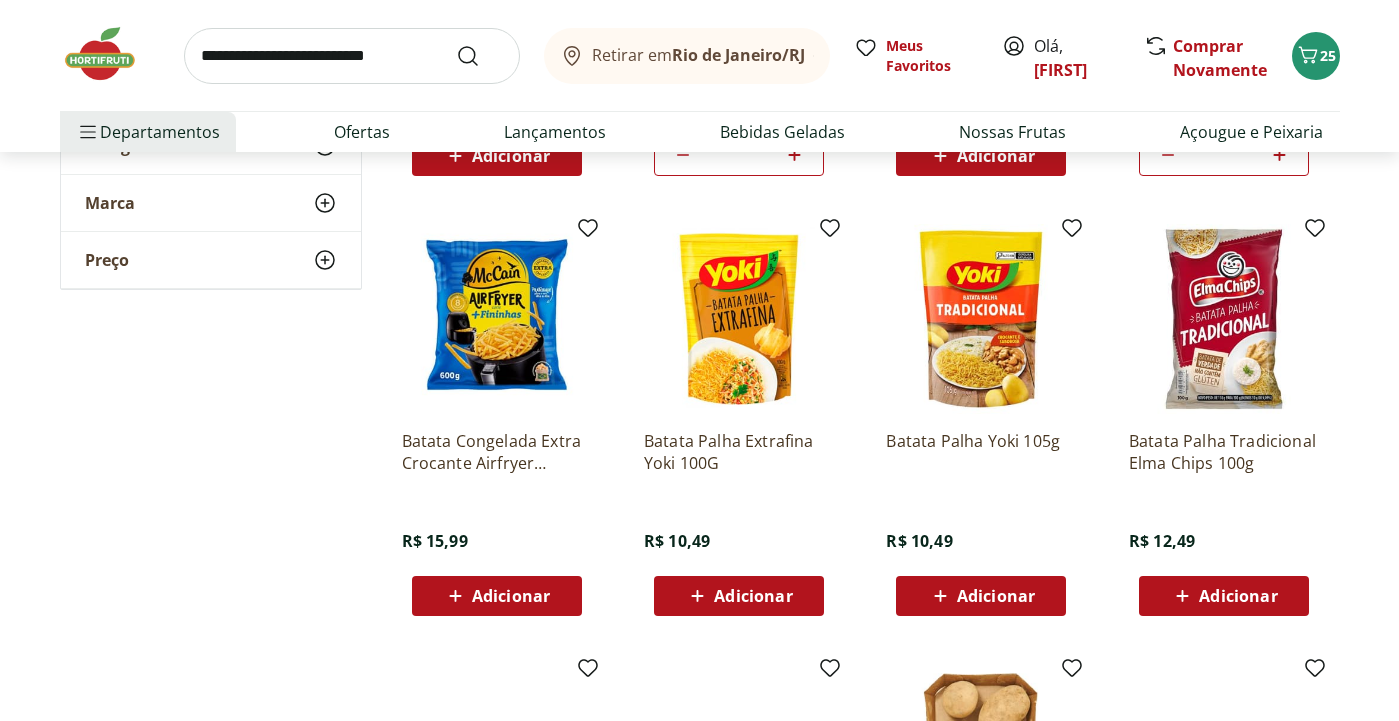 scroll, scrollTop: 0, scrollLeft: 0, axis: both 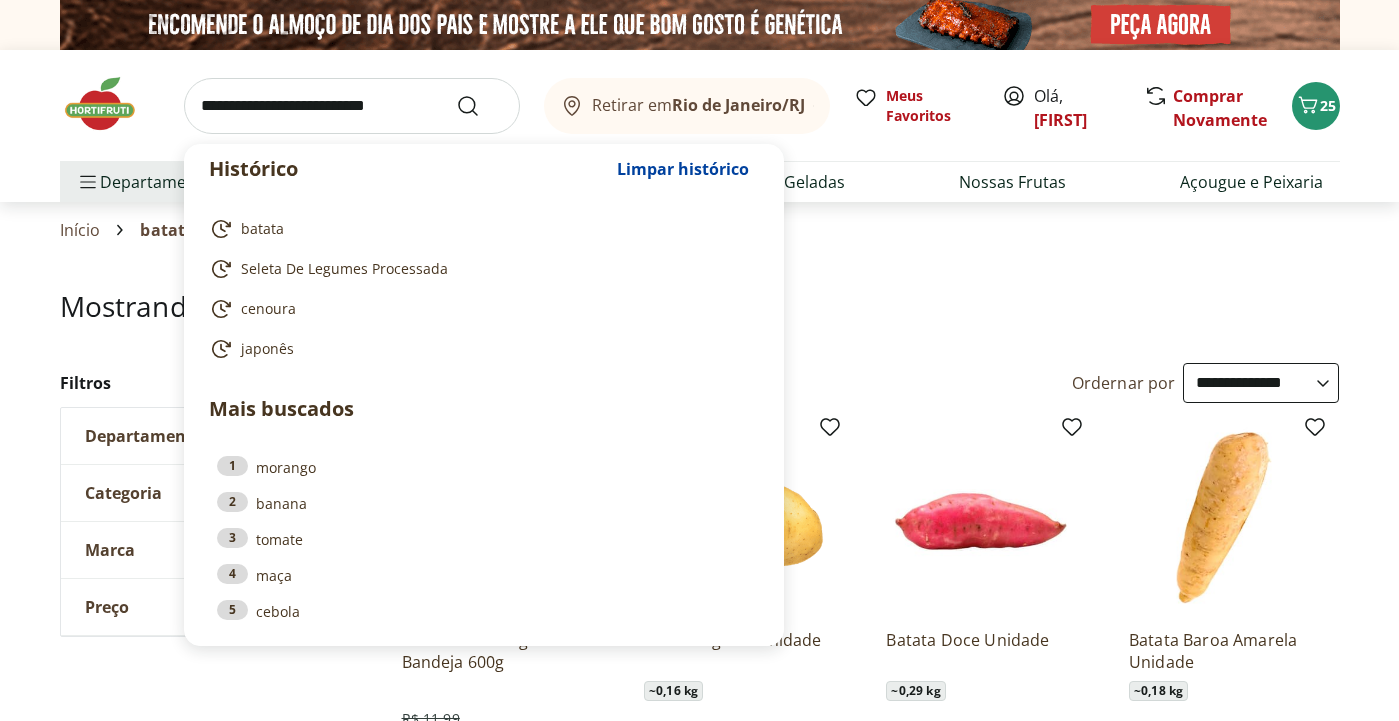 click at bounding box center (352, 106) 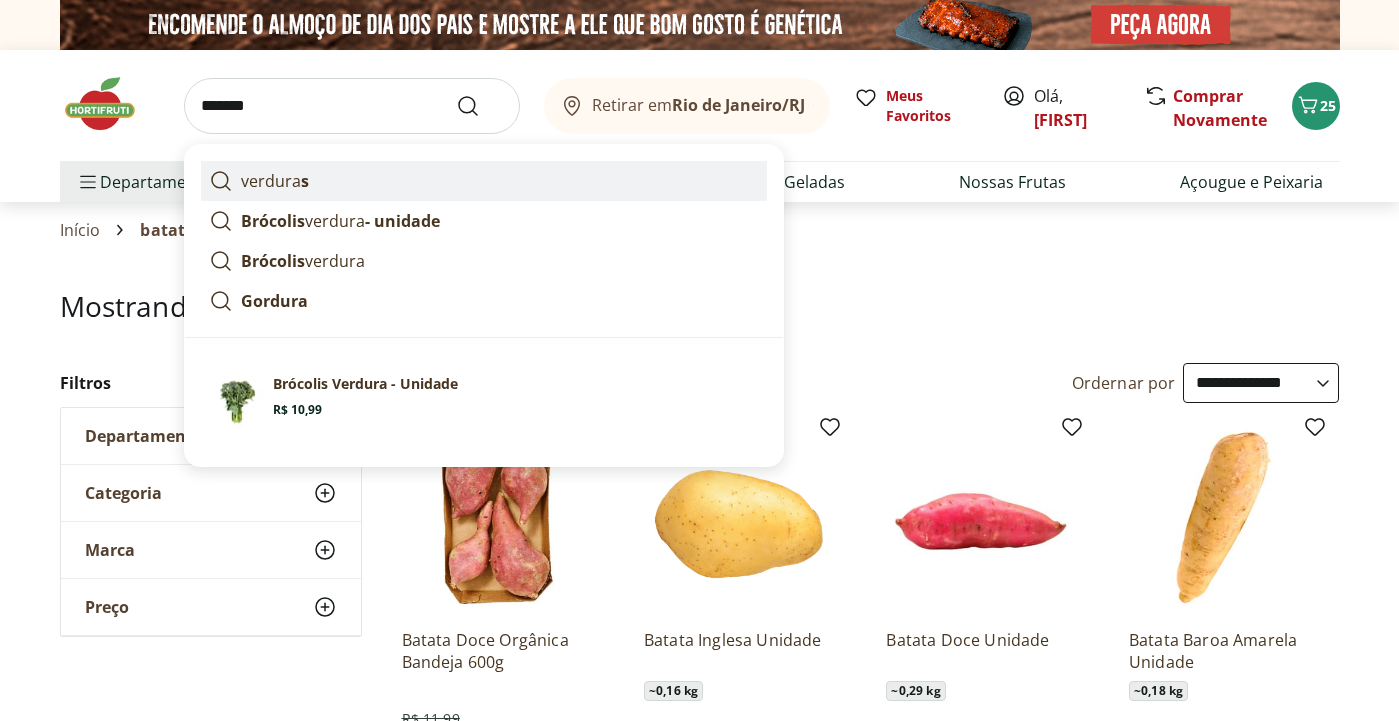 click on "verdura s" at bounding box center [275, 181] 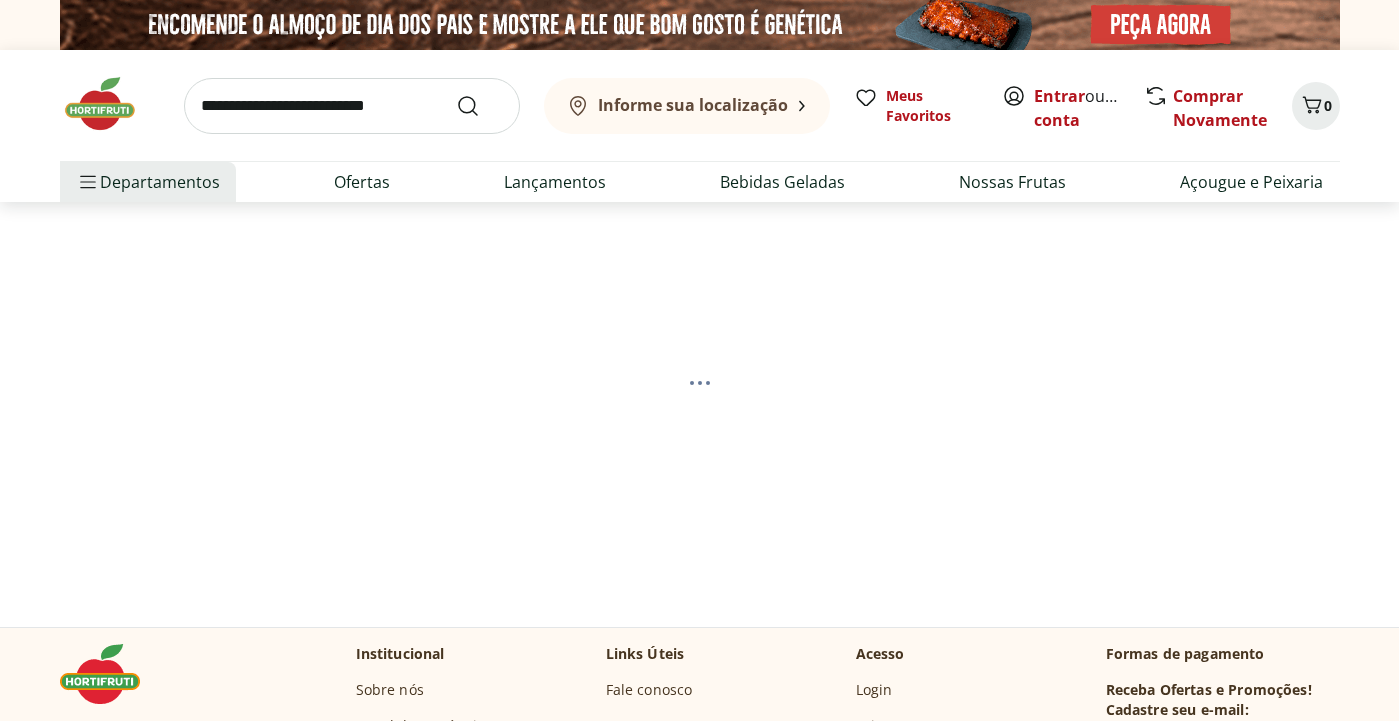 scroll, scrollTop: 0, scrollLeft: 0, axis: both 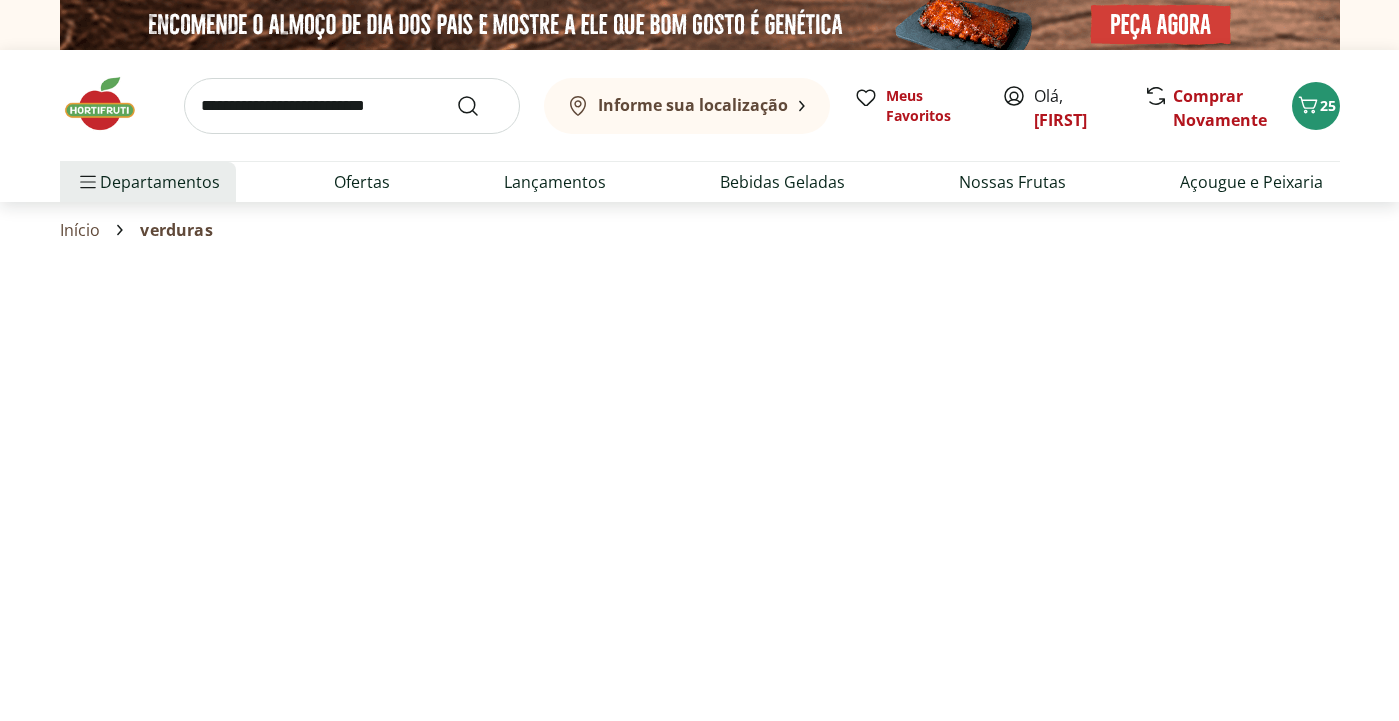 select on "**********" 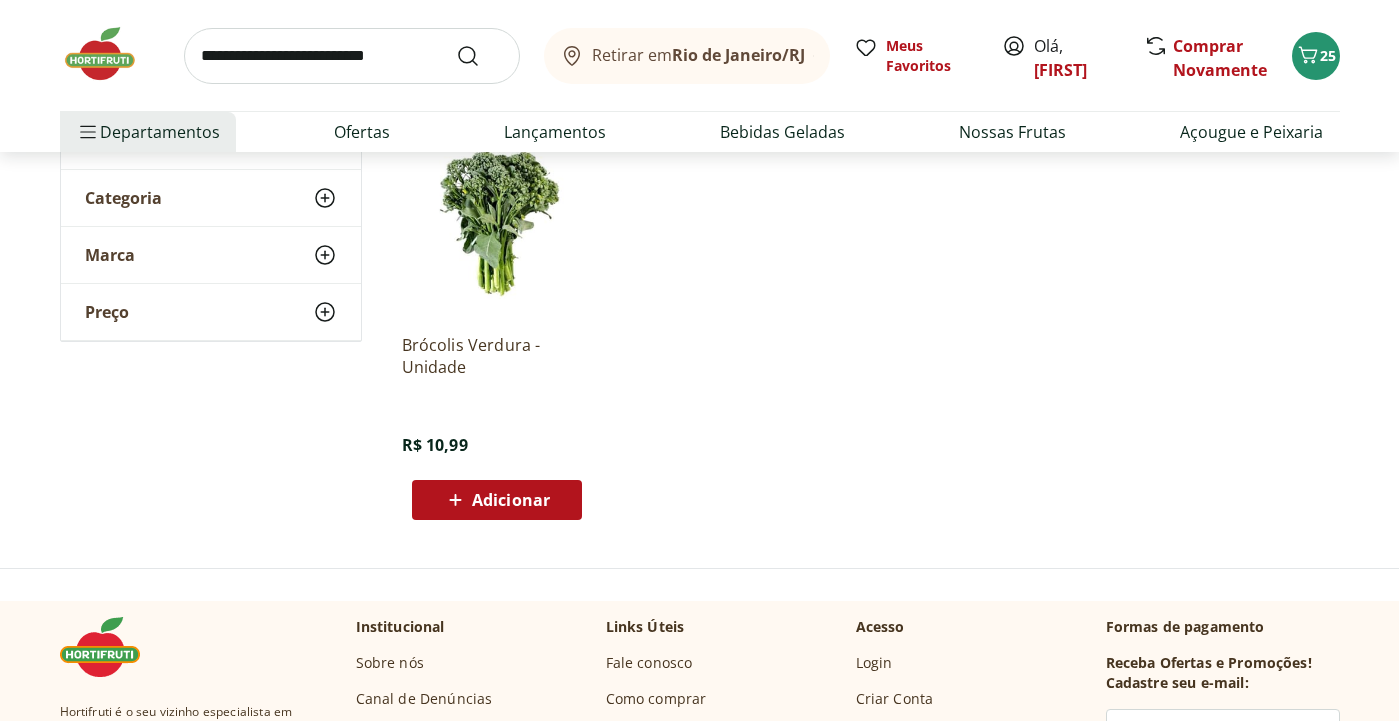 scroll, scrollTop: 0, scrollLeft: 0, axis: both 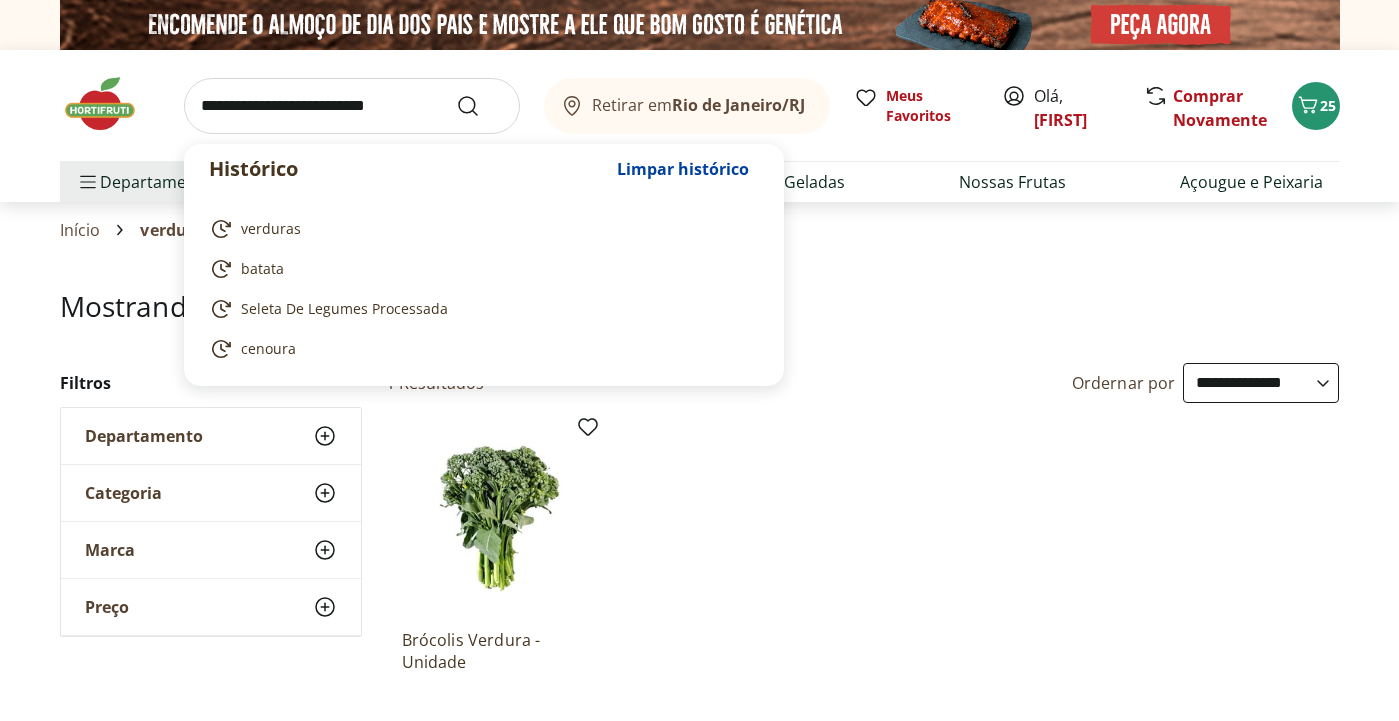 click at bounding box center (352, 106) 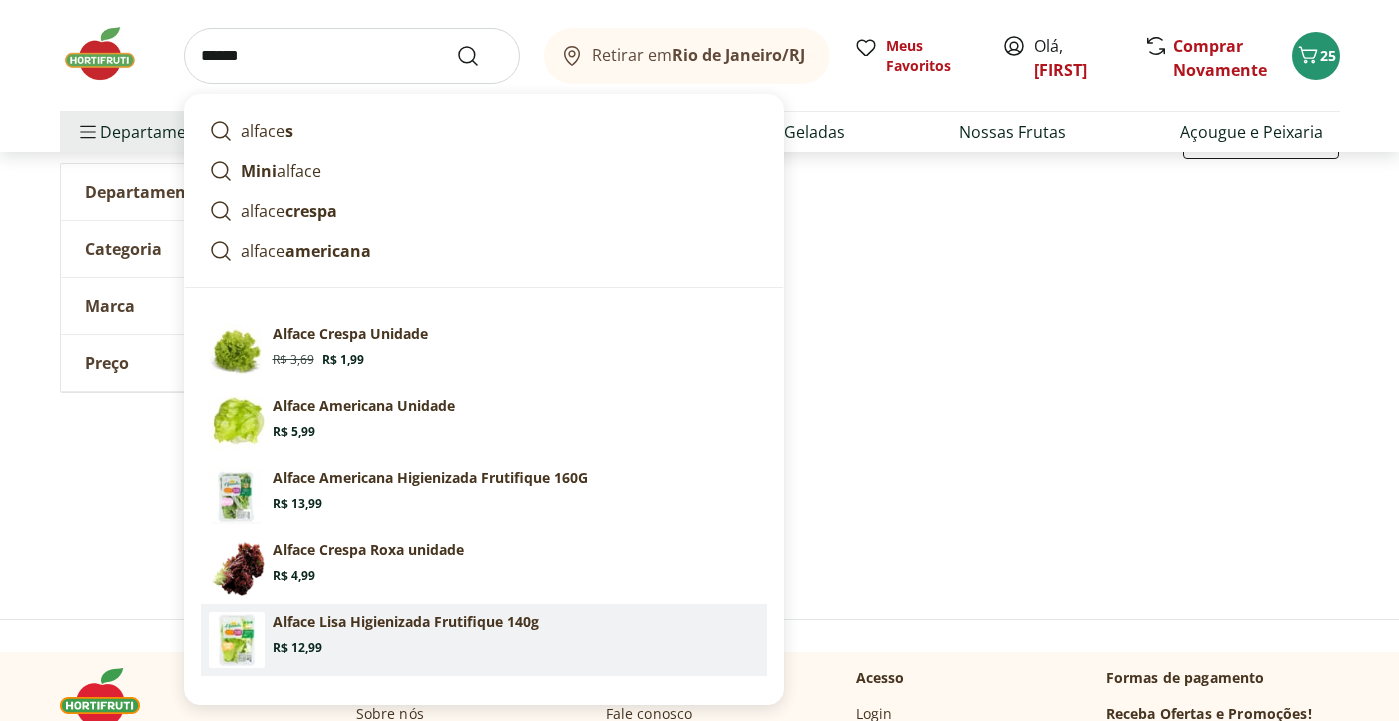 scroll, scrollTop: 239, scrollLeft: 0, axis: vertical 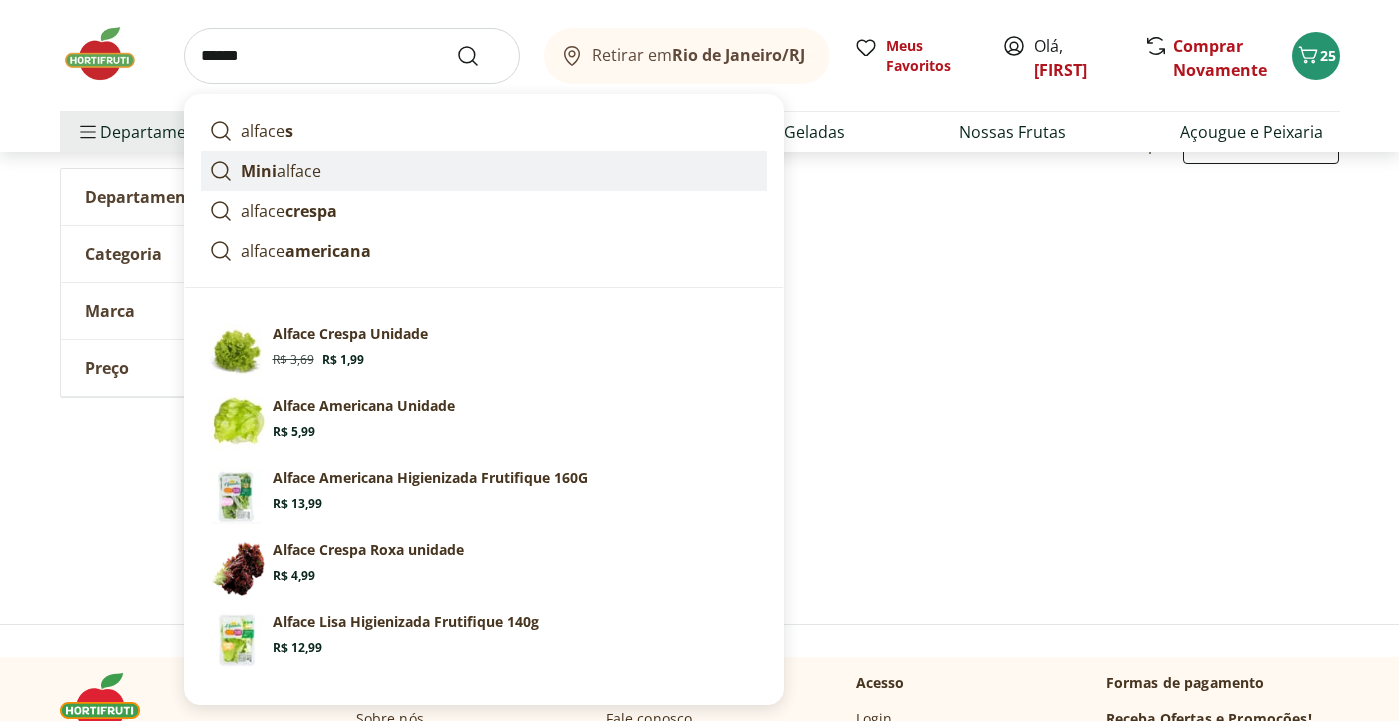 click on "Mini alface" at bounding box center (281, 171) 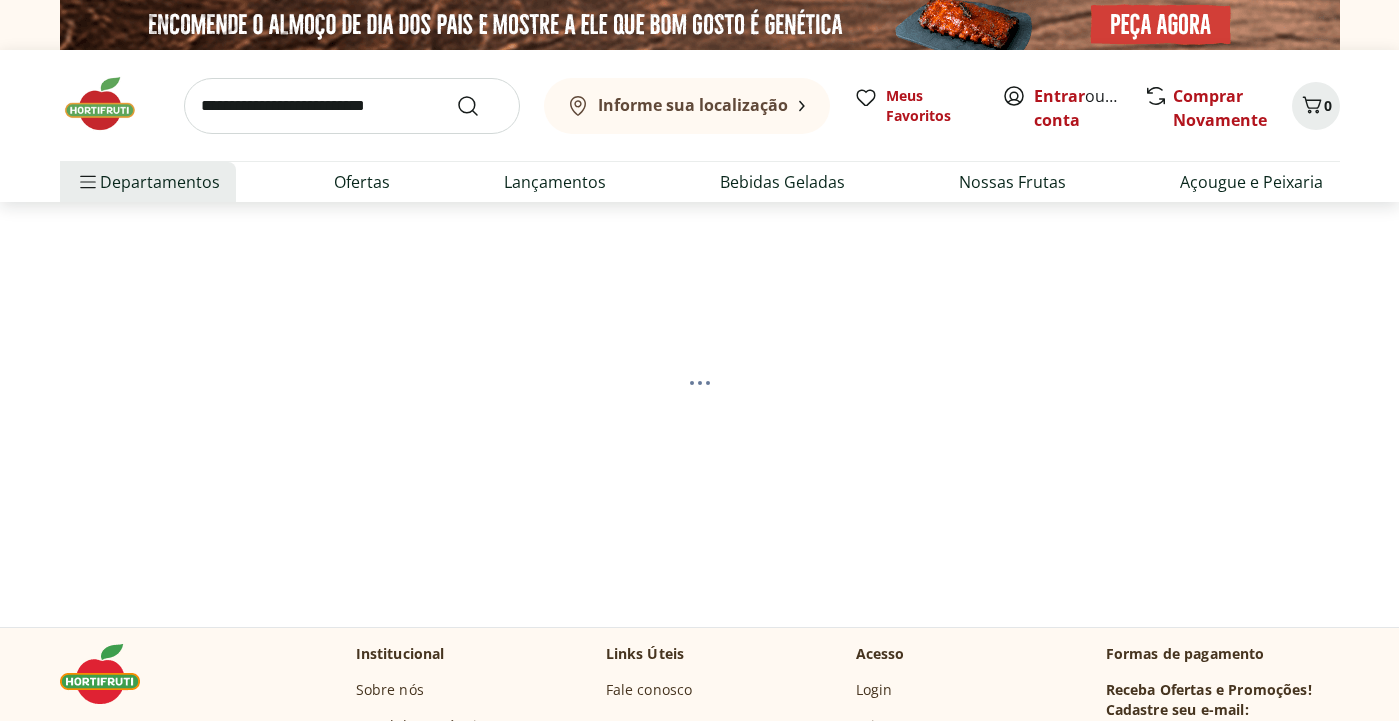 scroll, scrollTop: 0, scrollLeft: 0, axis: both 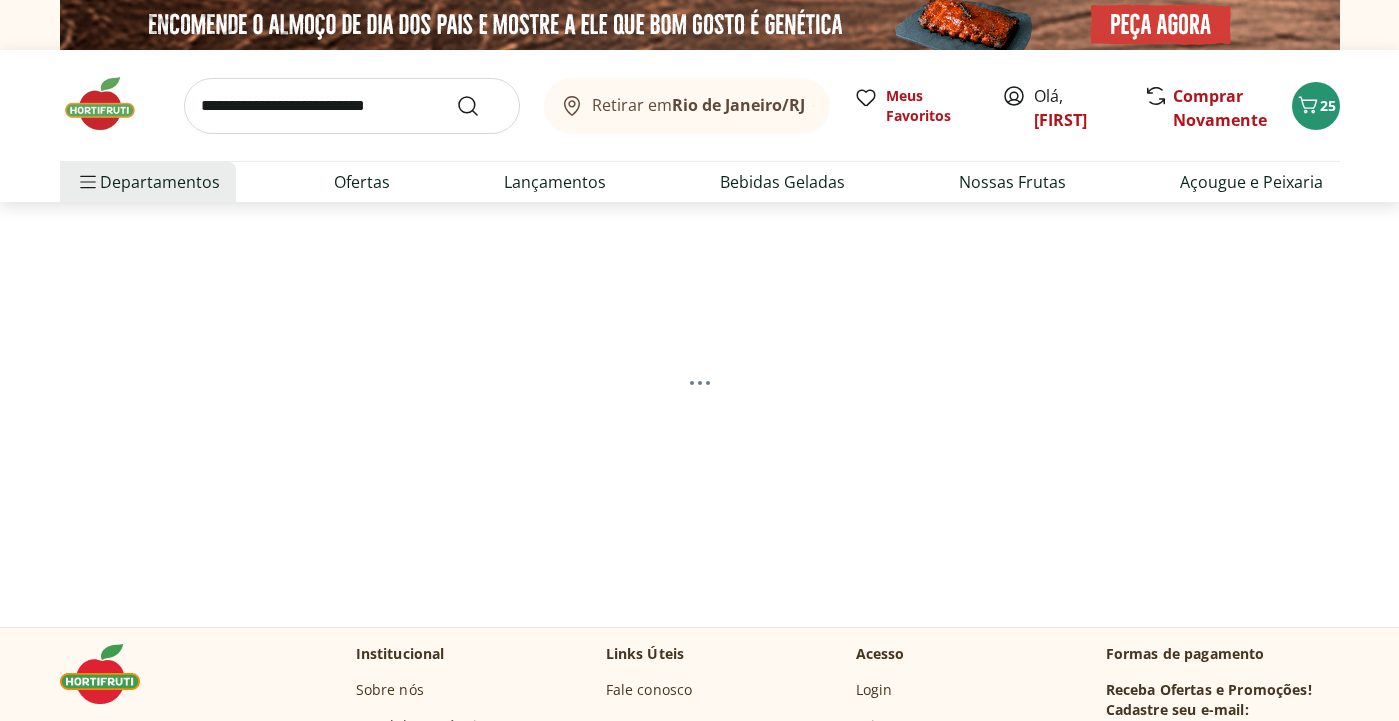 select on "**********" 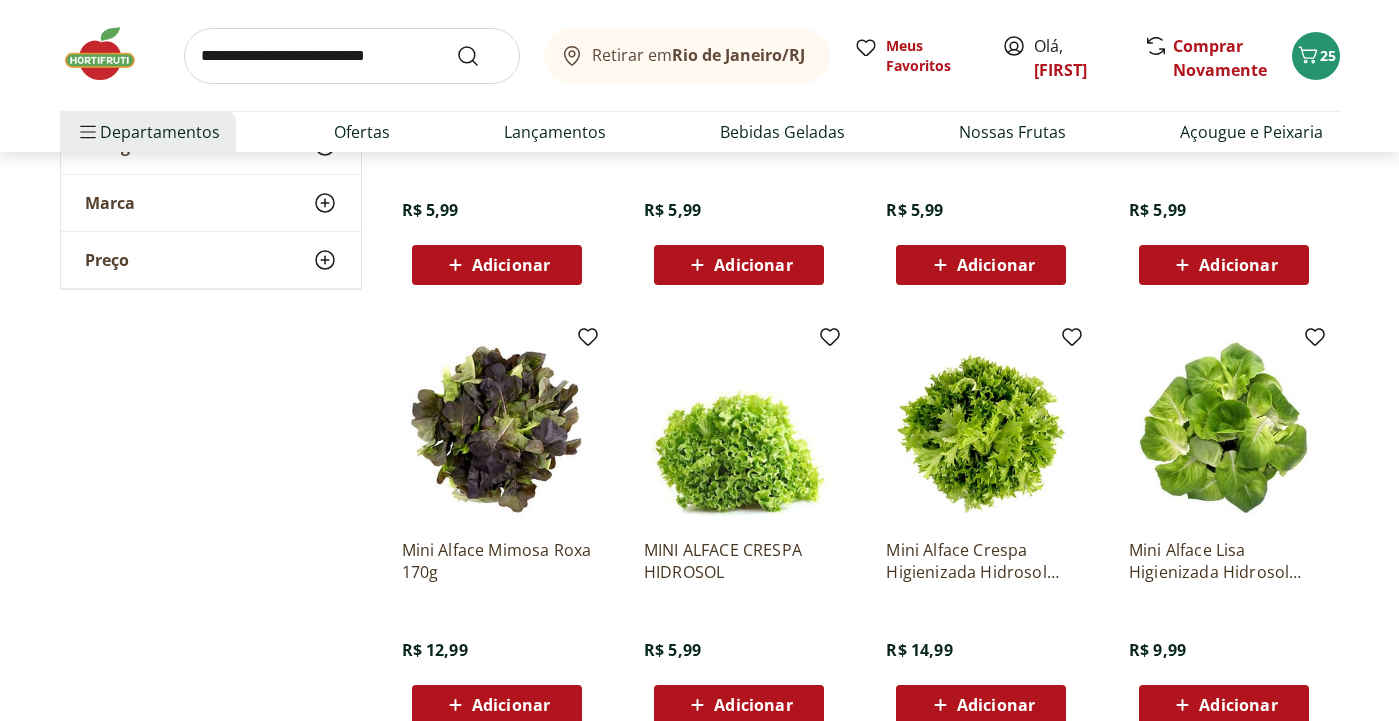 scroll, scrollTop: 0, scrollLeft: 0, axis: both 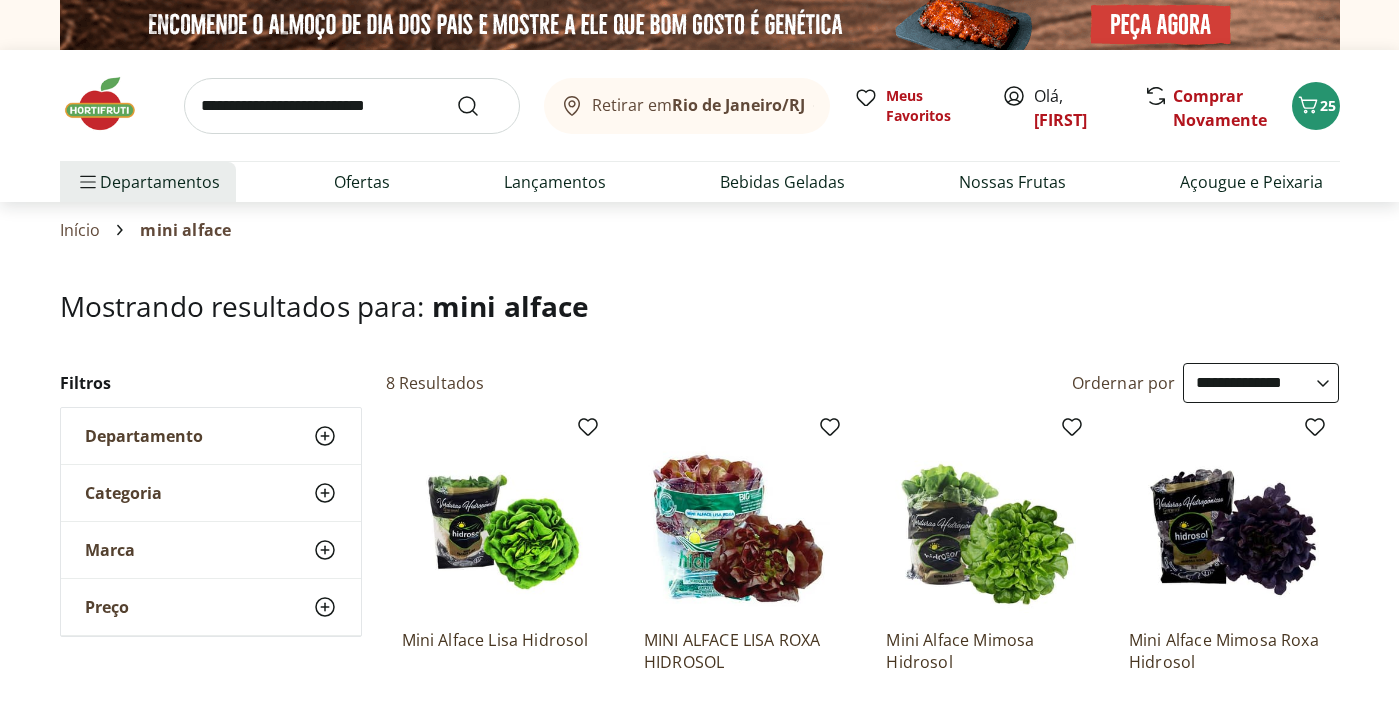 click 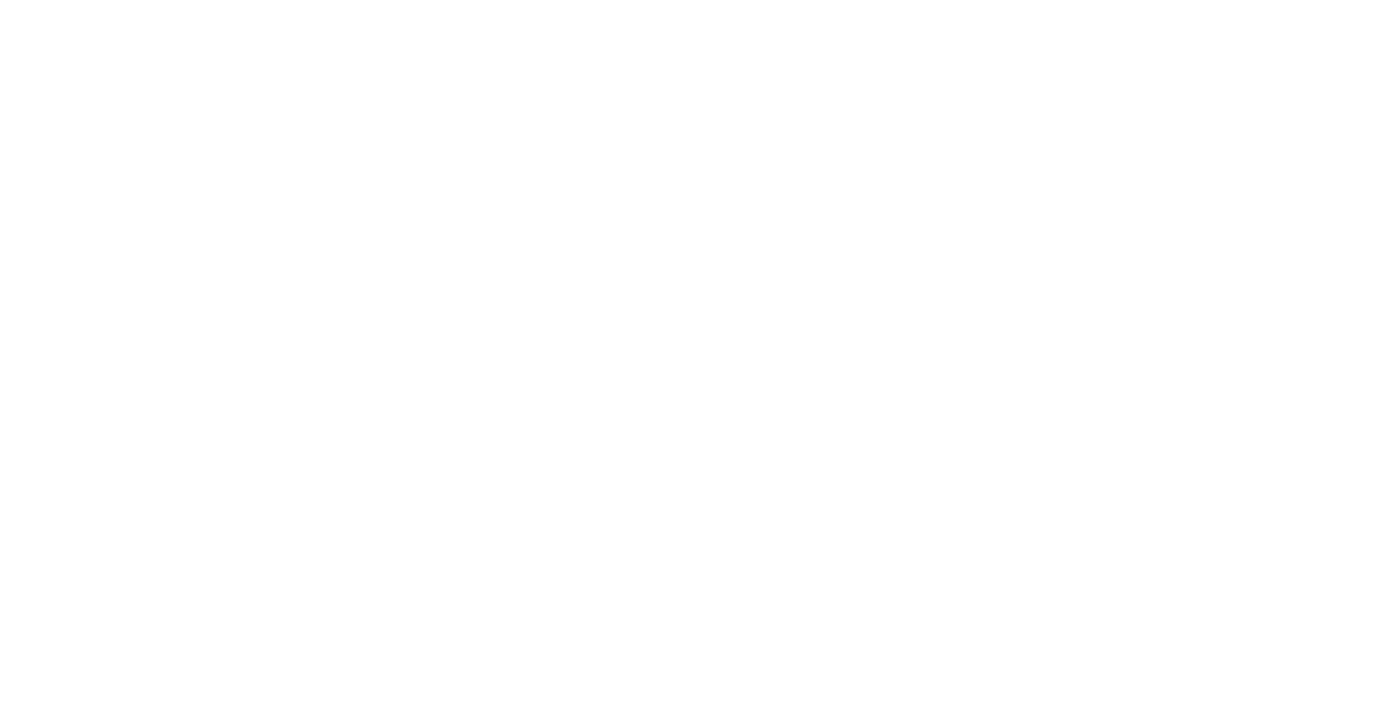 select on "**********" 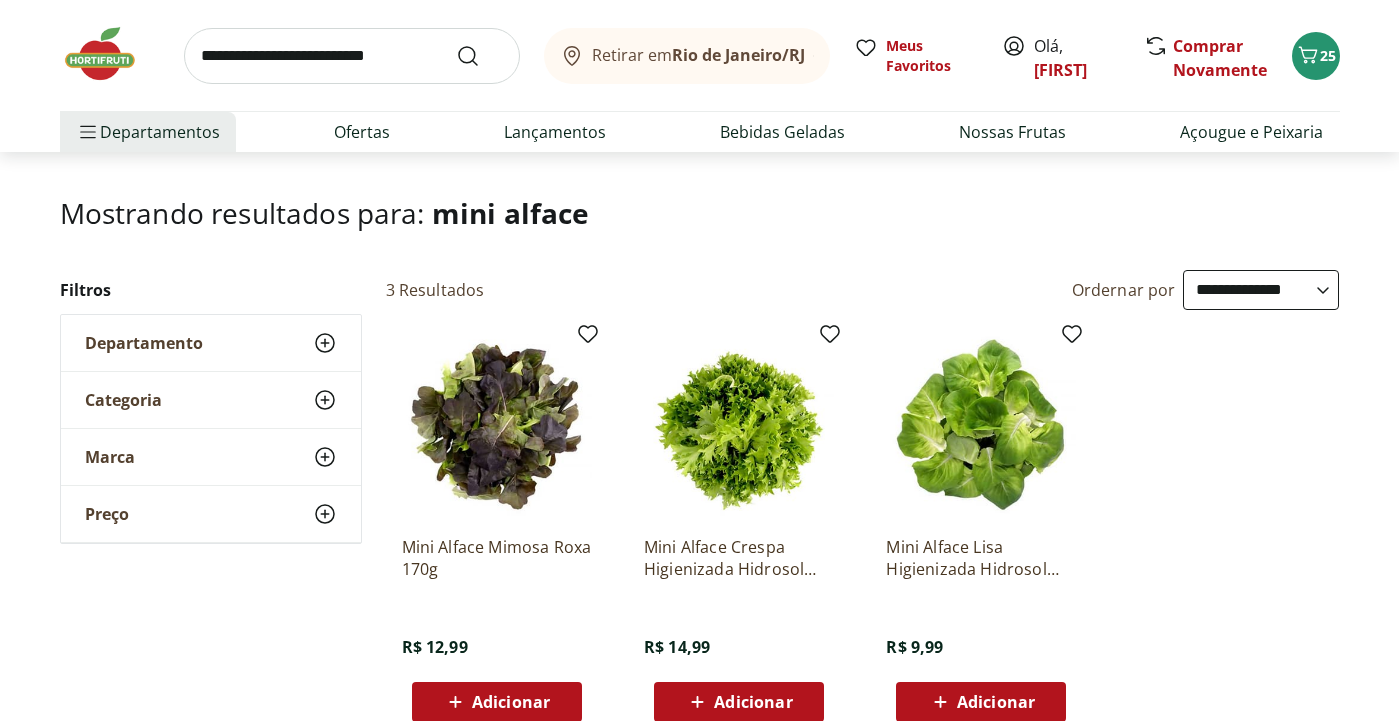 scroll, scrollTop: 0, scrollLeft: 0, axis: both 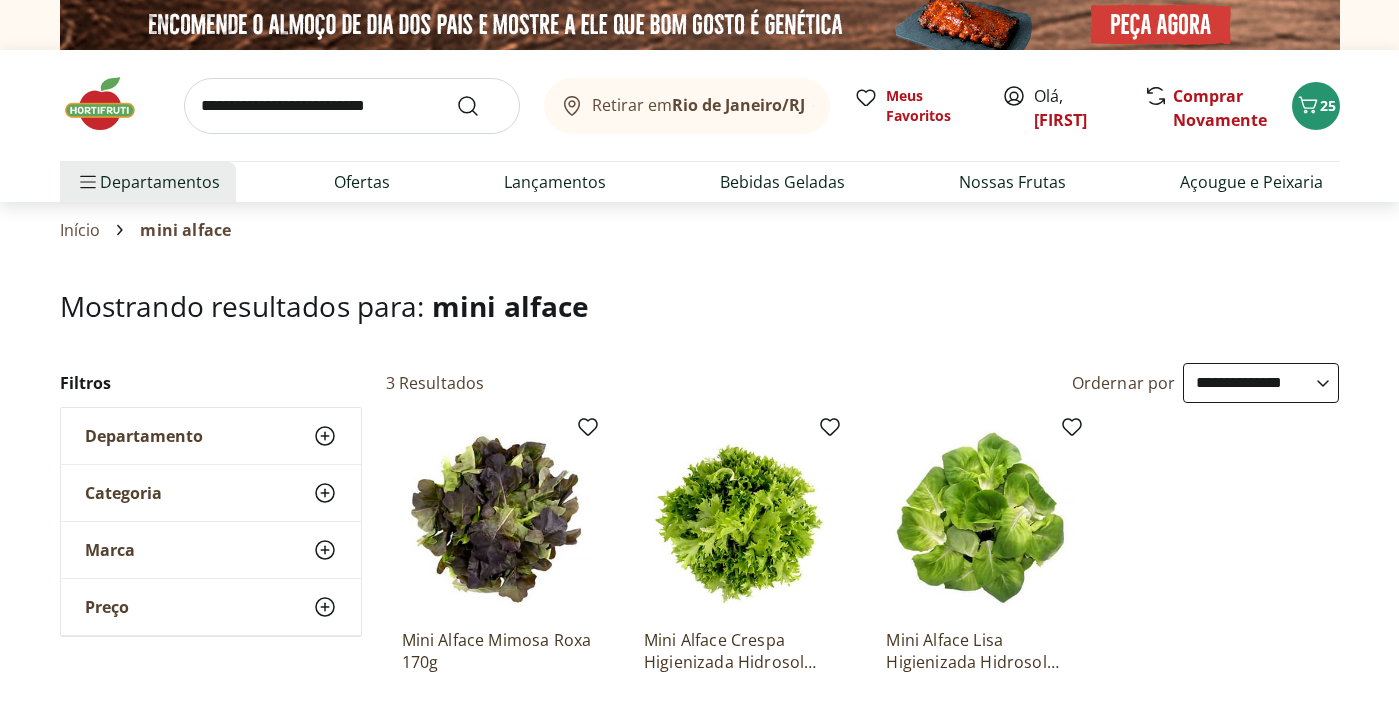 click at bounding box center [352, 106] 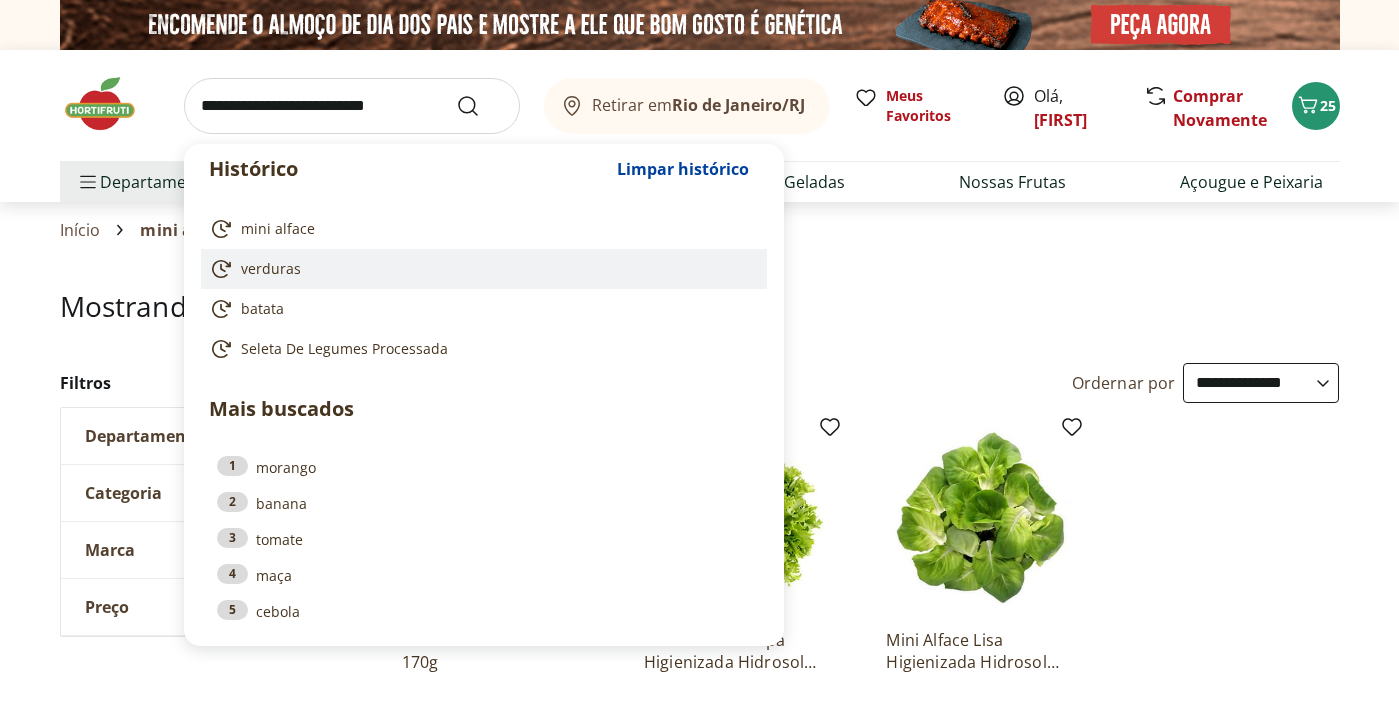 click on "verduras" at bounding box center [271, 269] 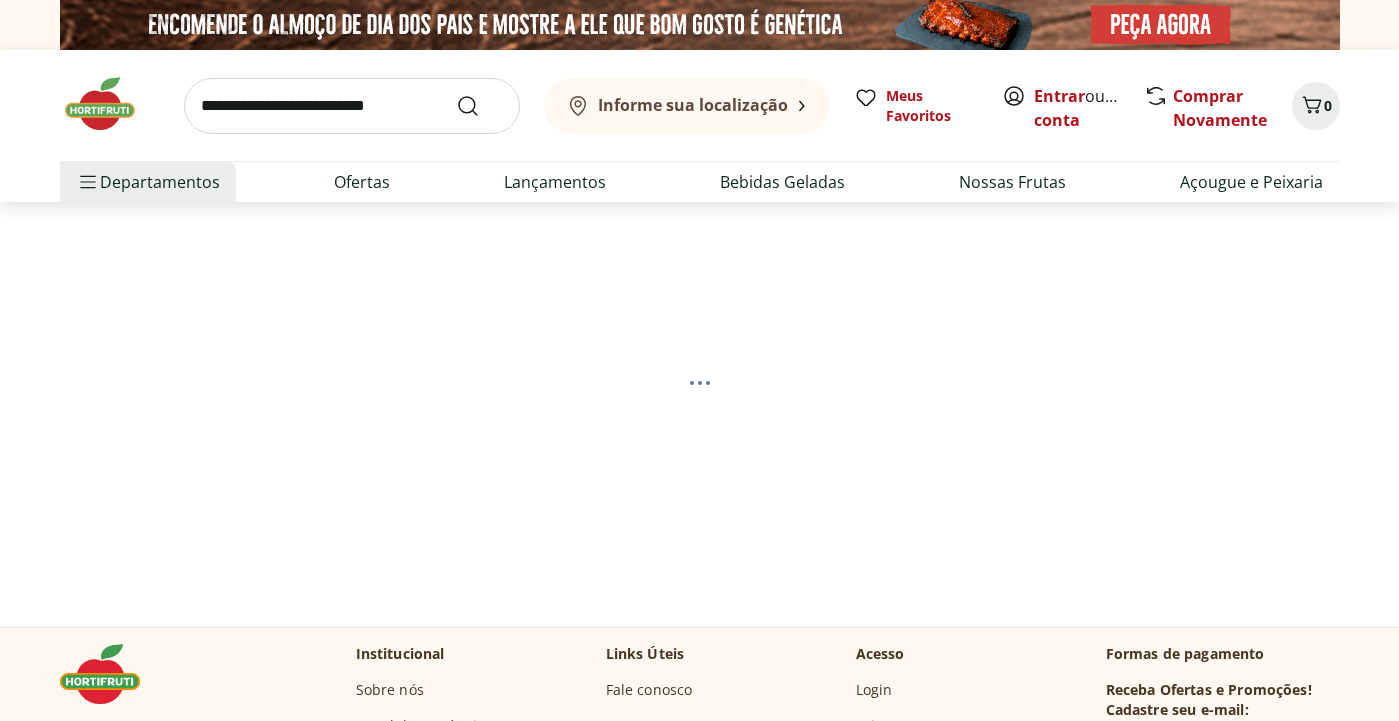 scroll, scrollTop: 0, scrollLeft: 0, axis: both 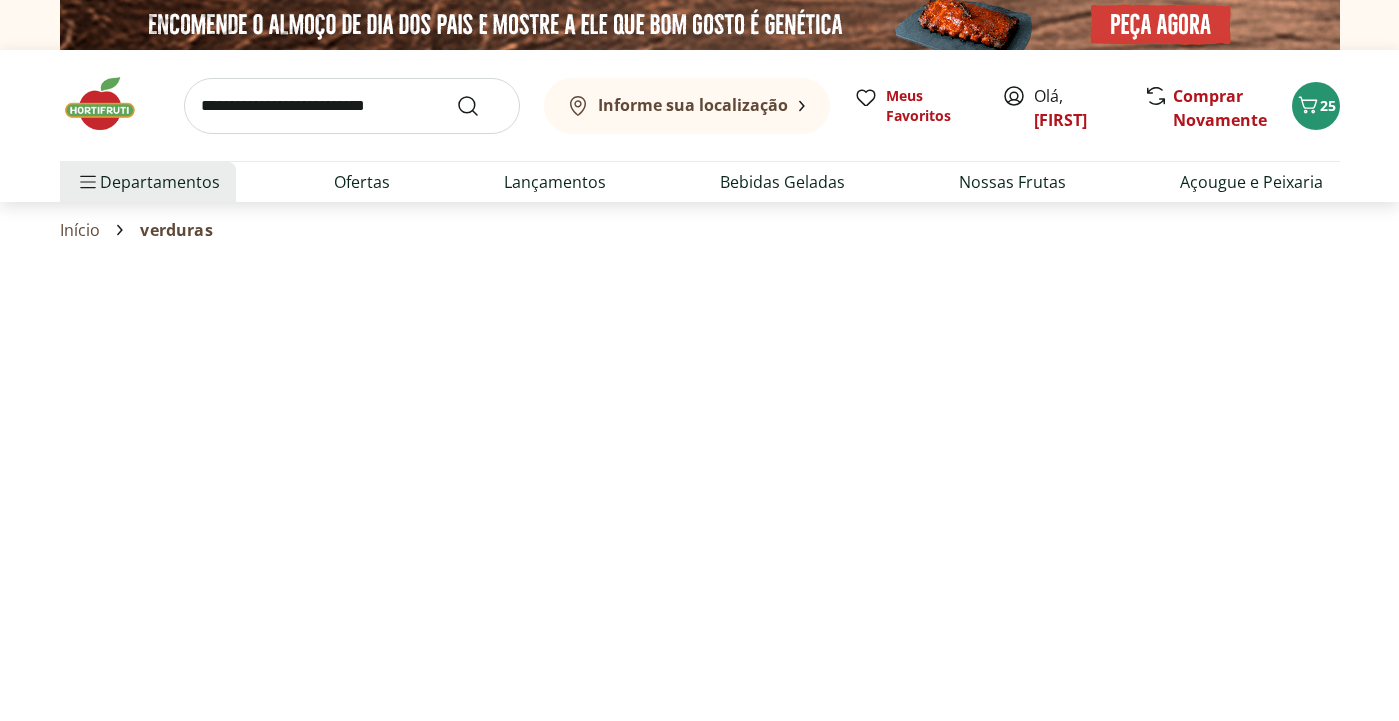 select on "**********" 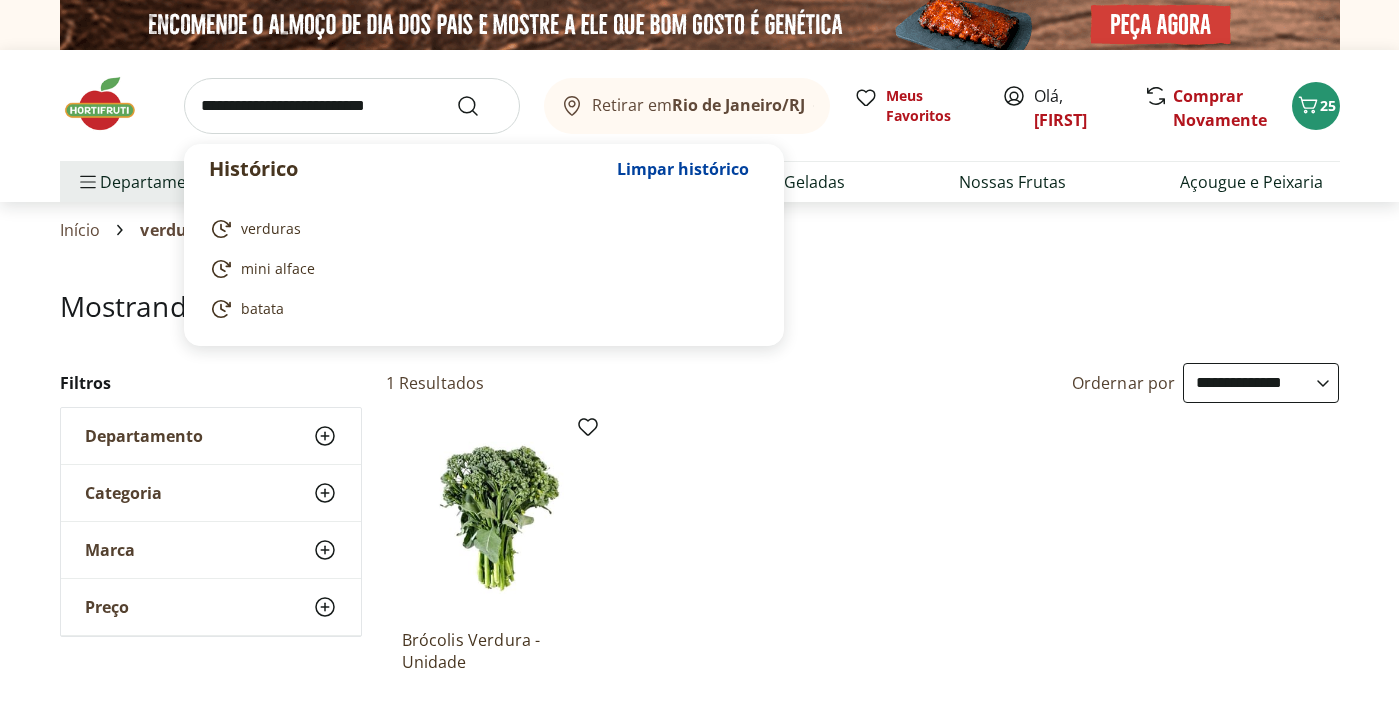 click at bounding box center [352, 106] 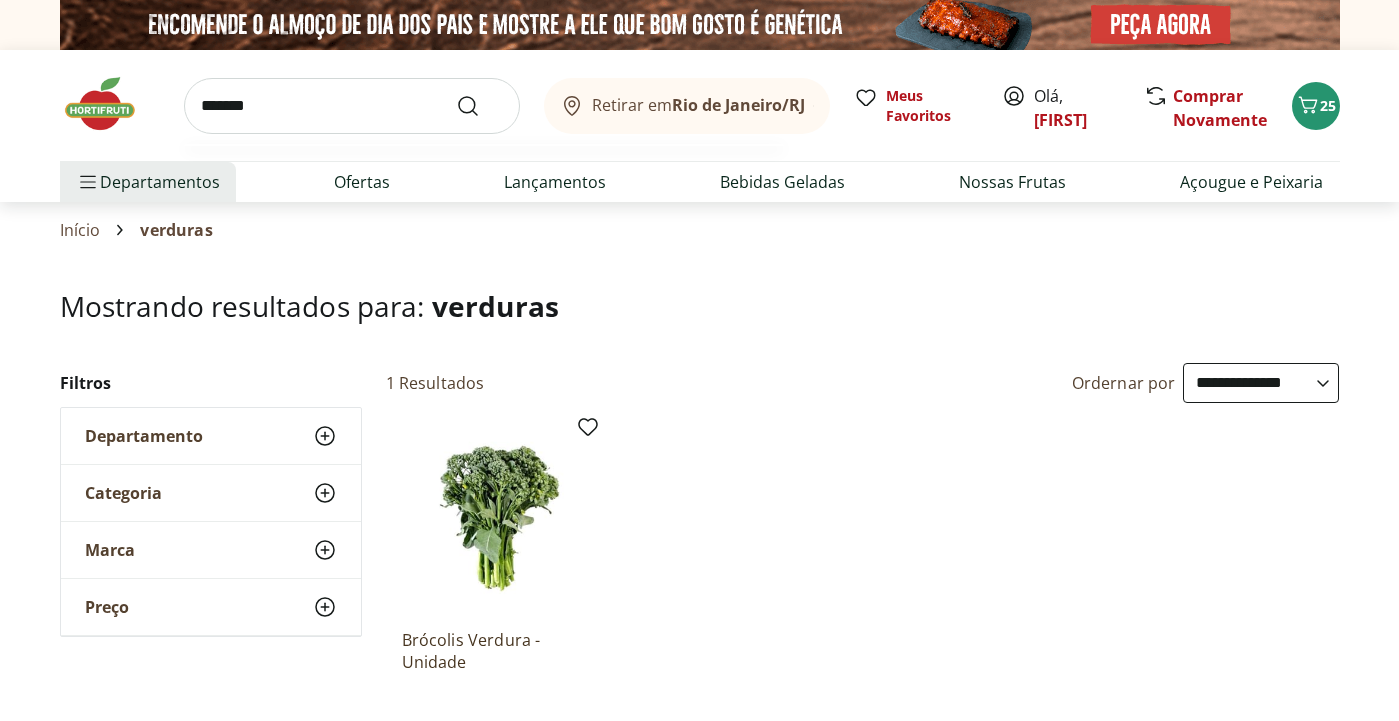 type on "*******" 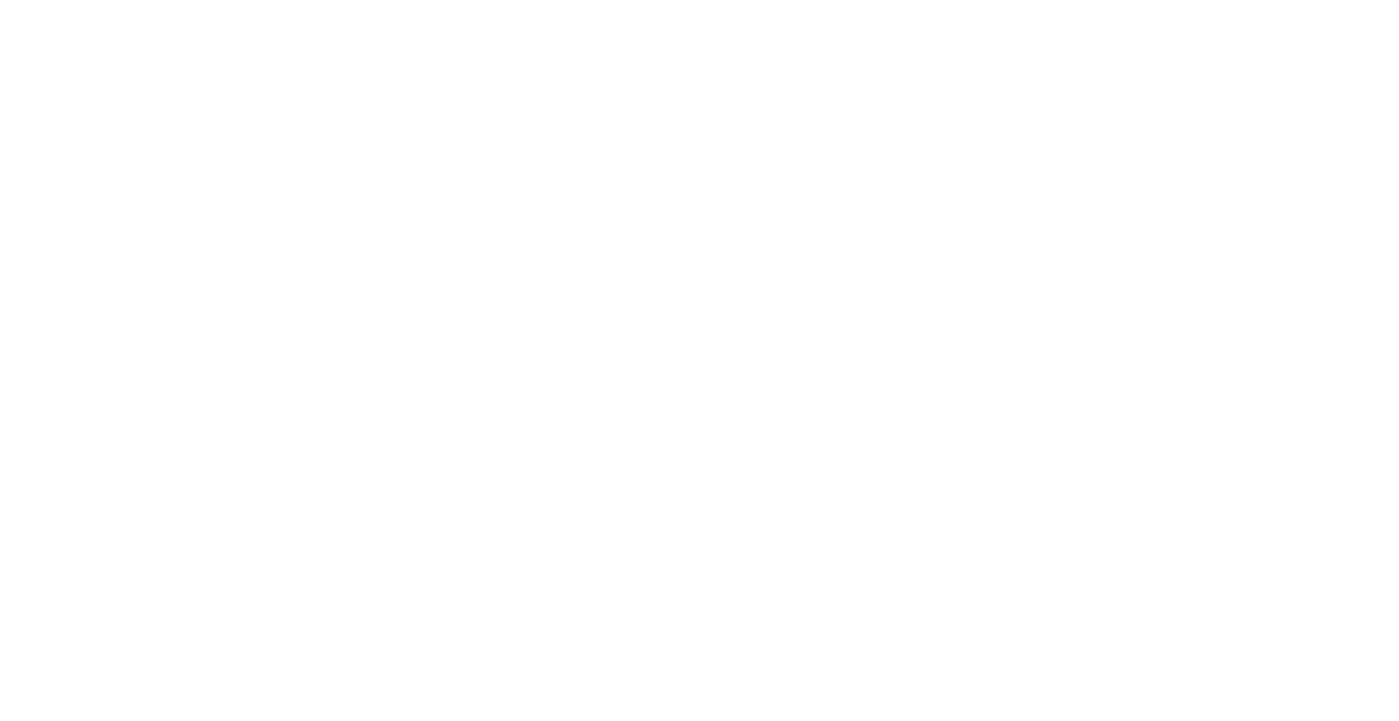 select on "**********" 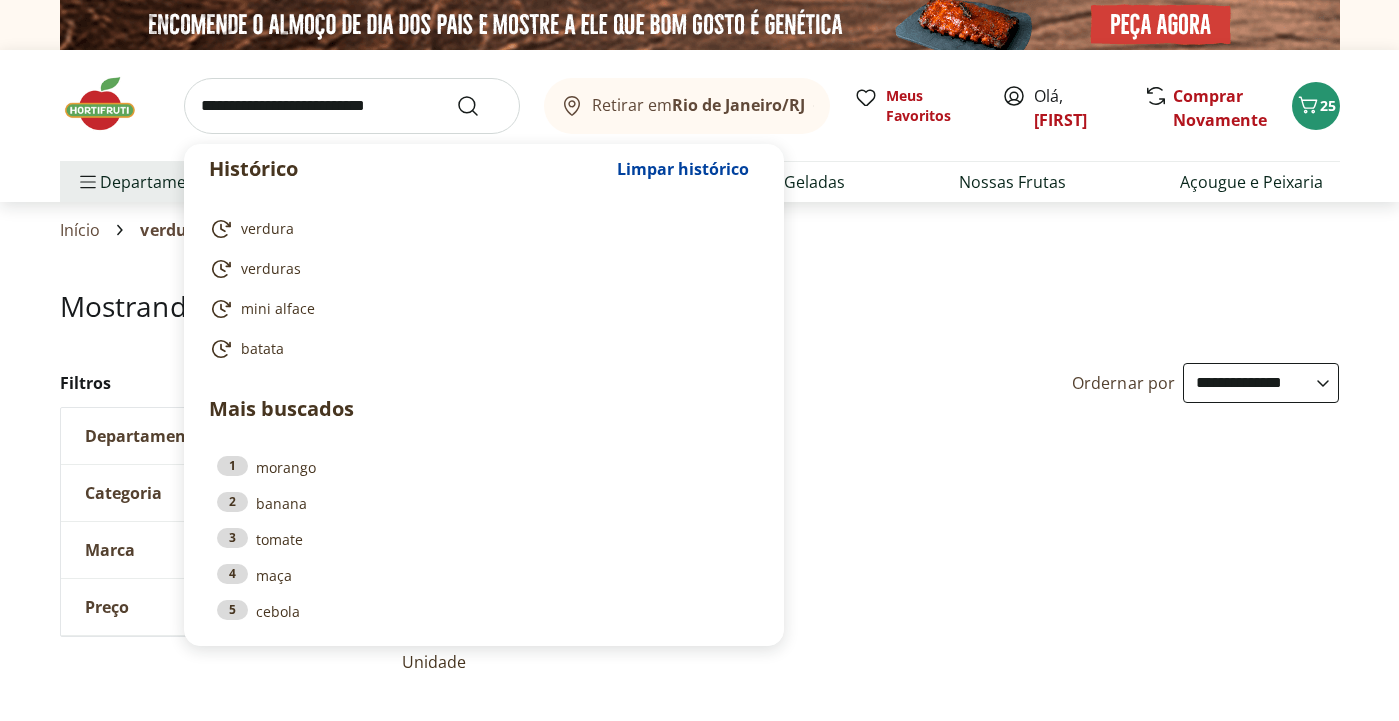 click at bounding box center (352, 106) 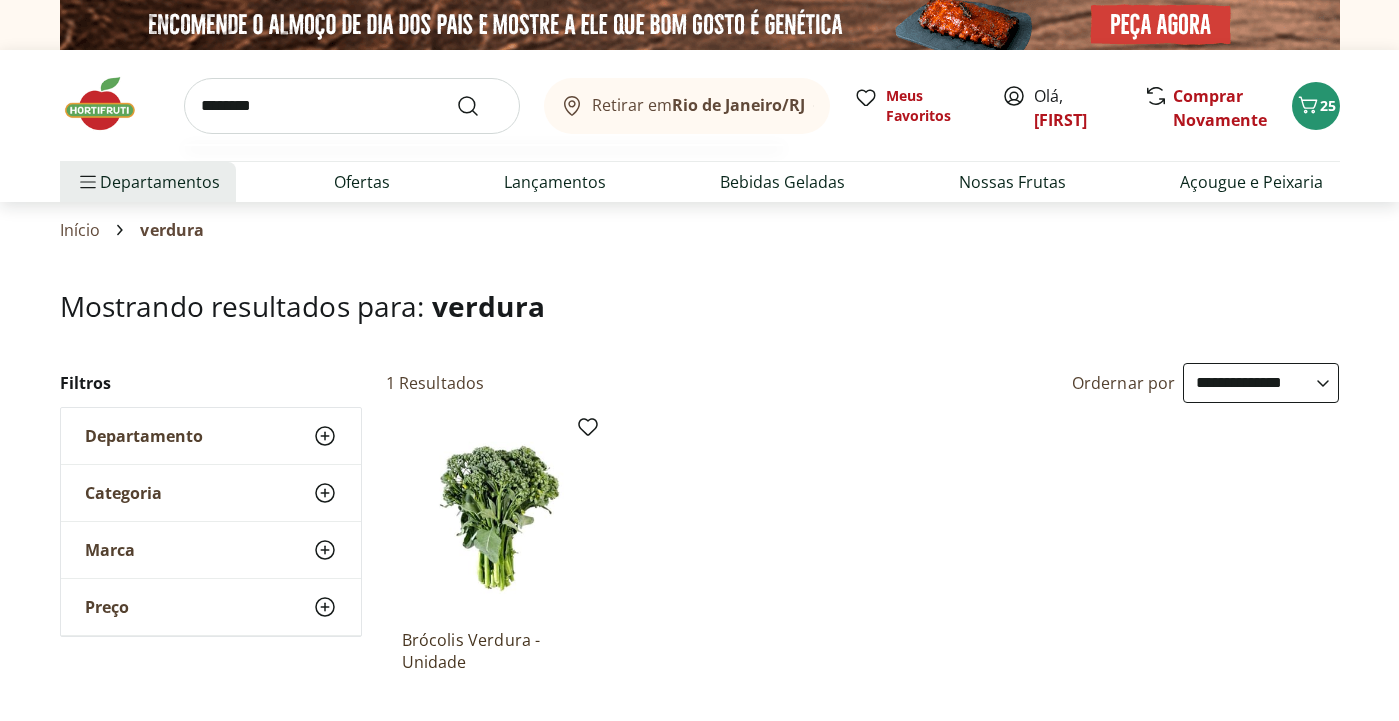 type on "********" 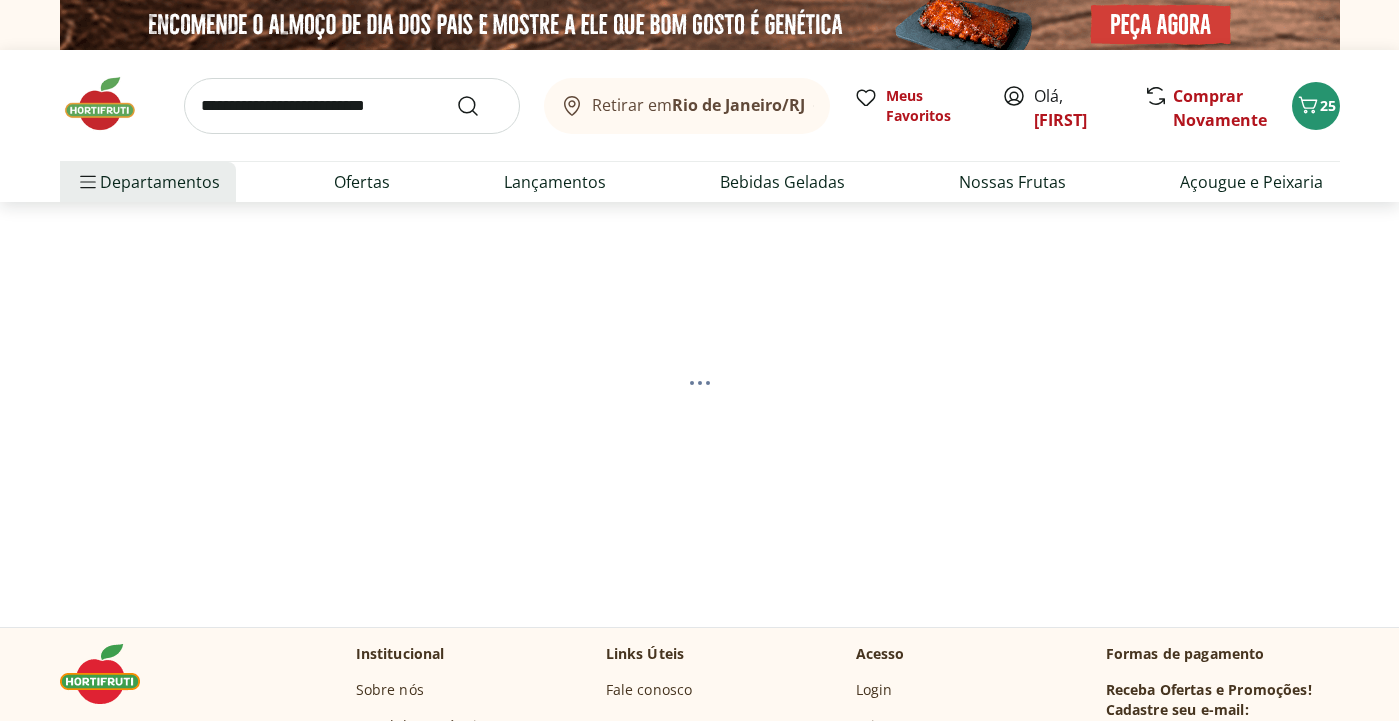 select on "**********" 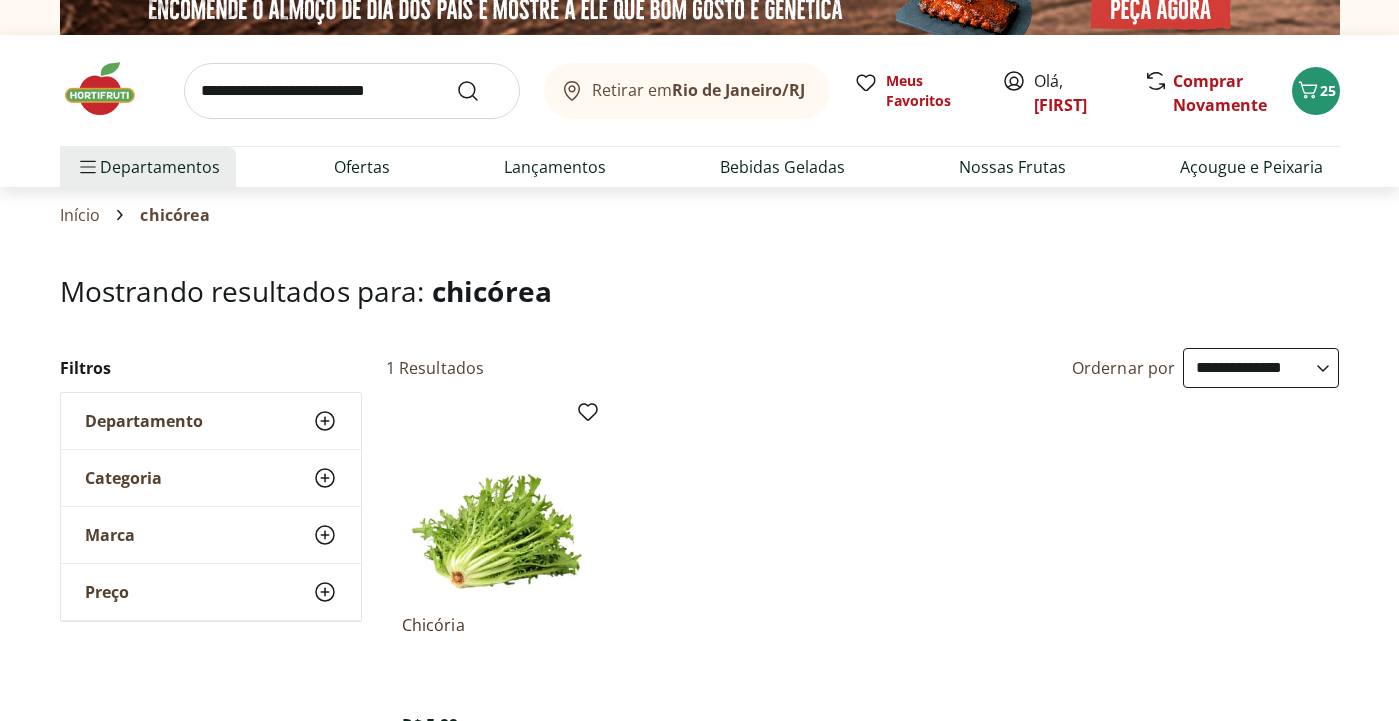 scroll, scrollTop: 10, scrollLeft: 0, axis: vertical 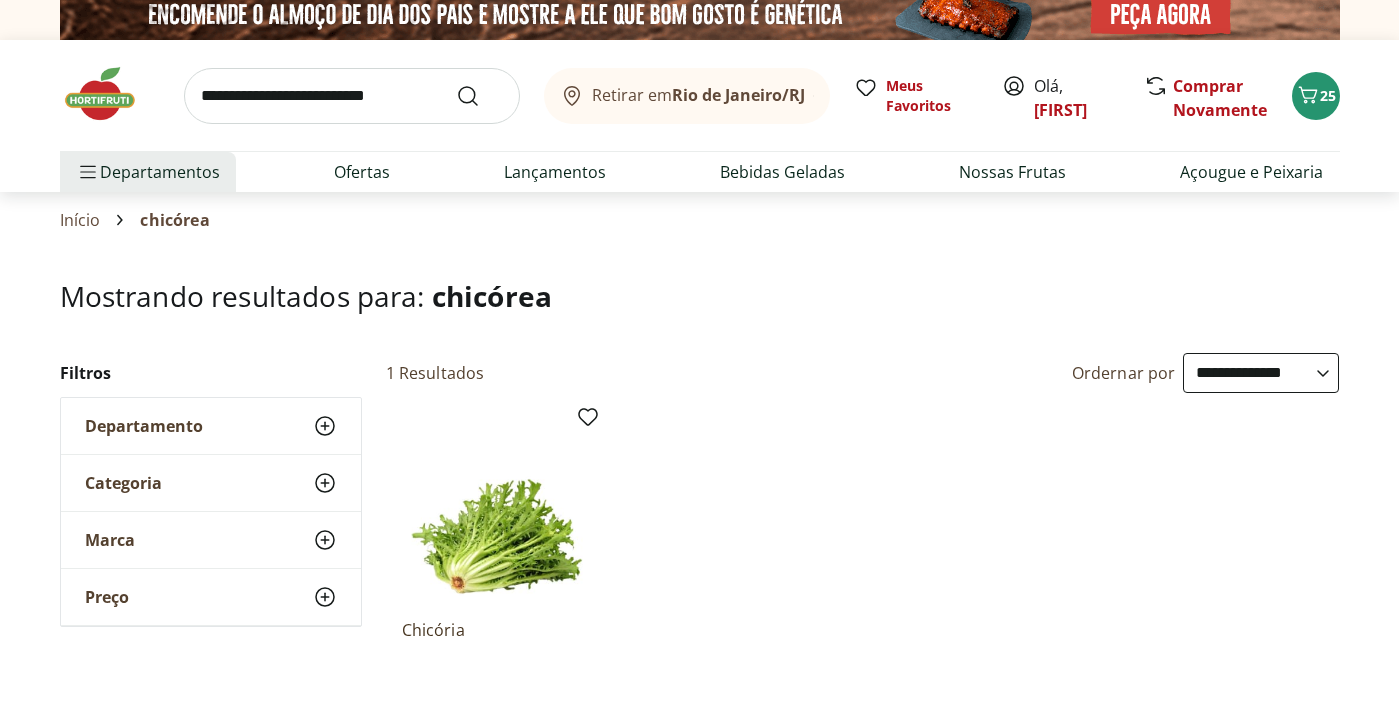 click at bounding box center [352, 96] 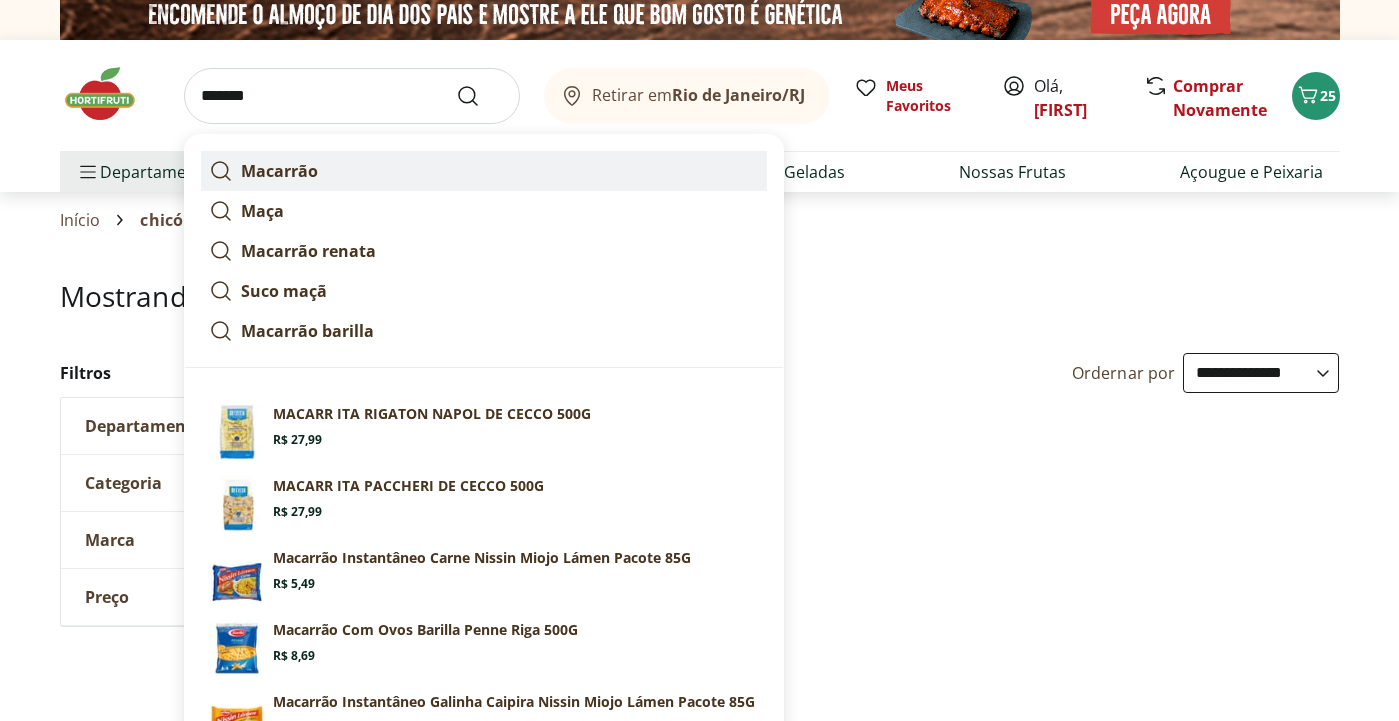 click on "Macarrão" at bounding box center (279, 171) 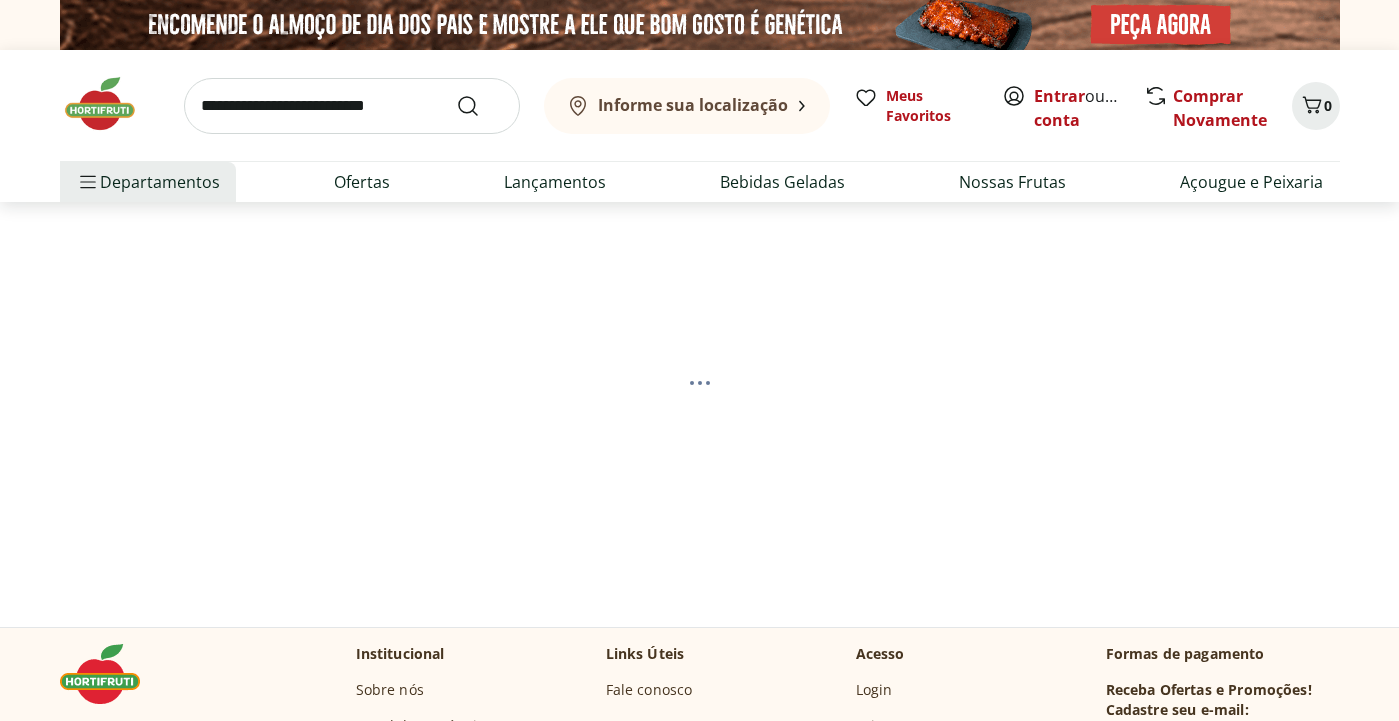 scroll, scrollTop: 0, scrollLeft: 0, axis: both 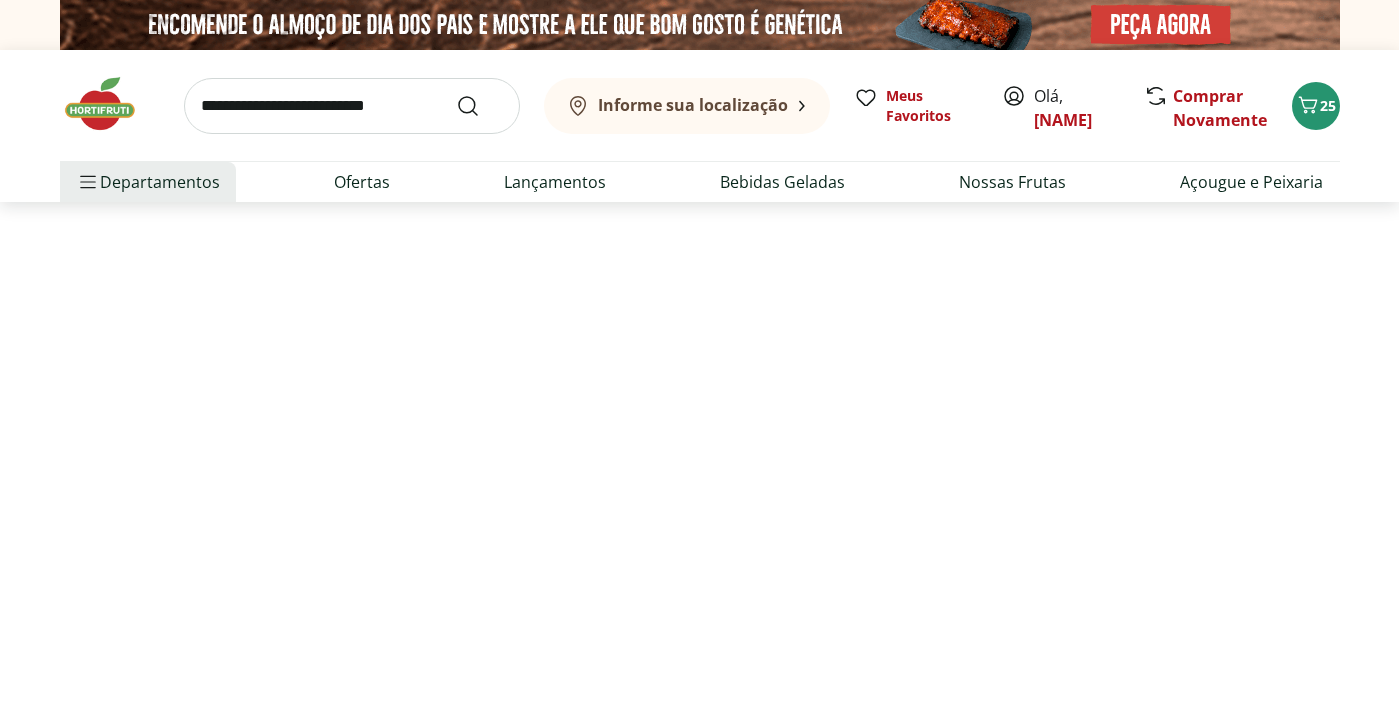 select on "**********" 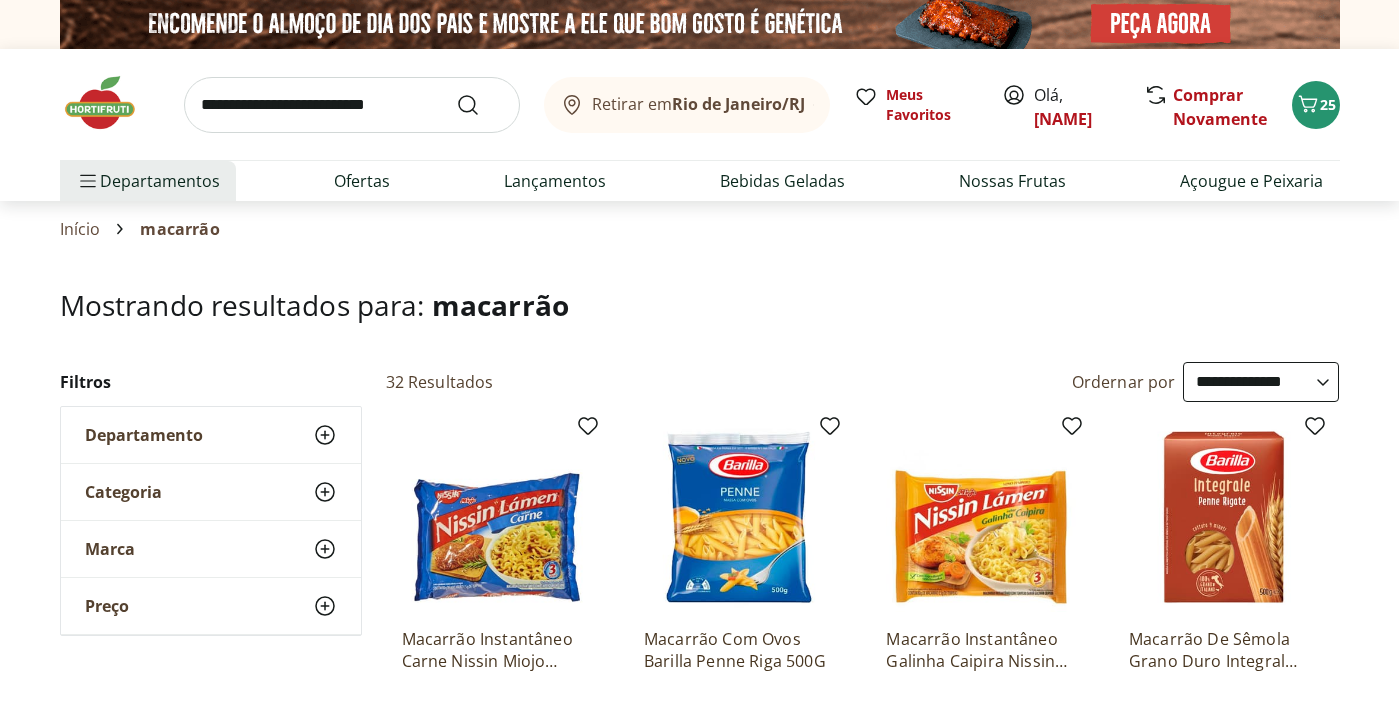 scroll, scrollTop: 0, scrollLeft: 0, axis: both 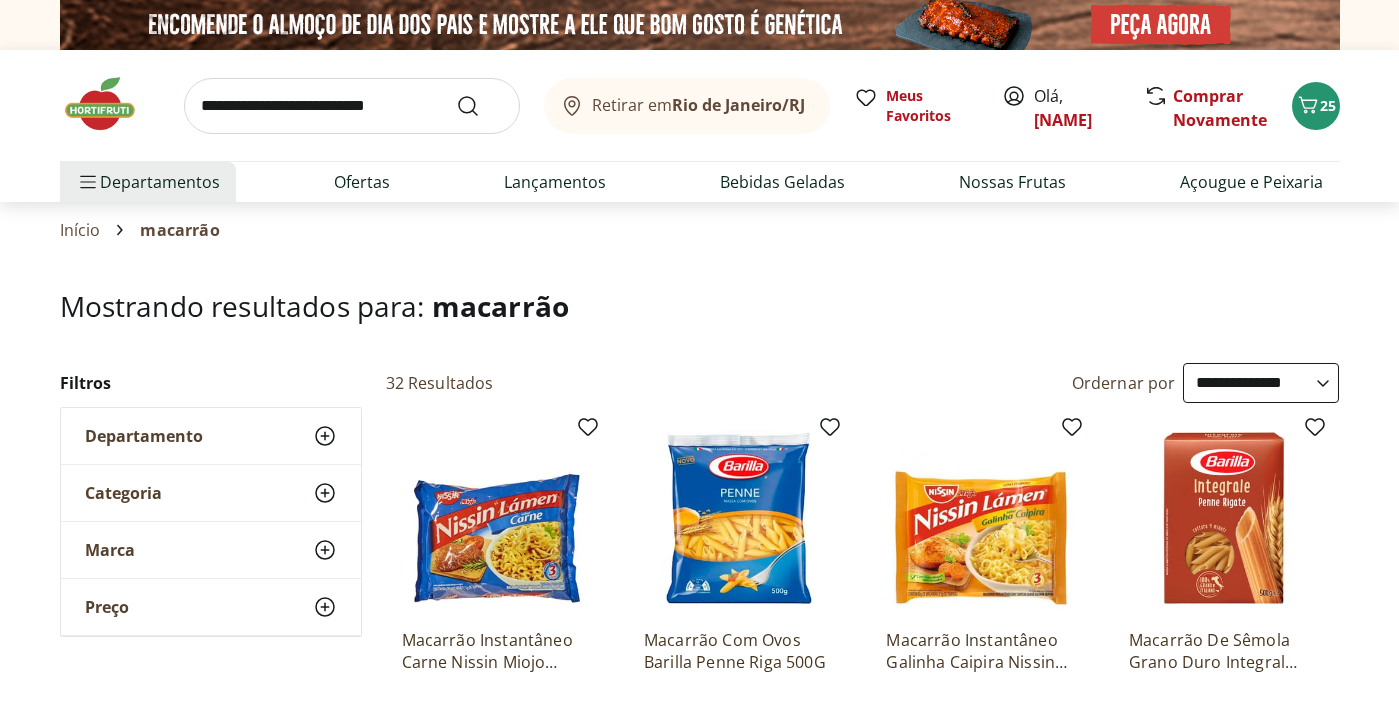 click 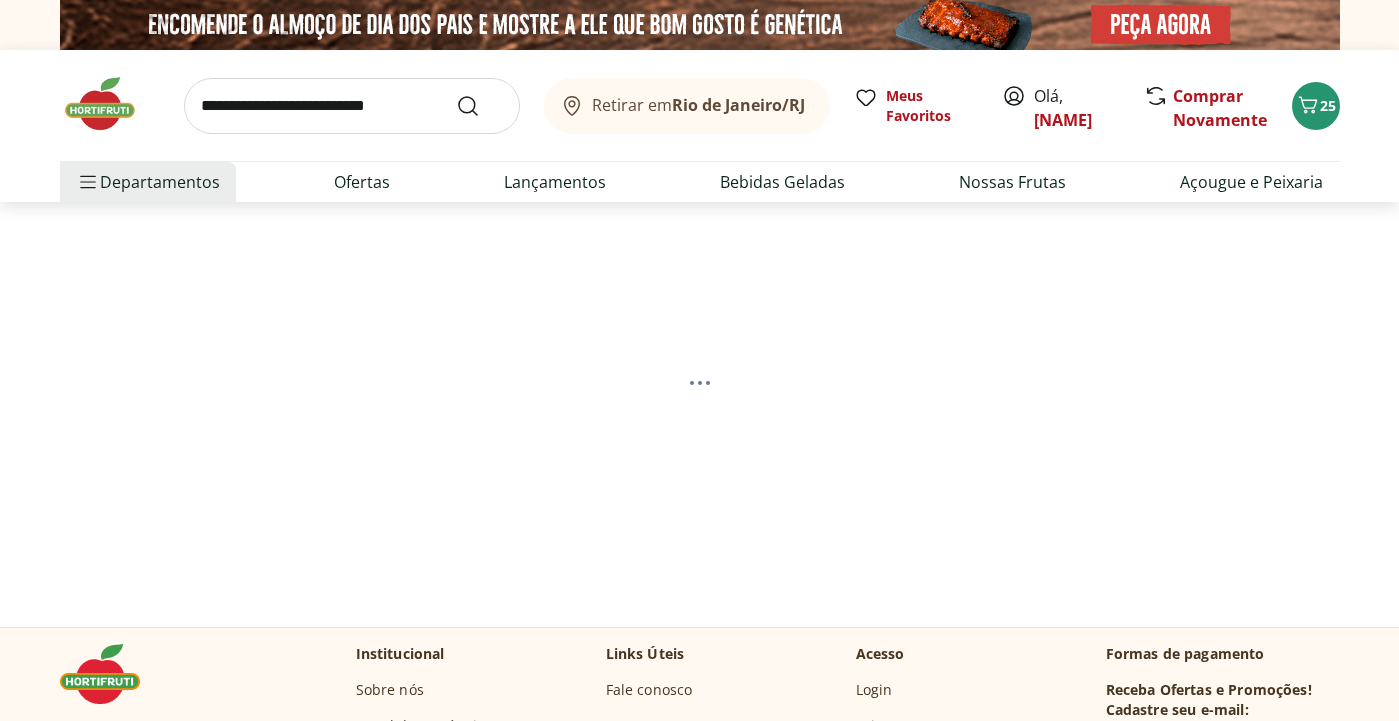 select on "**********" 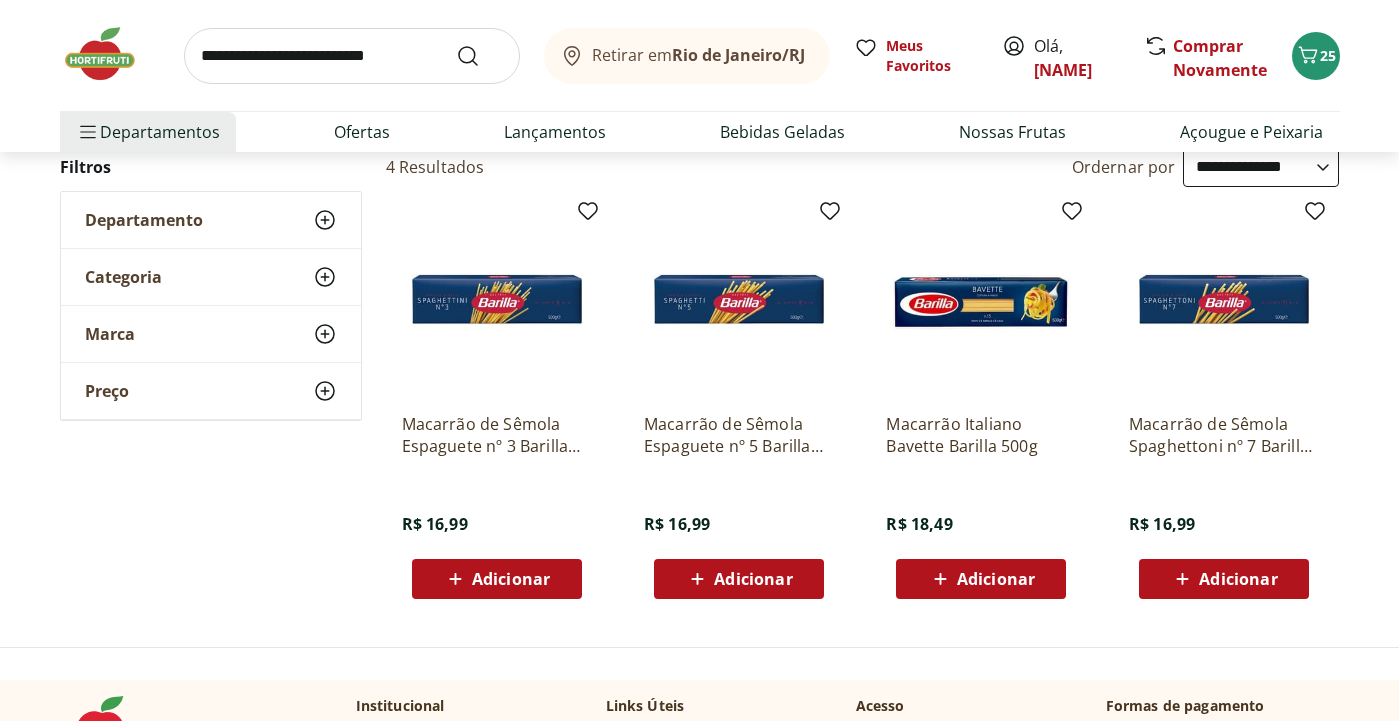 scroll, scrollTop: 0, scrollLeft: 0, axis: both 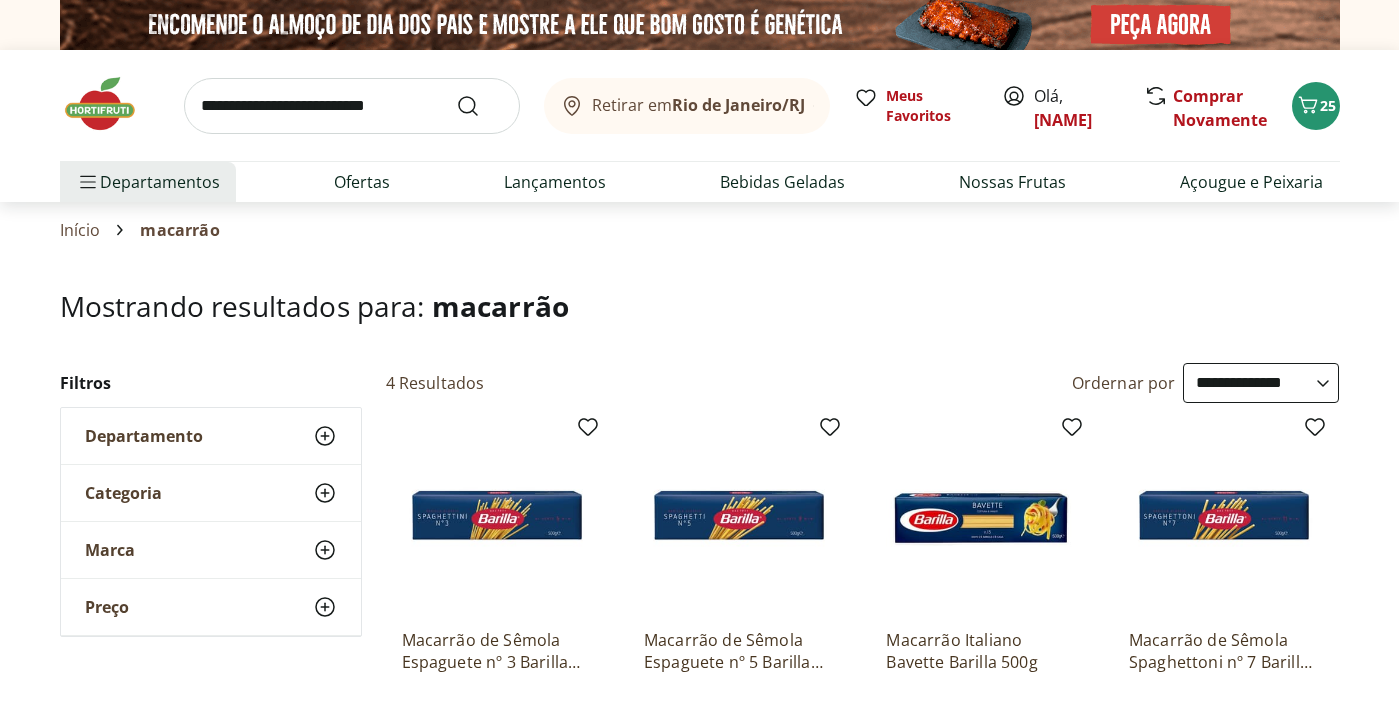 click 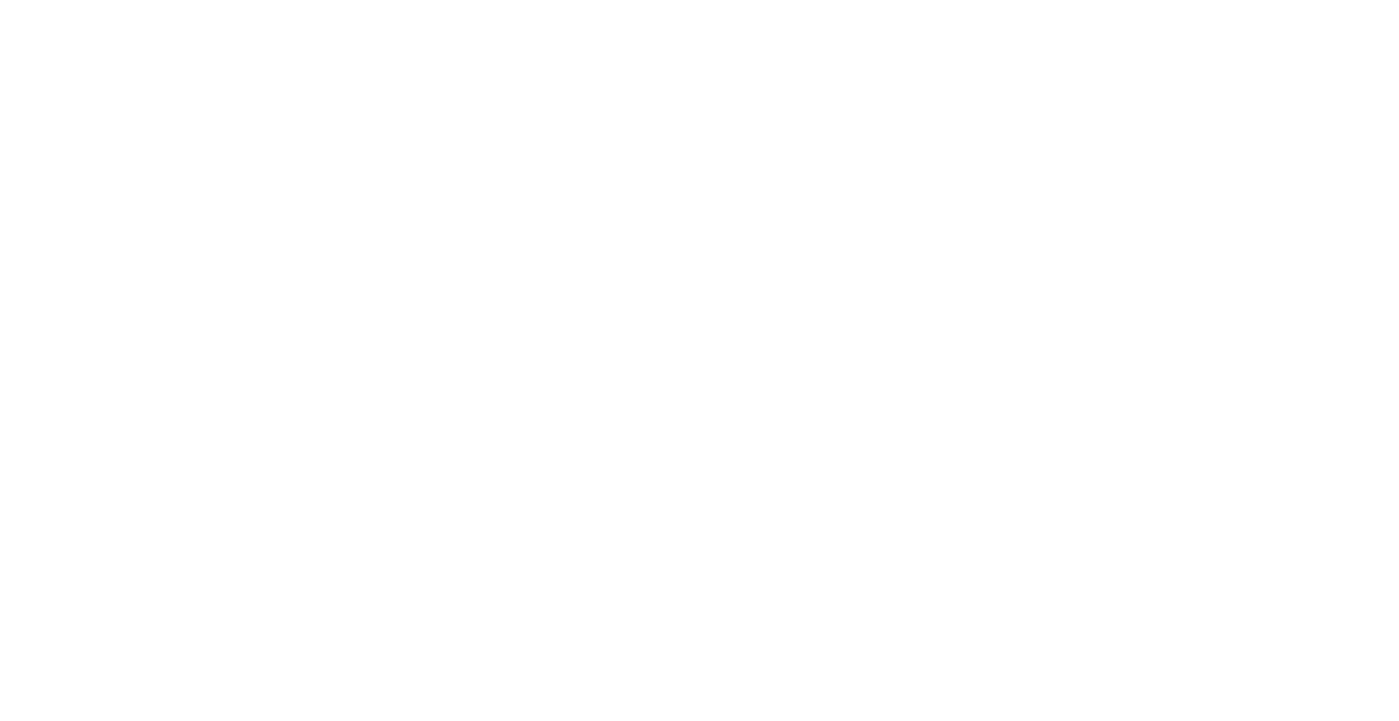 select on "**********" 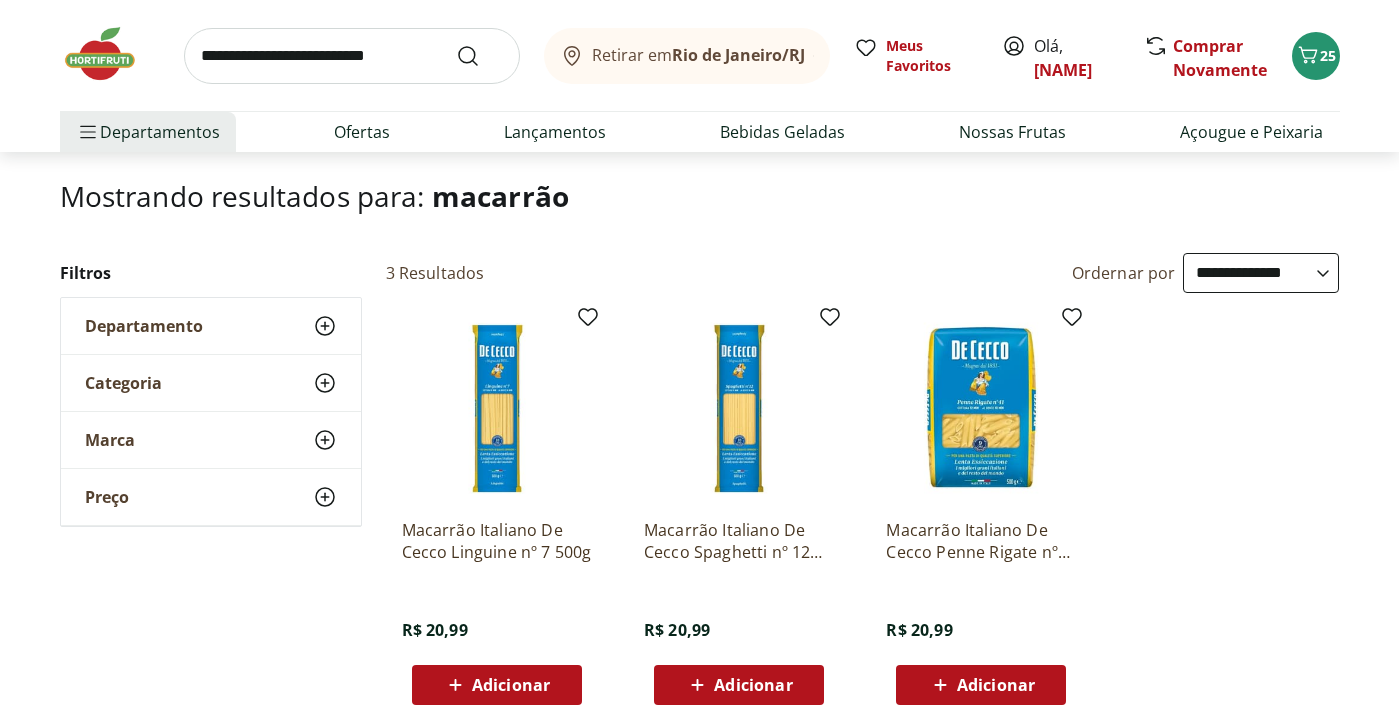 scroll, scrollTop: 107, scrollLeft: 0, axis: vertical 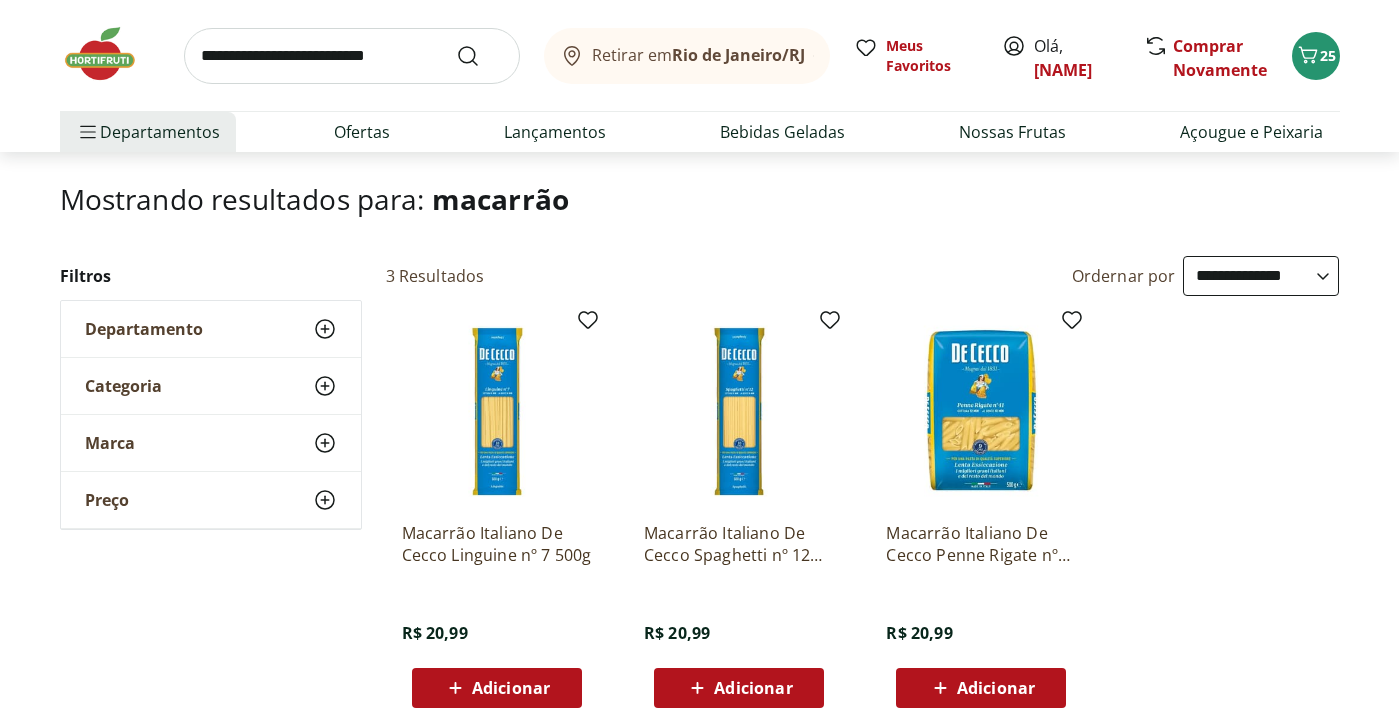 click 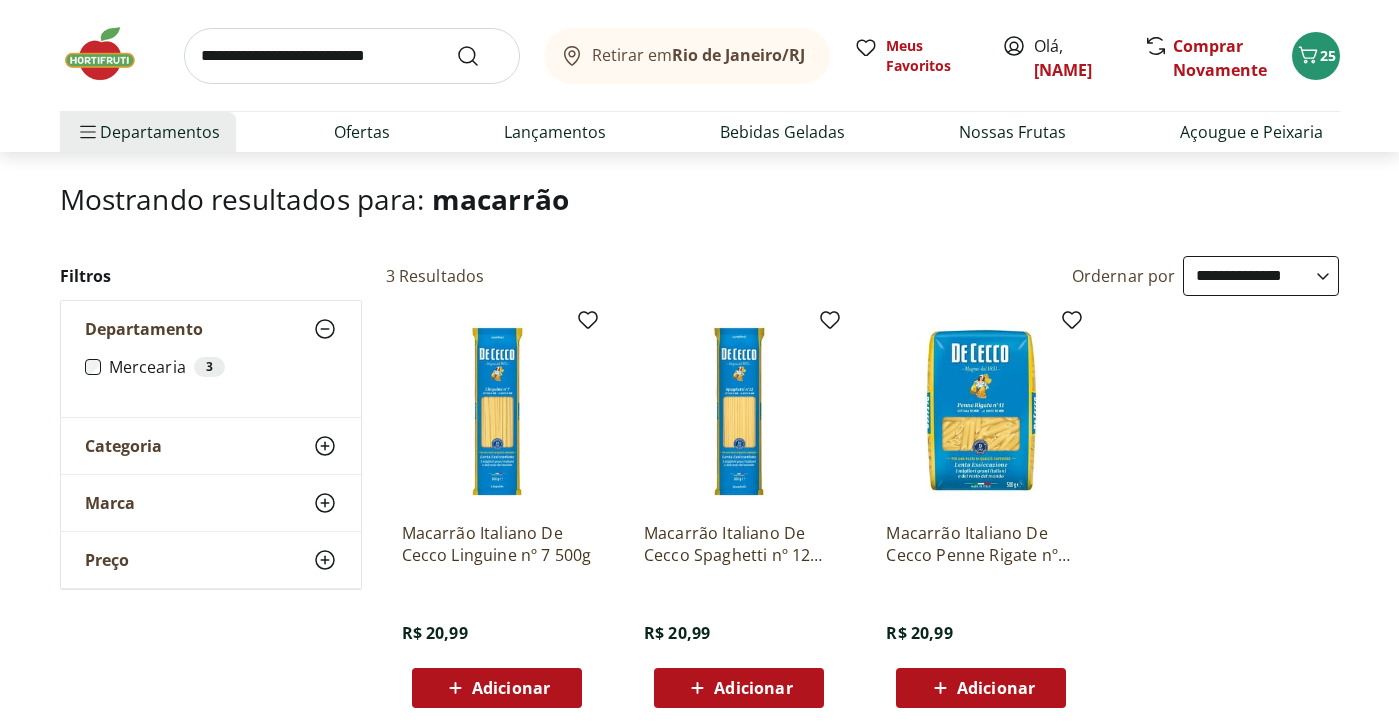 click 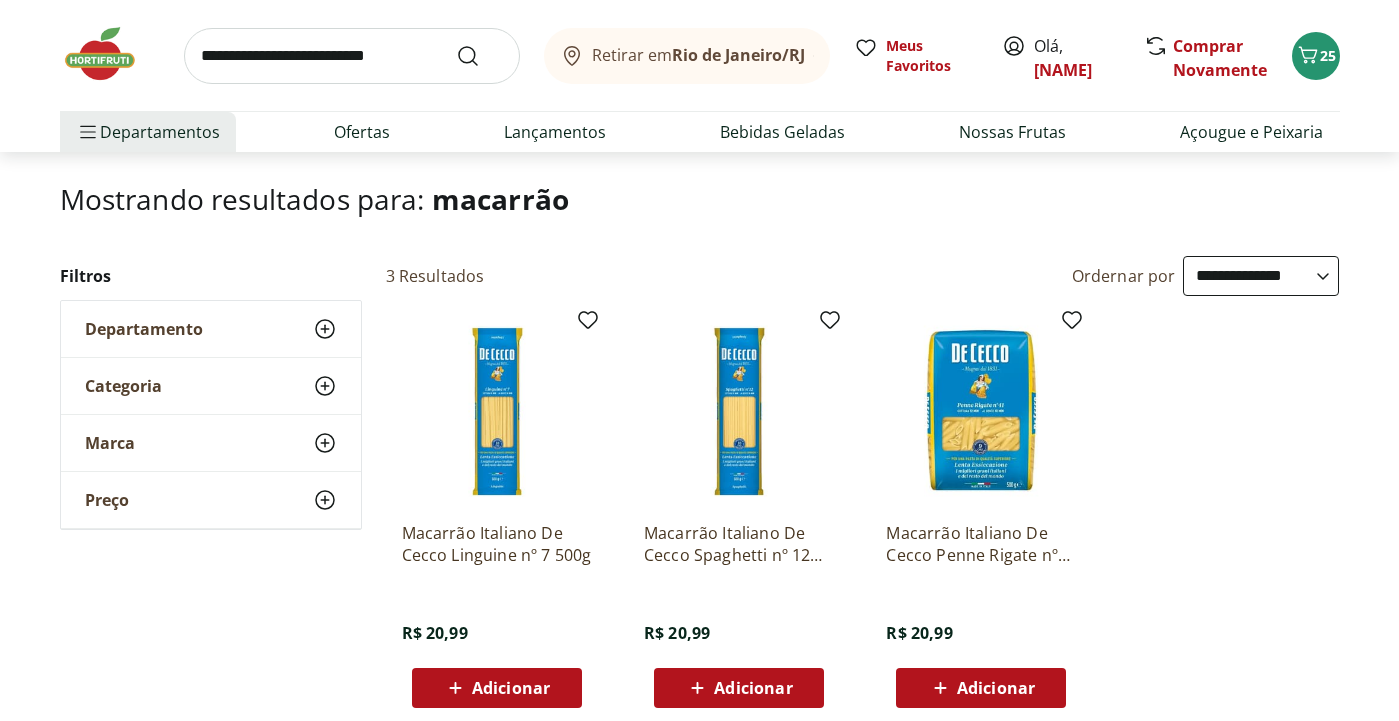 click 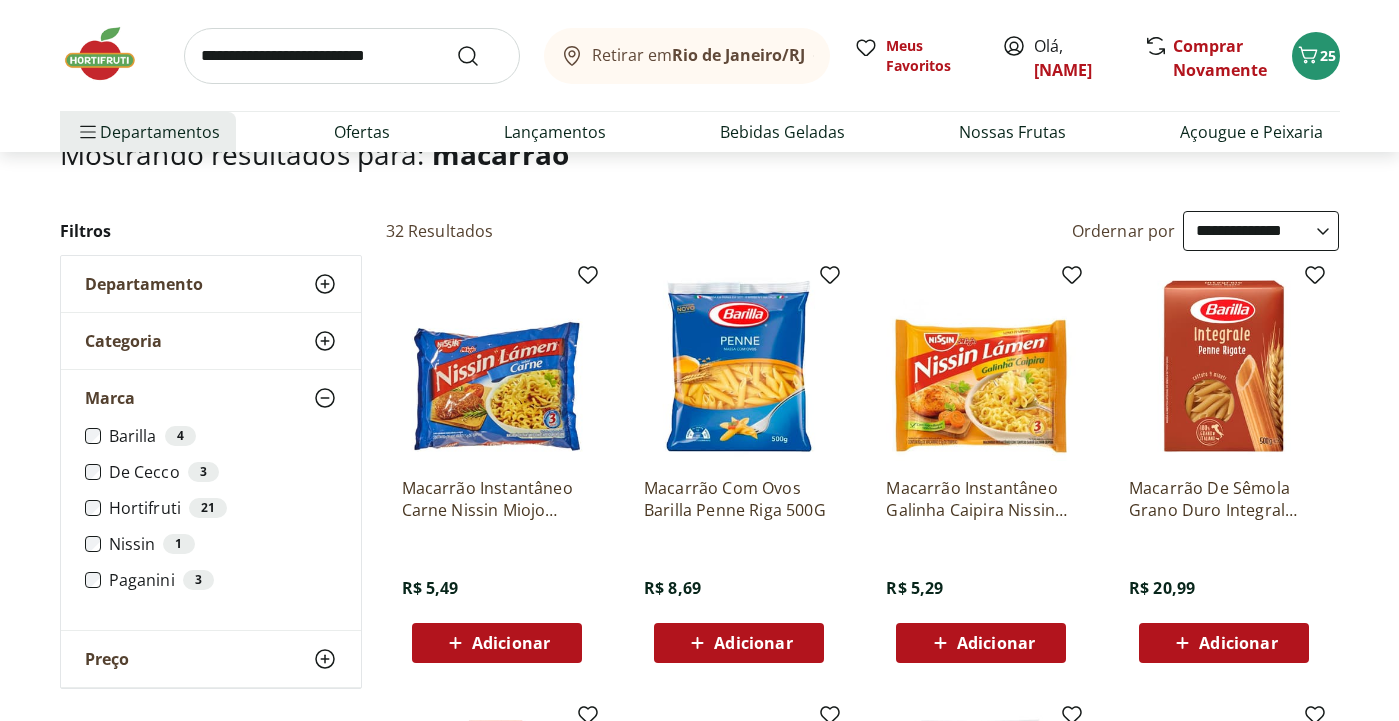 scroll, scrollTop: 160, scrollLeft: 0, axis: vertical 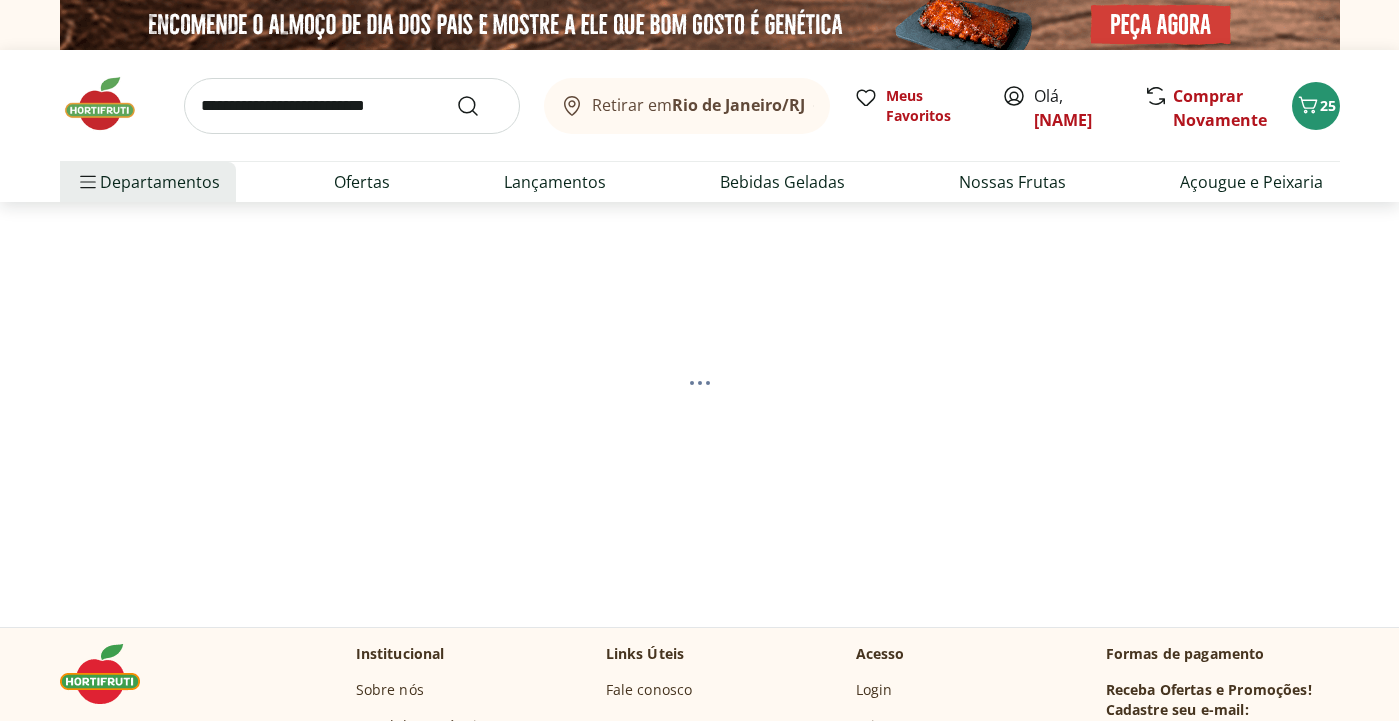 select on "**********" 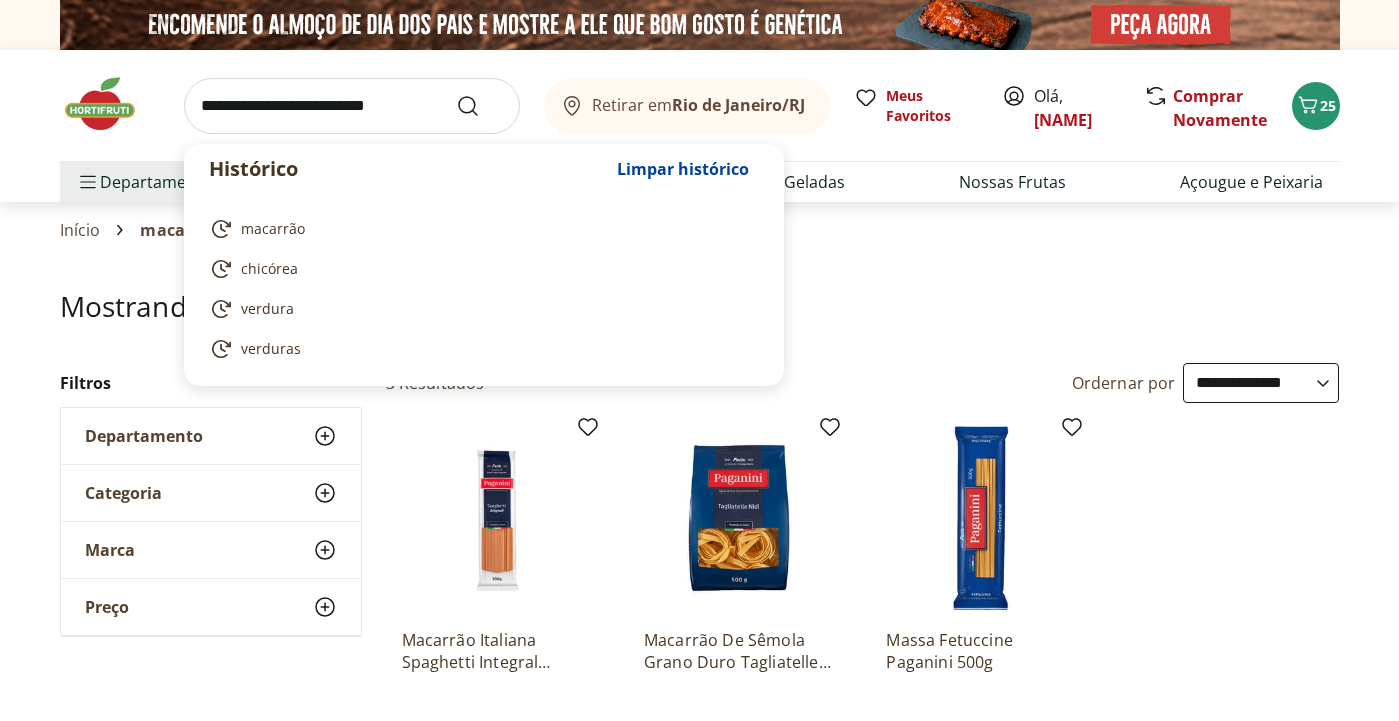 click at bounding box center (352, 106) 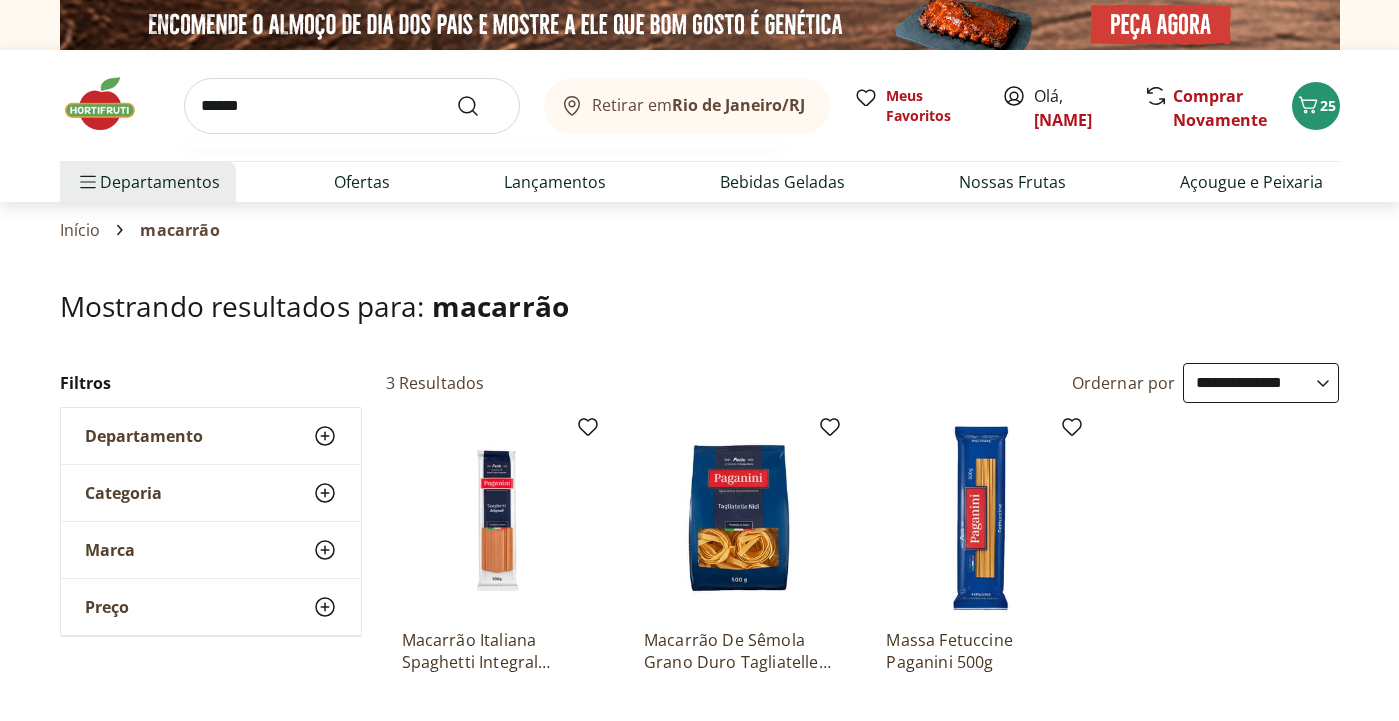 type on "******" 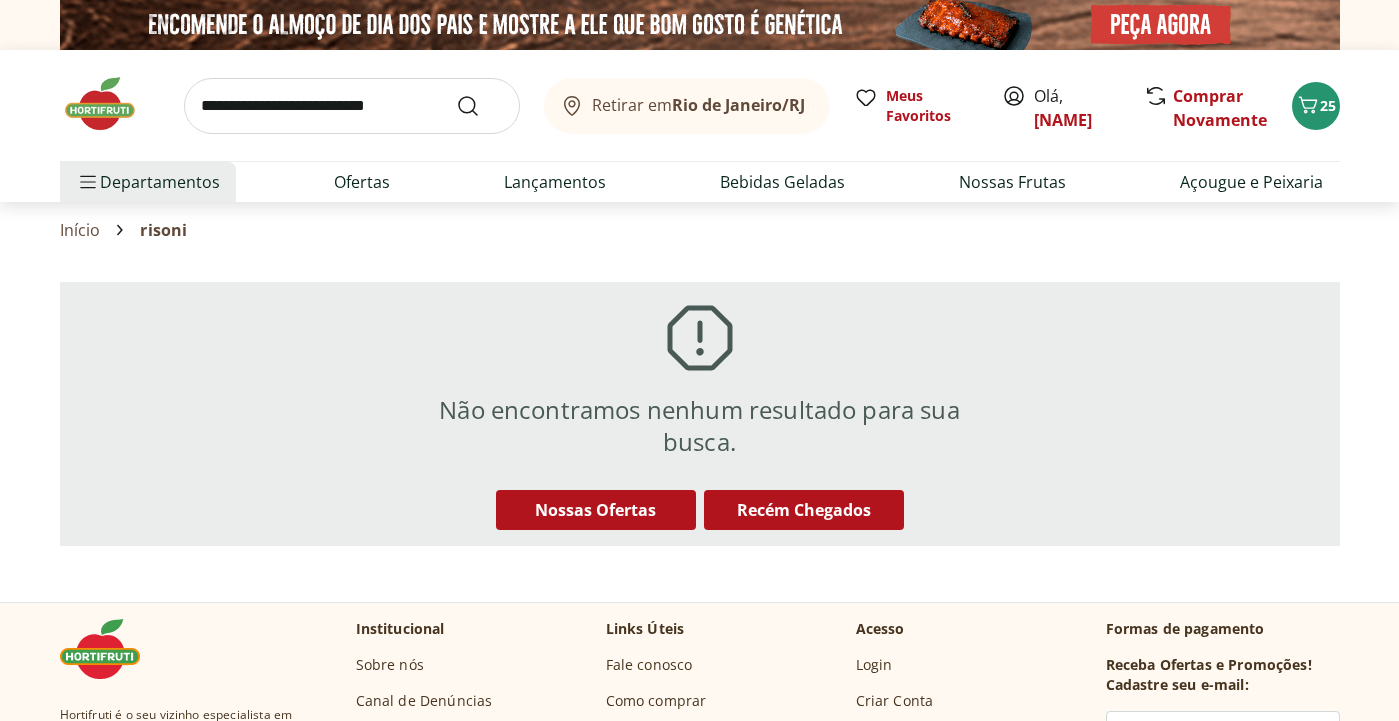 click at bounding box center [352, 106] 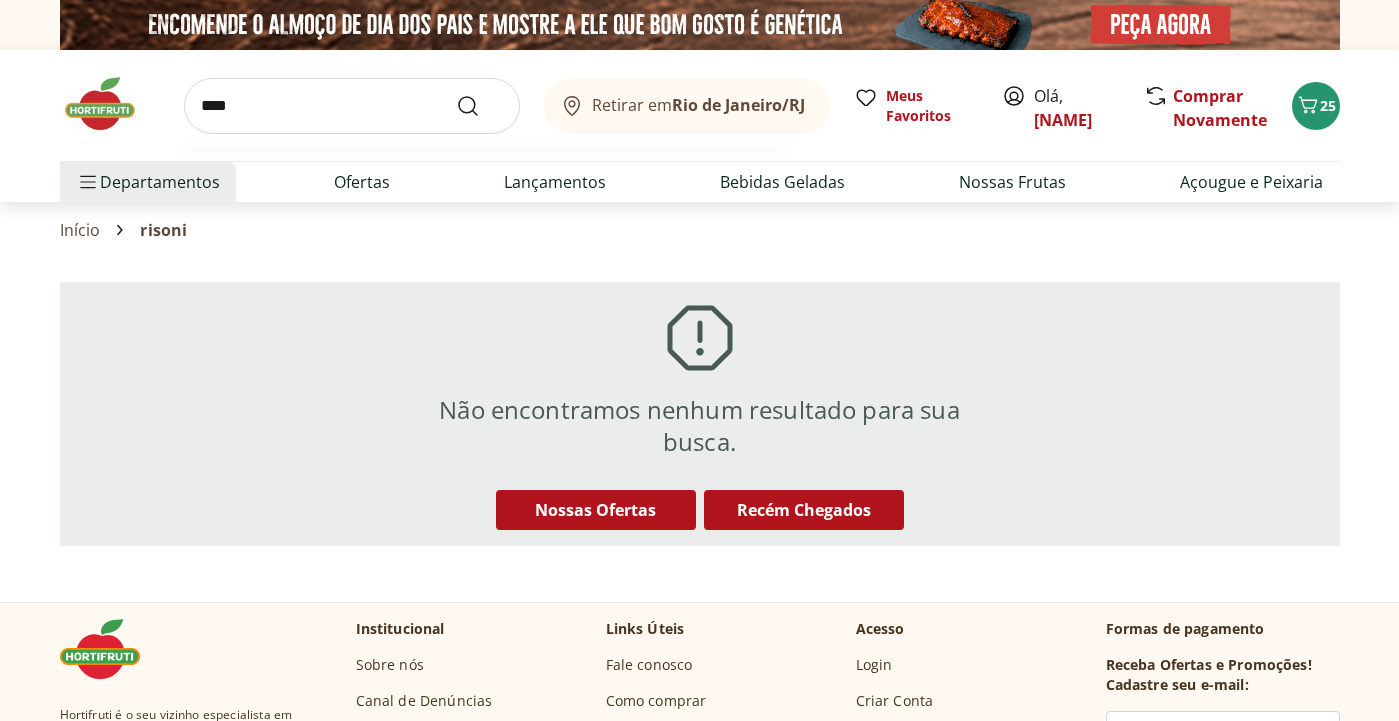 type on "*****" 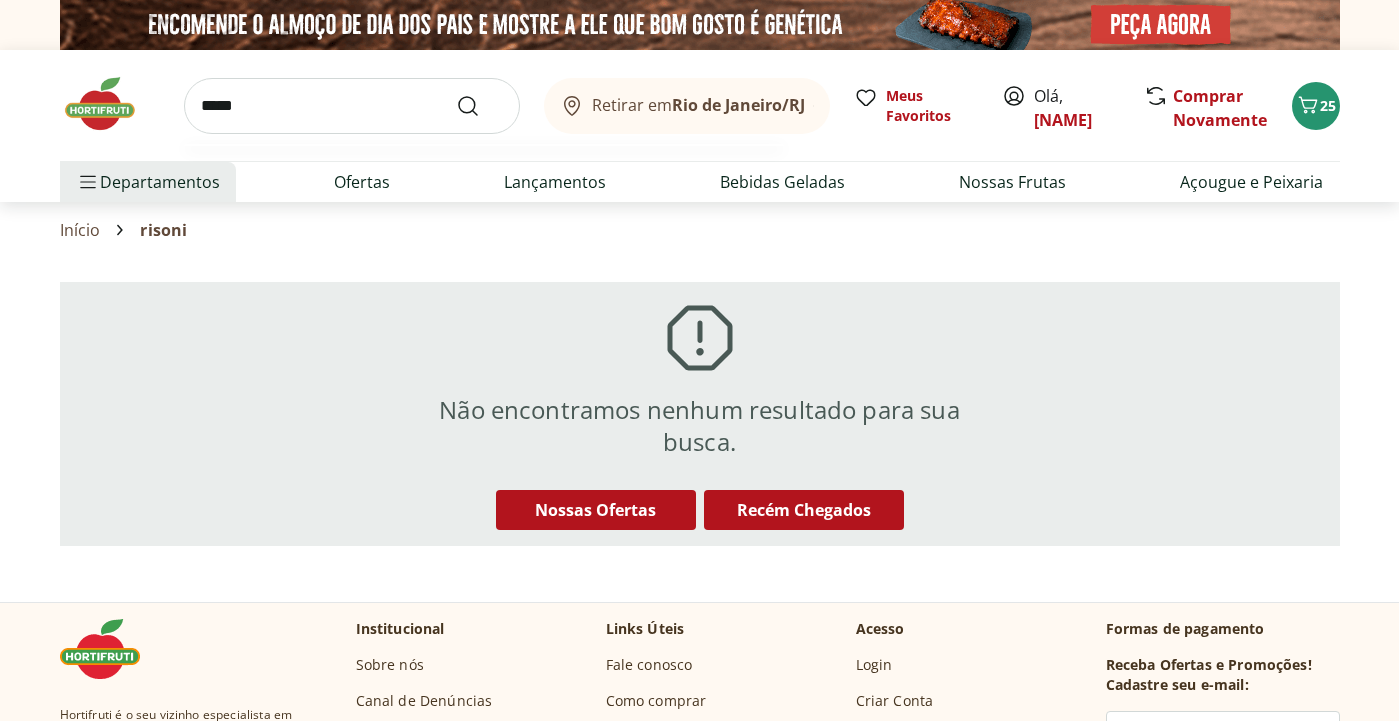 click at bounding box center (480, 106) 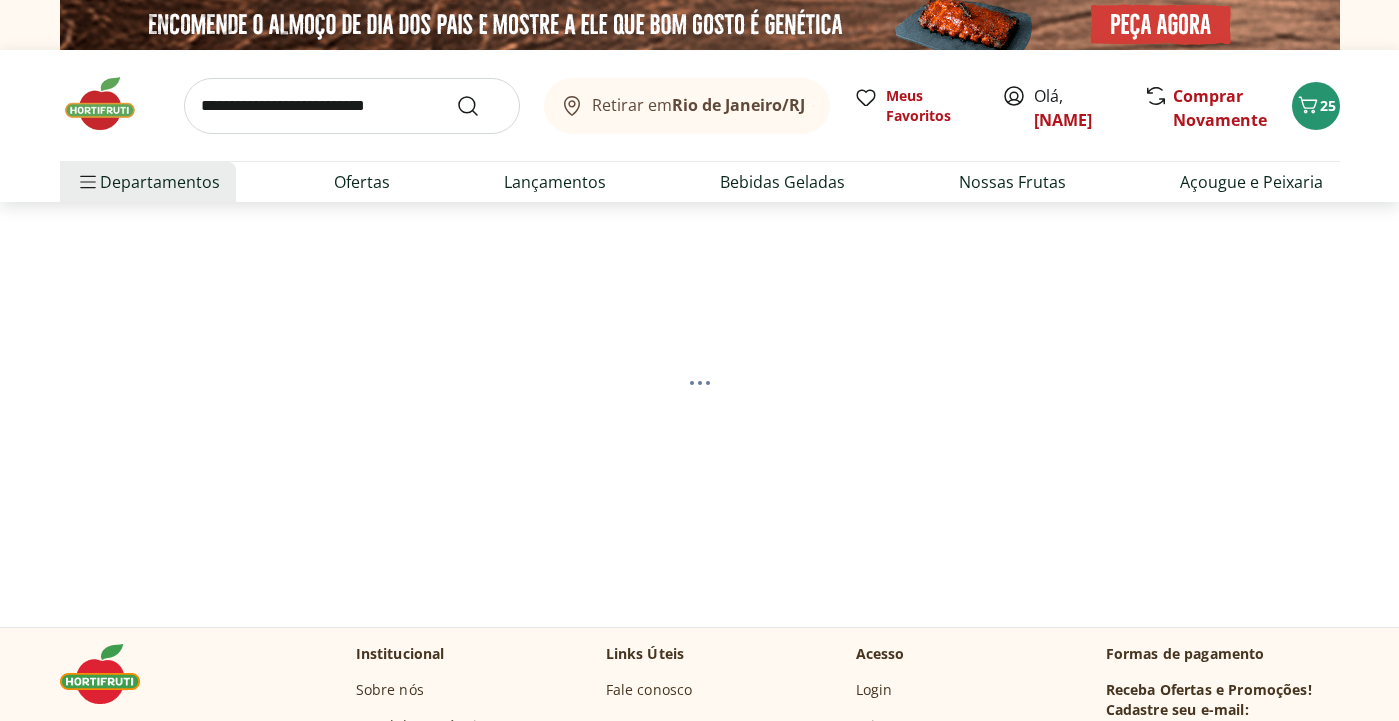 select on "**********" 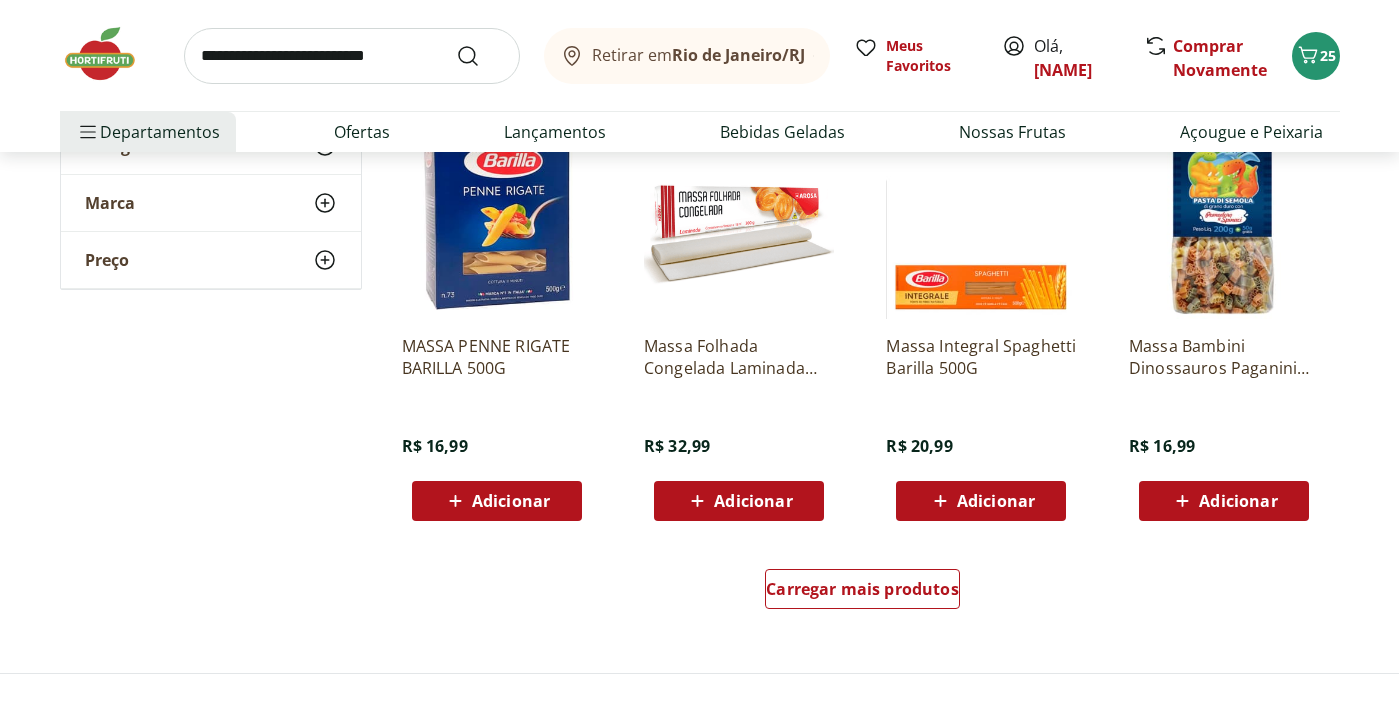 scroll, scrollTop: 1179, scrollLeft: 0, axis: vertical 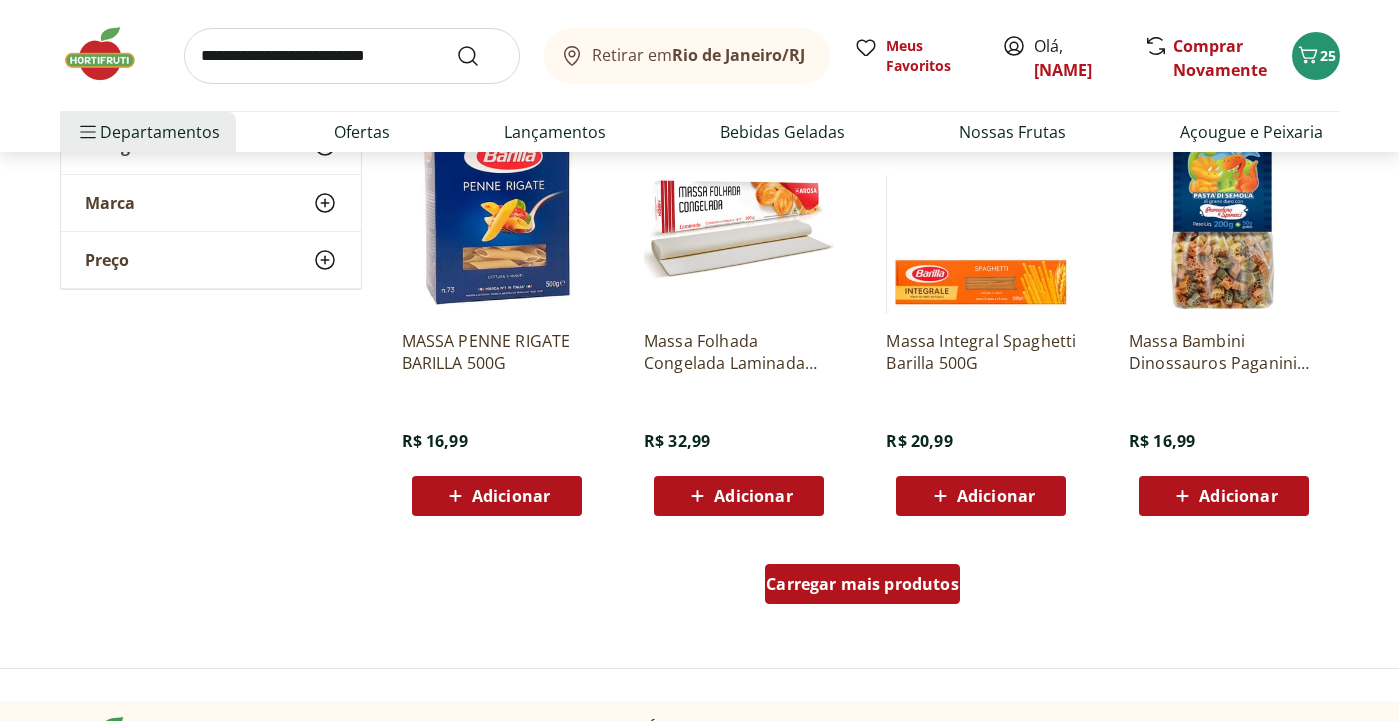 click on "Carregar mais produtos" at bounding box center (862, 584) 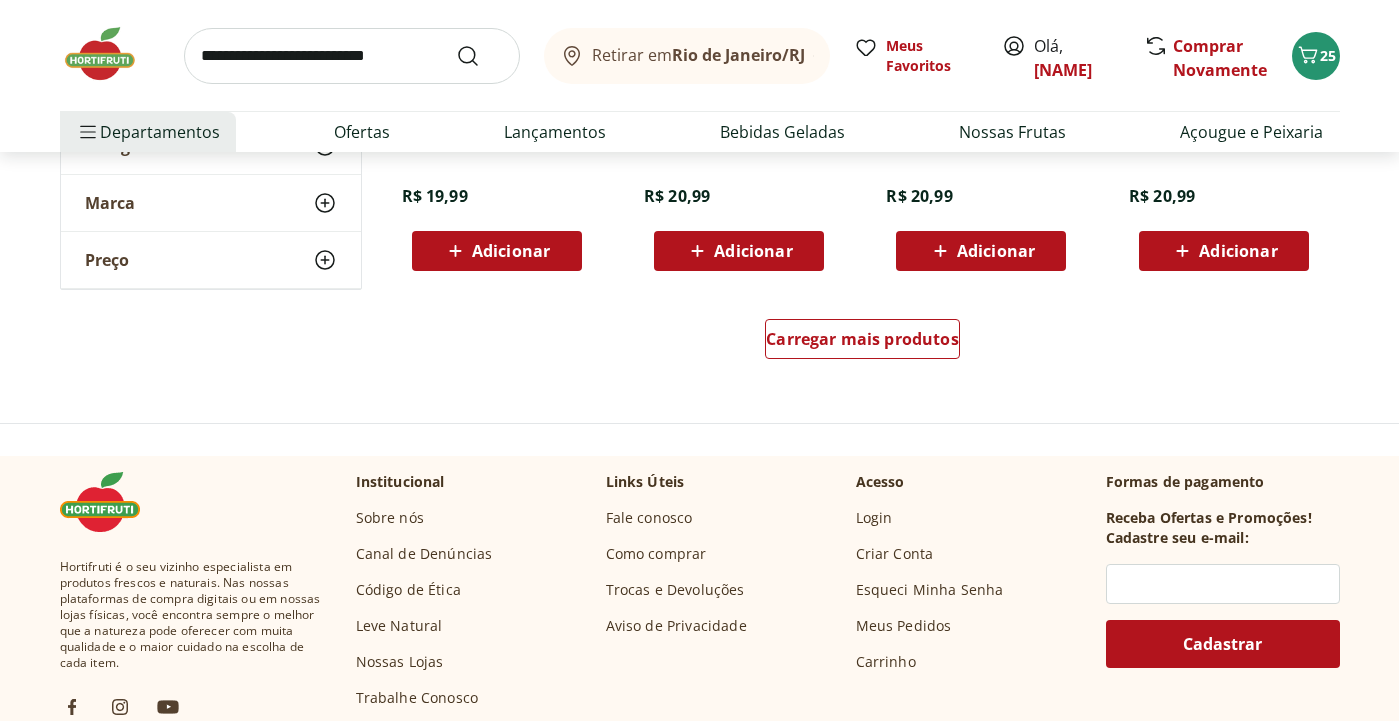 scroll, scrollTop: 2724, scrollLeft: 0, axis: vertical 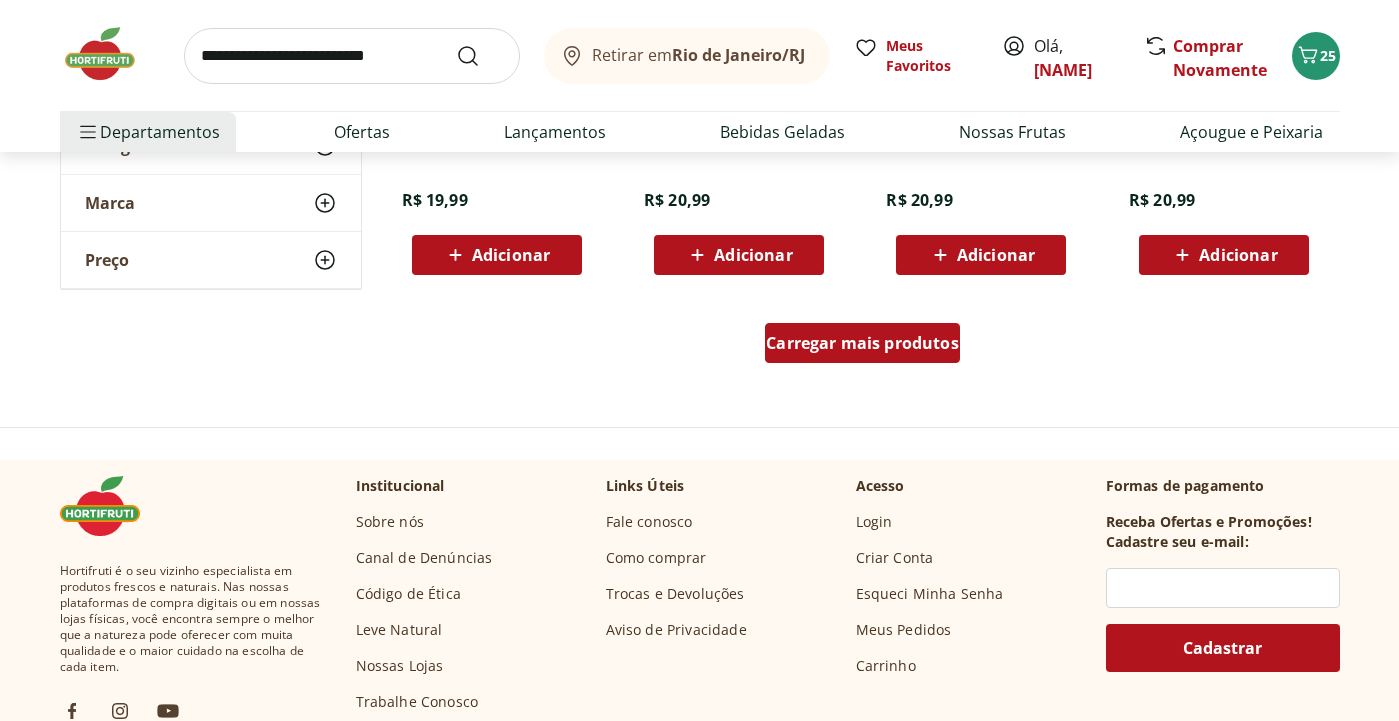 click on "Carregar mais produtos" at bounding box center (862, 343) 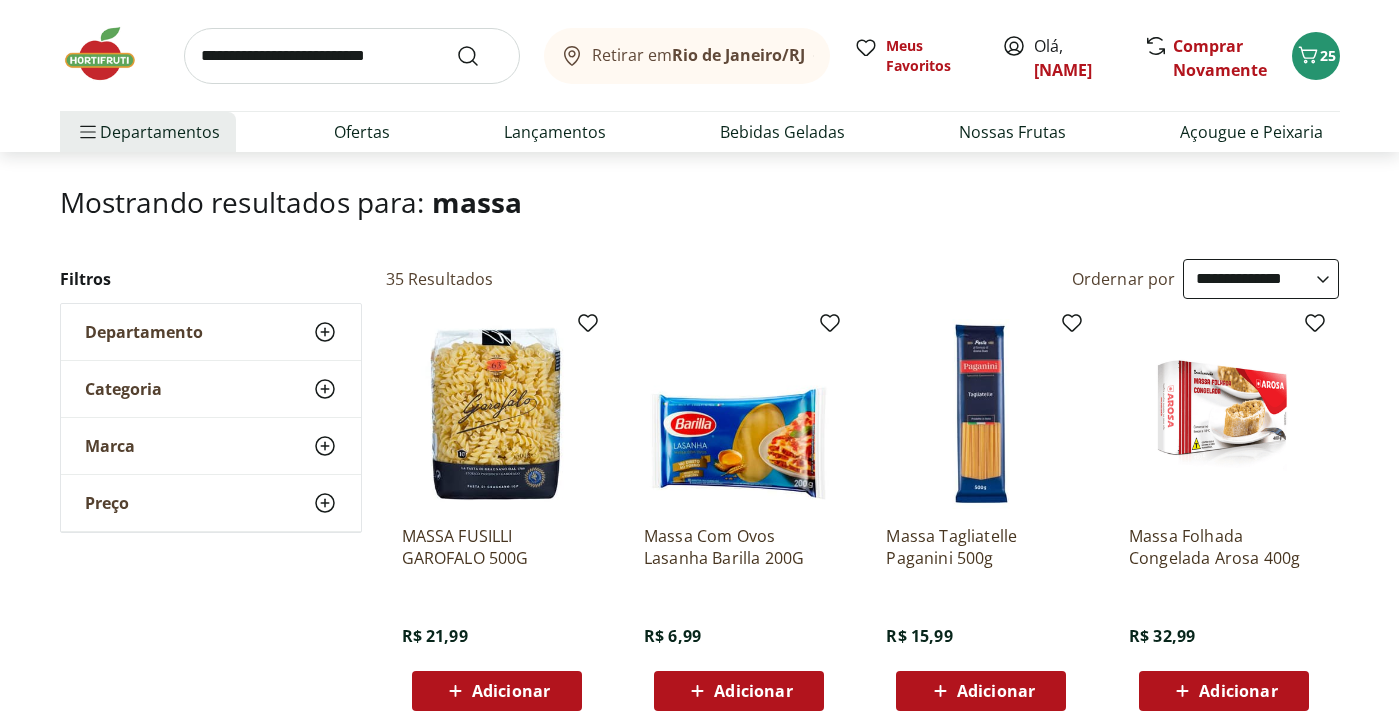 scroll, scrollTop: 0, scrollLeft: 0, axis: both 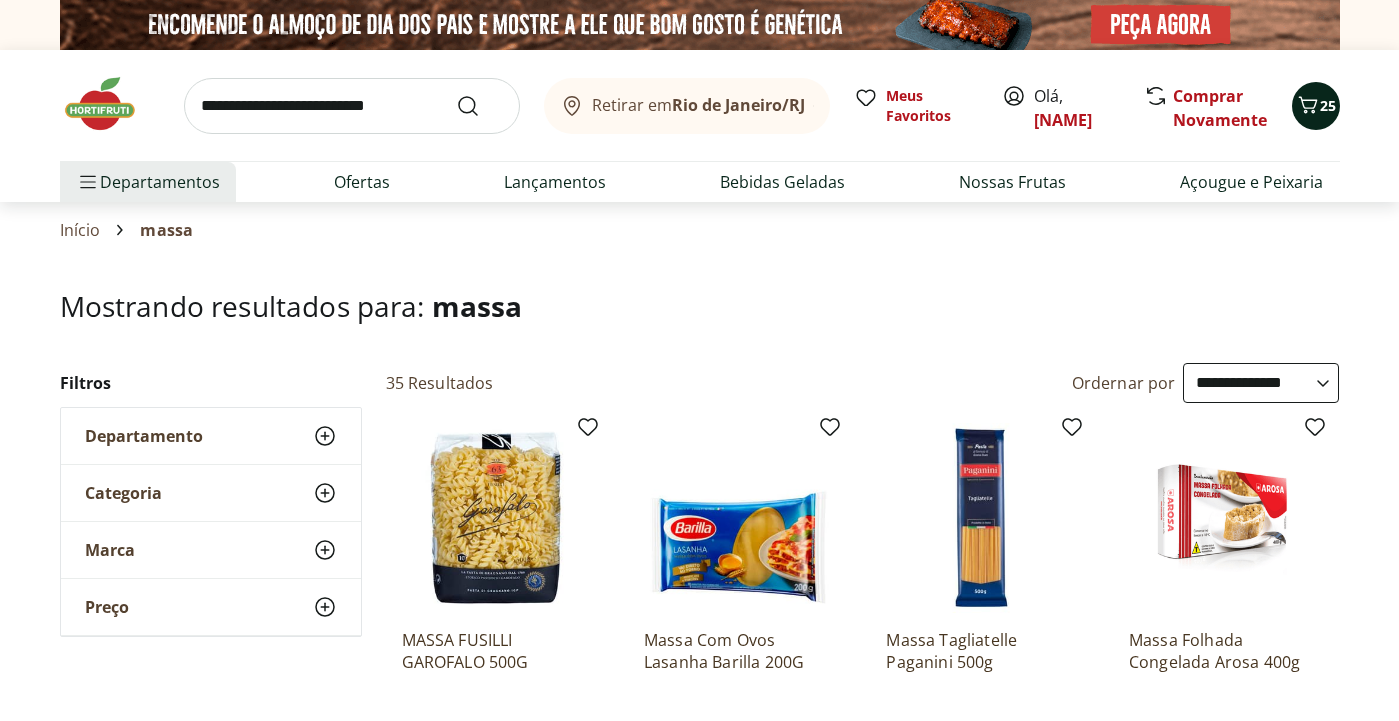 click on "25" at bounding box center [1328, 105] 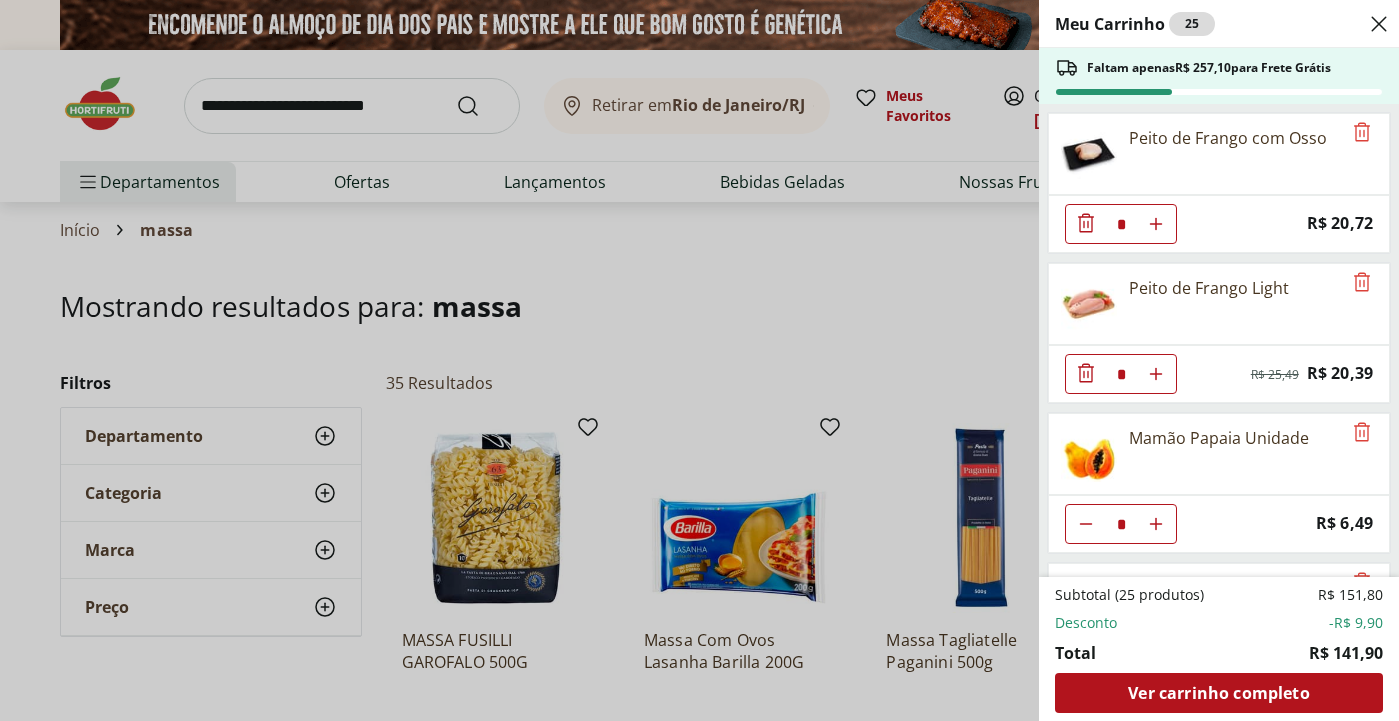 click 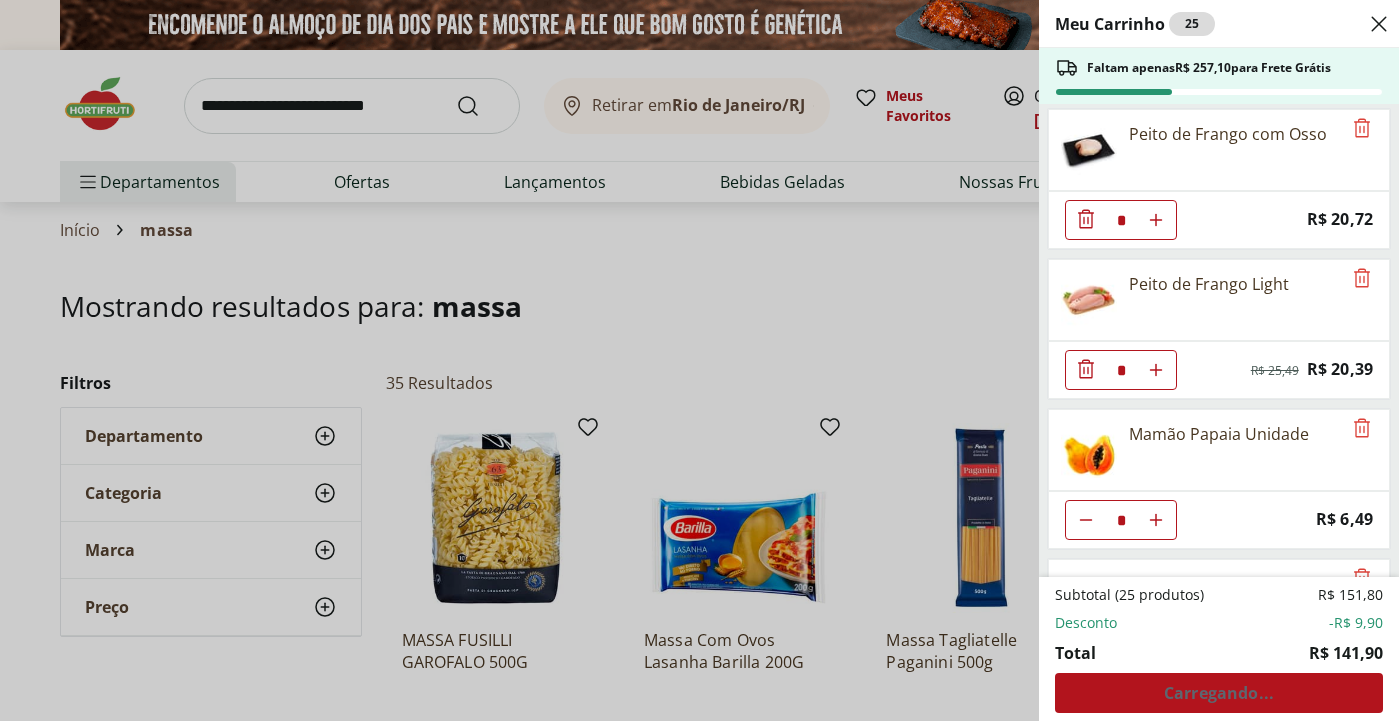 scroll, scrollTop: 0, scrollLeft: 0, axis: both 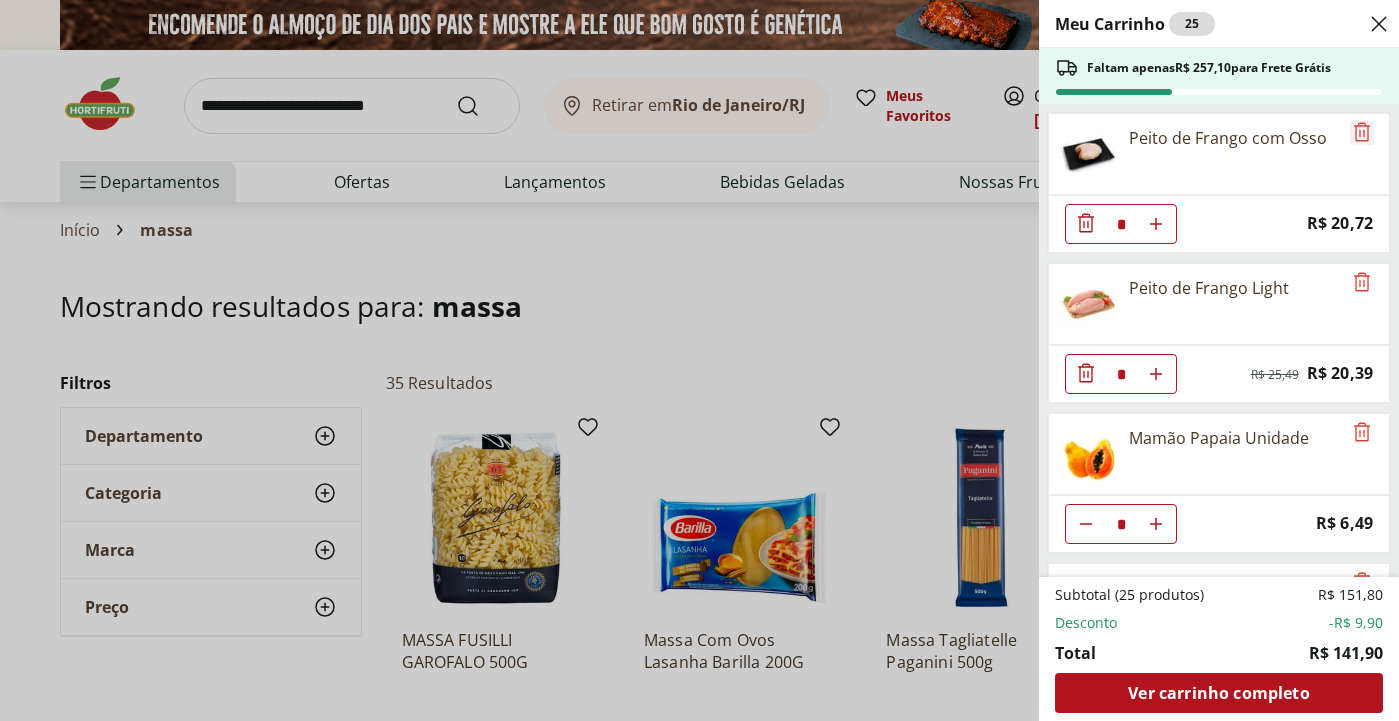 click 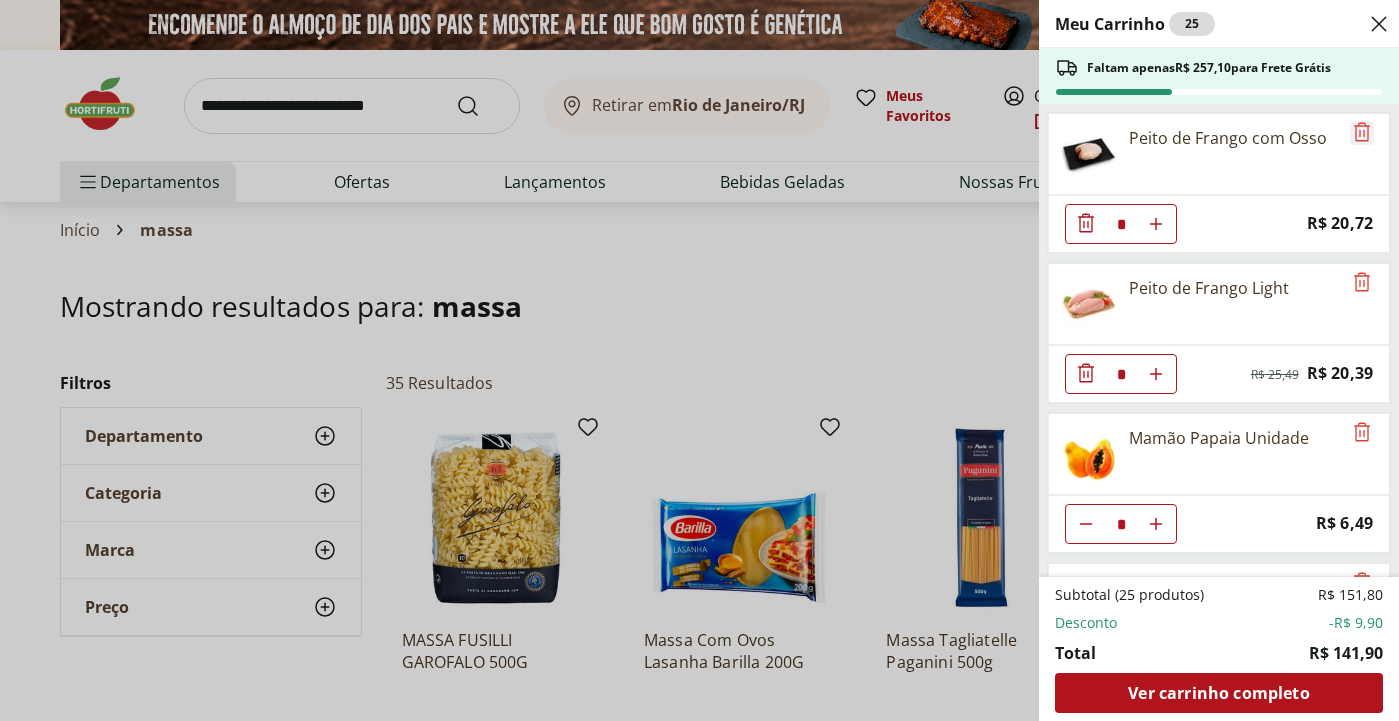 click 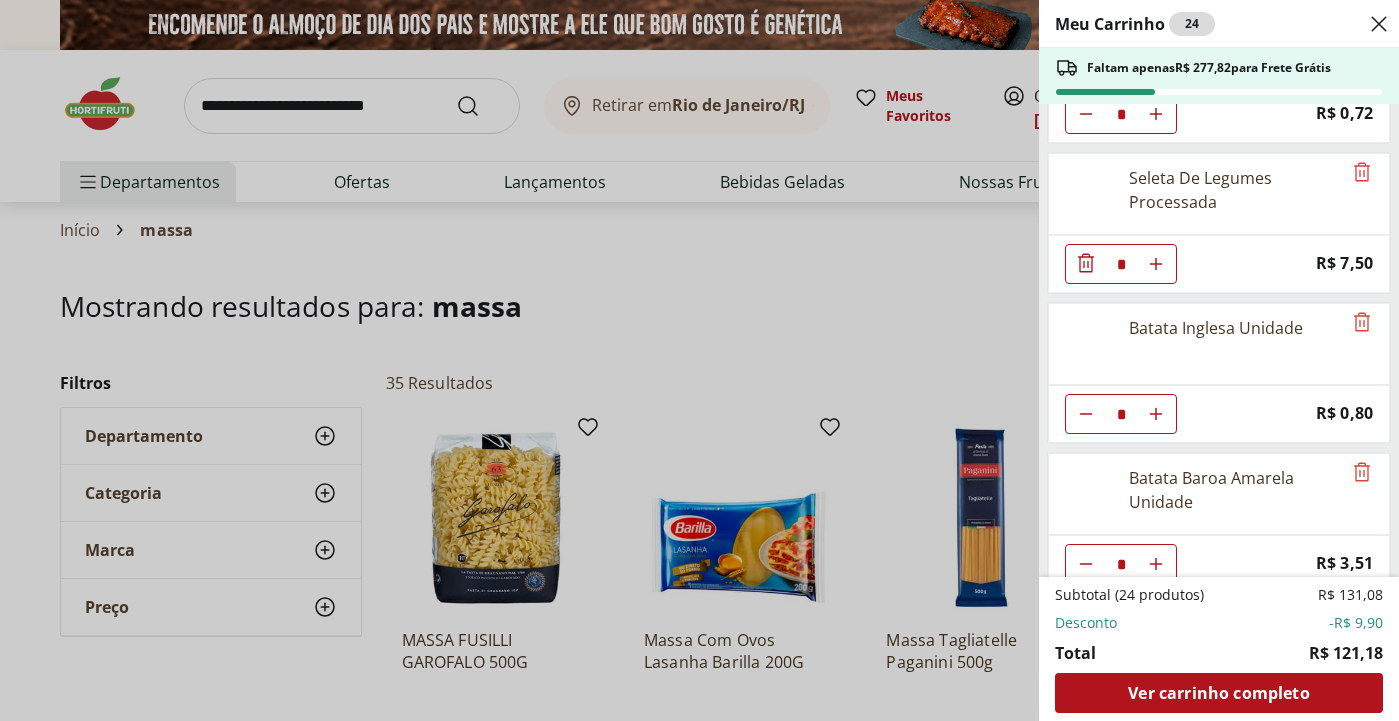 scroll, scrollTop: 1035, scrollLeft: 0, axis: vertical 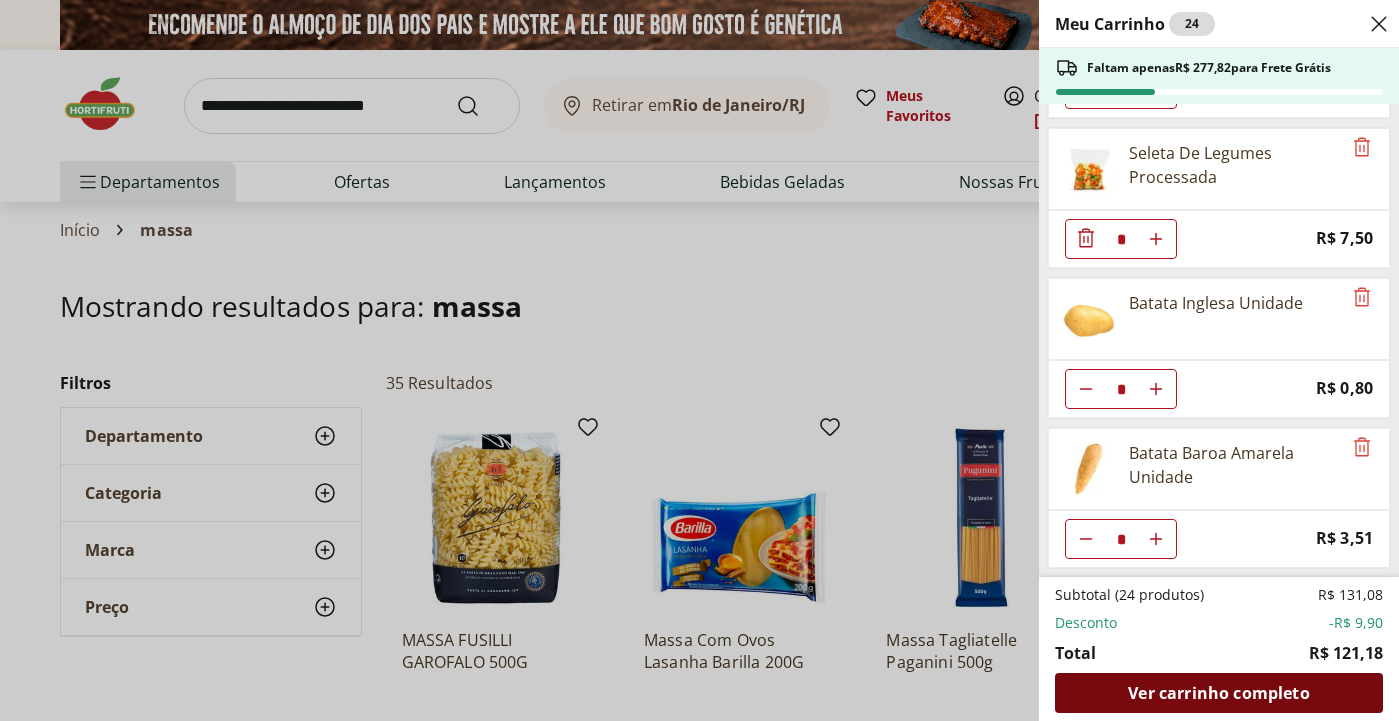 click on "Ver carrinho completo" at bounding box center (1218, 693) 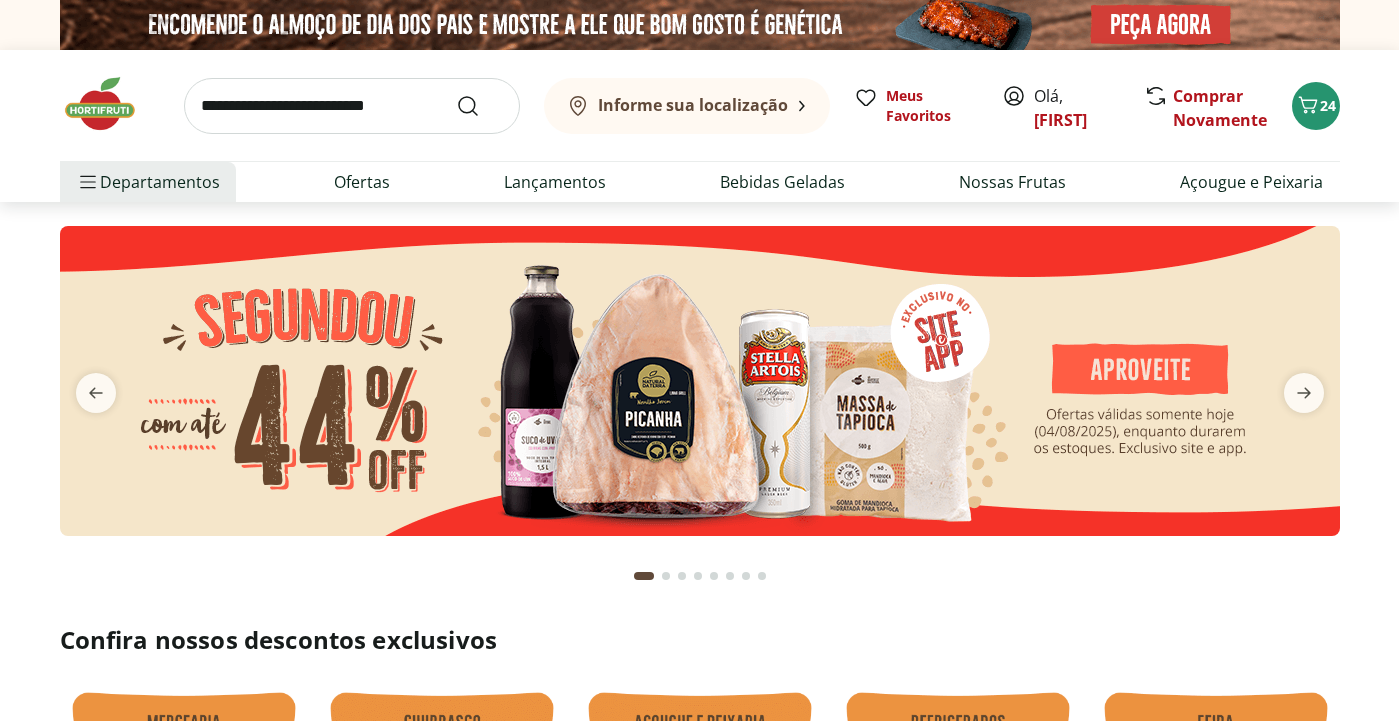 scroll, scrollTop: 0, scrollLeft: 0, axis: both 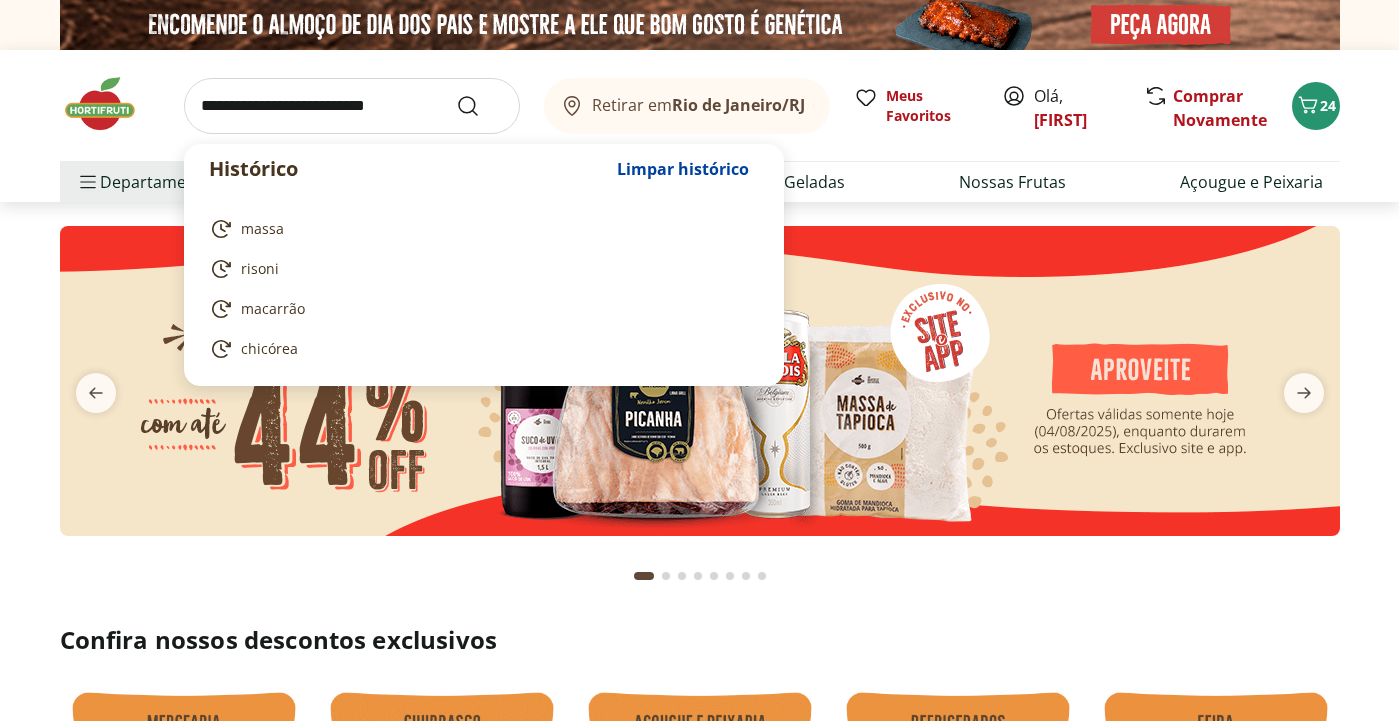 click at bounding box center (352, 106) 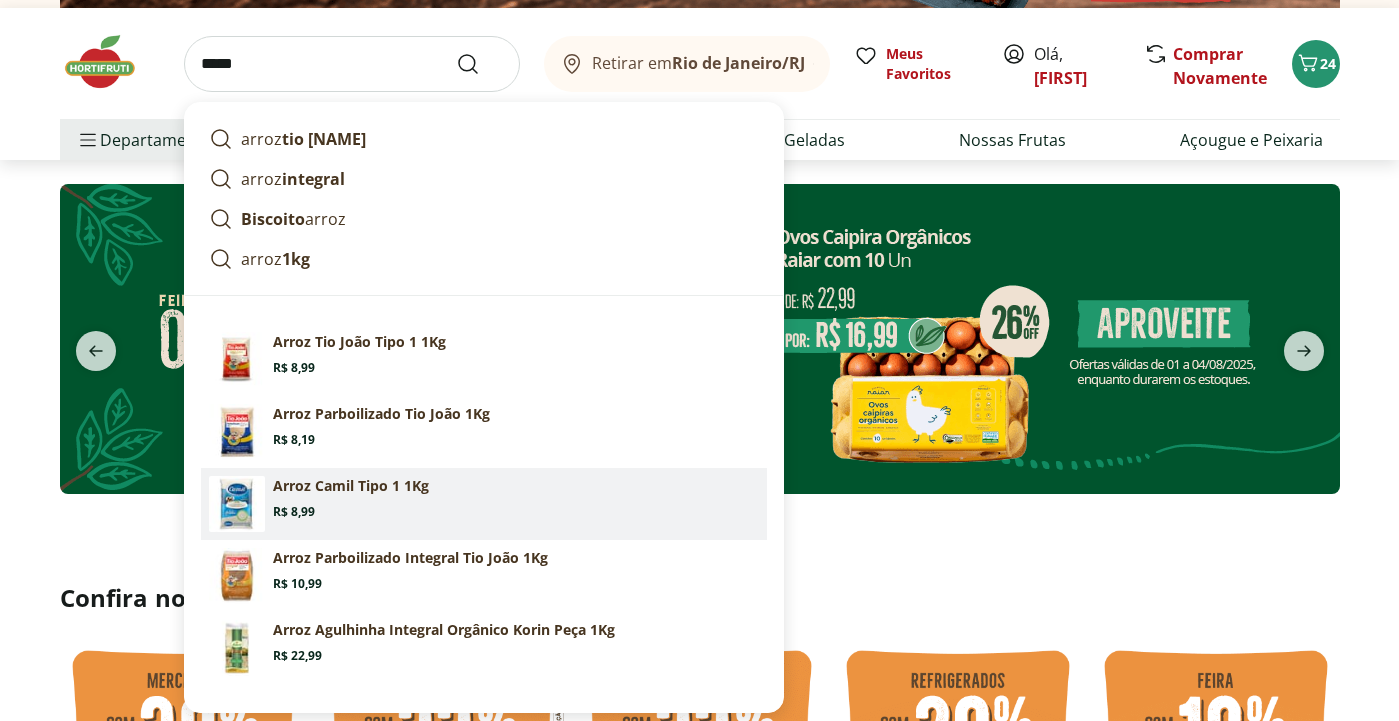 scroll, scrollTop: 51, scrollLeft: 0, axis: vertical 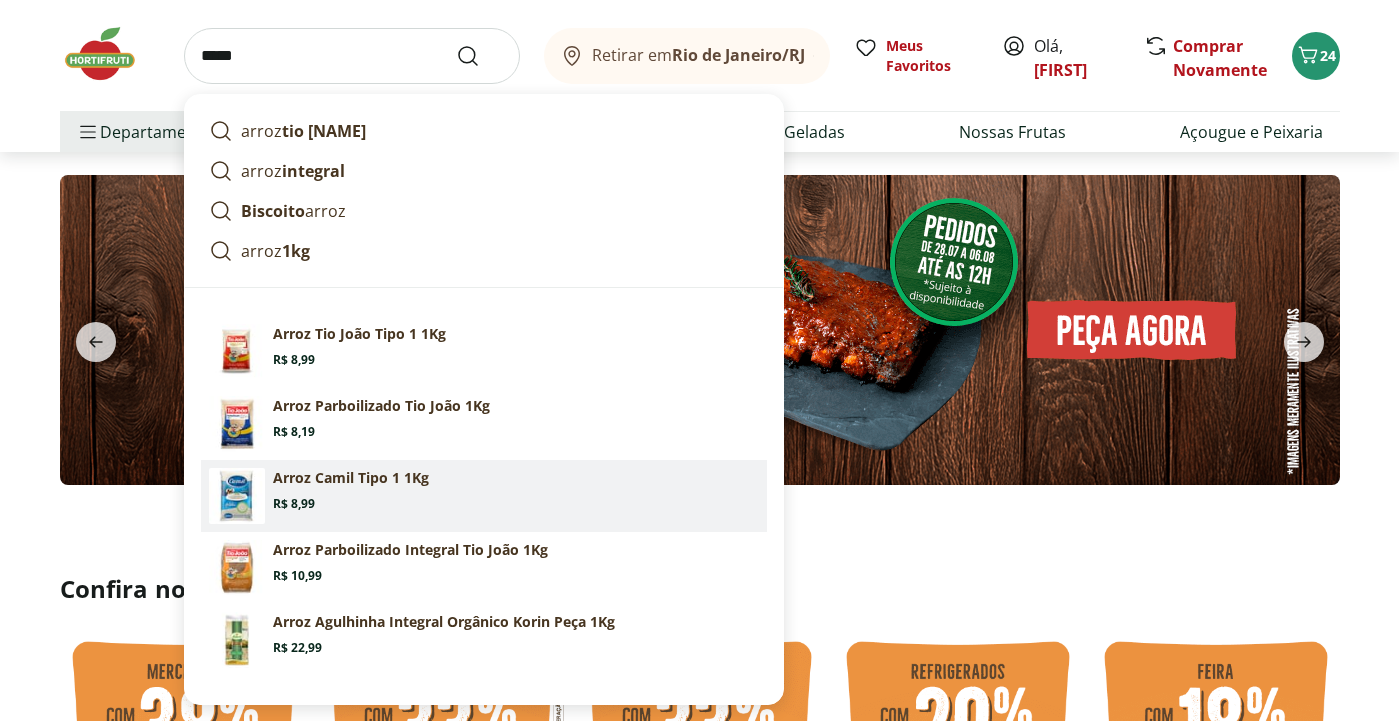 click on "Arroz Camil Tipo 1 1Kg Price: R$ 8,99" at bounding box center (516, 490) 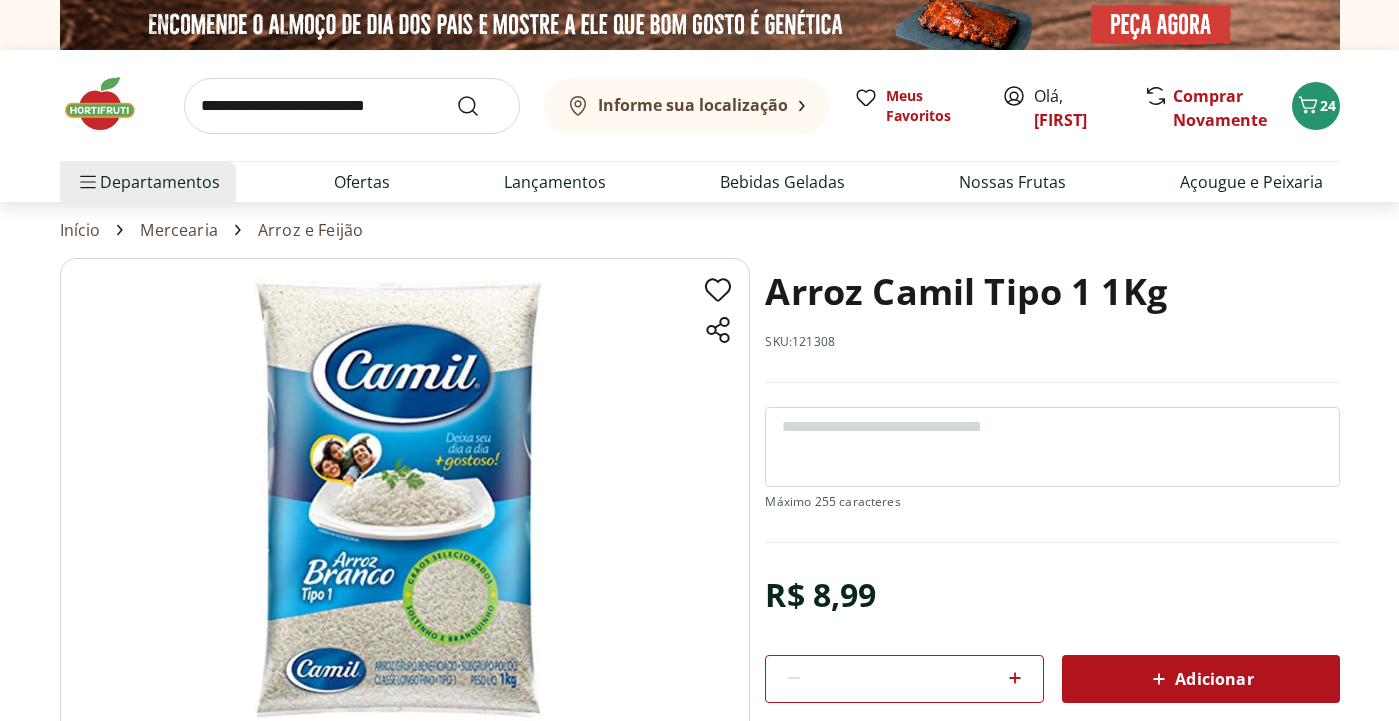 scroll, scrollTop: 0, scrollLeft: 0, axis: both 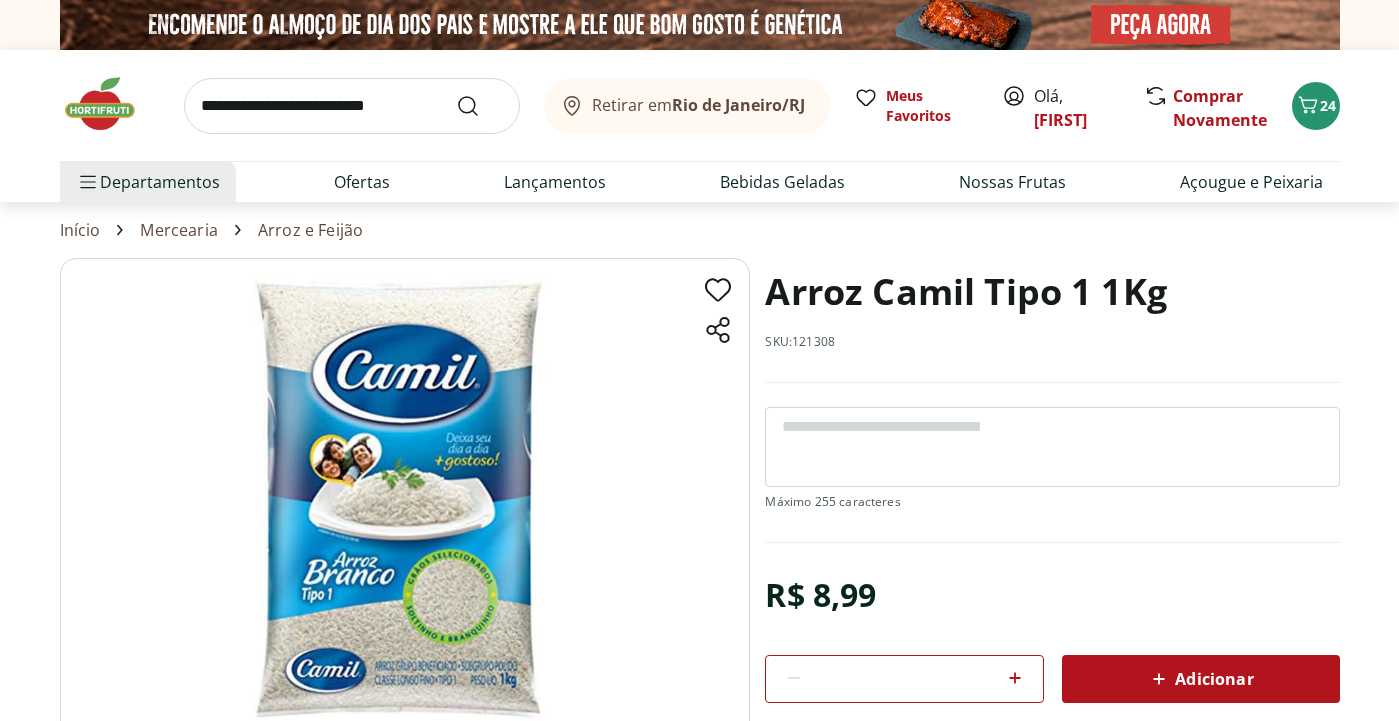 click on "Adicionar" at bounding box center (1200, 679) 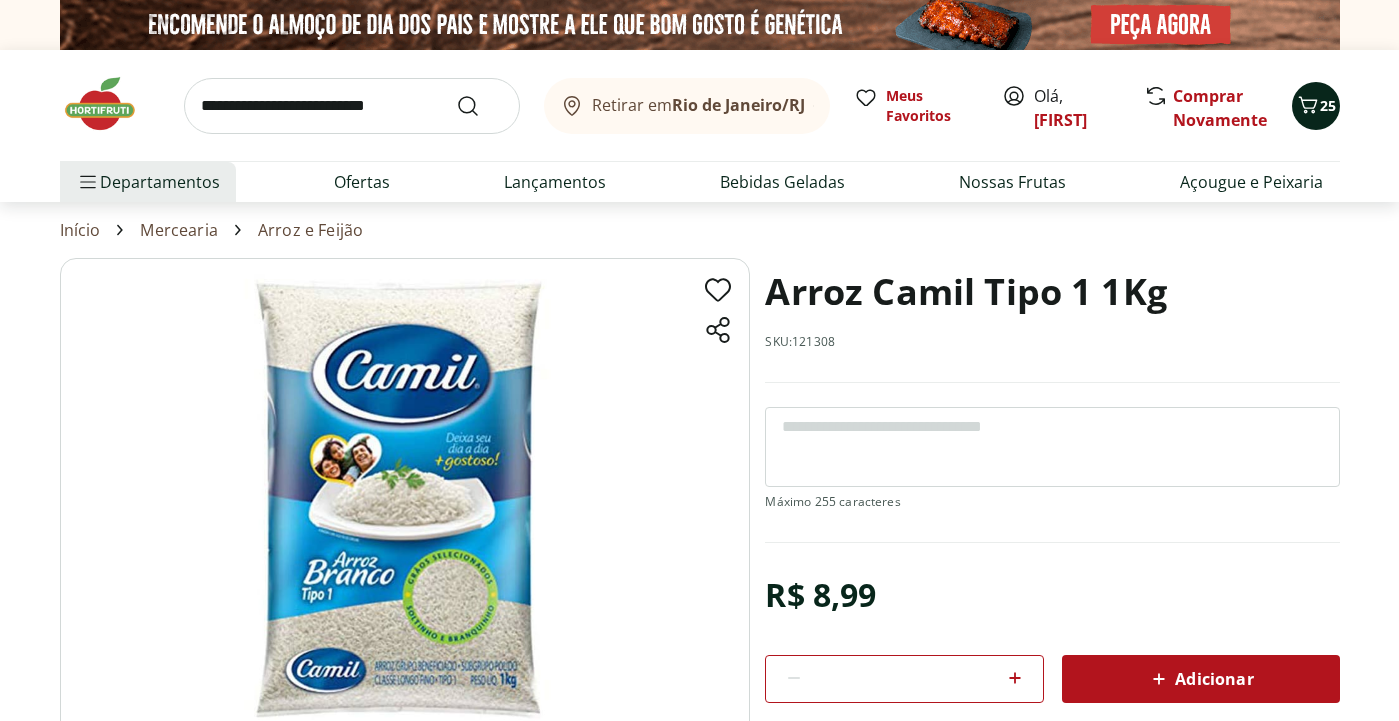 click on "25" at bounding box center [1328, 105] 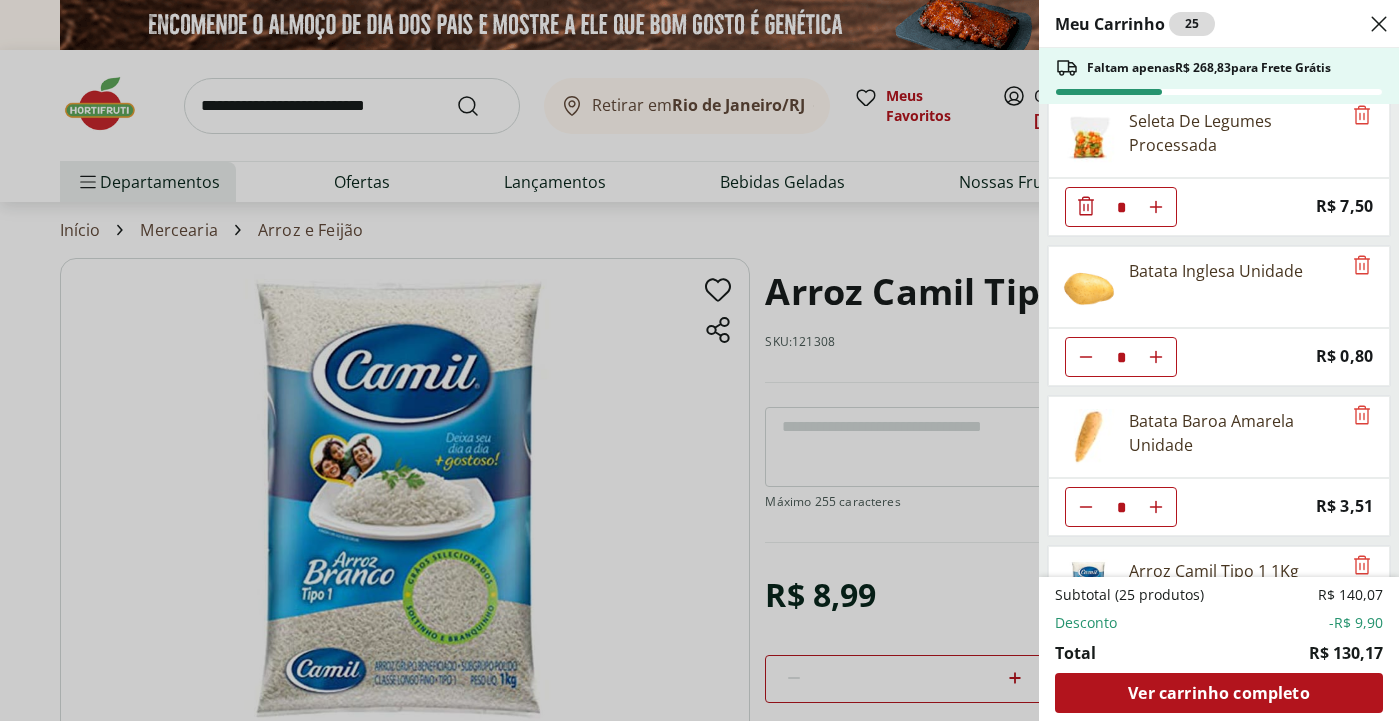 scroll, scrollTop: 1185, scrollLeft: 0, axis: vertical 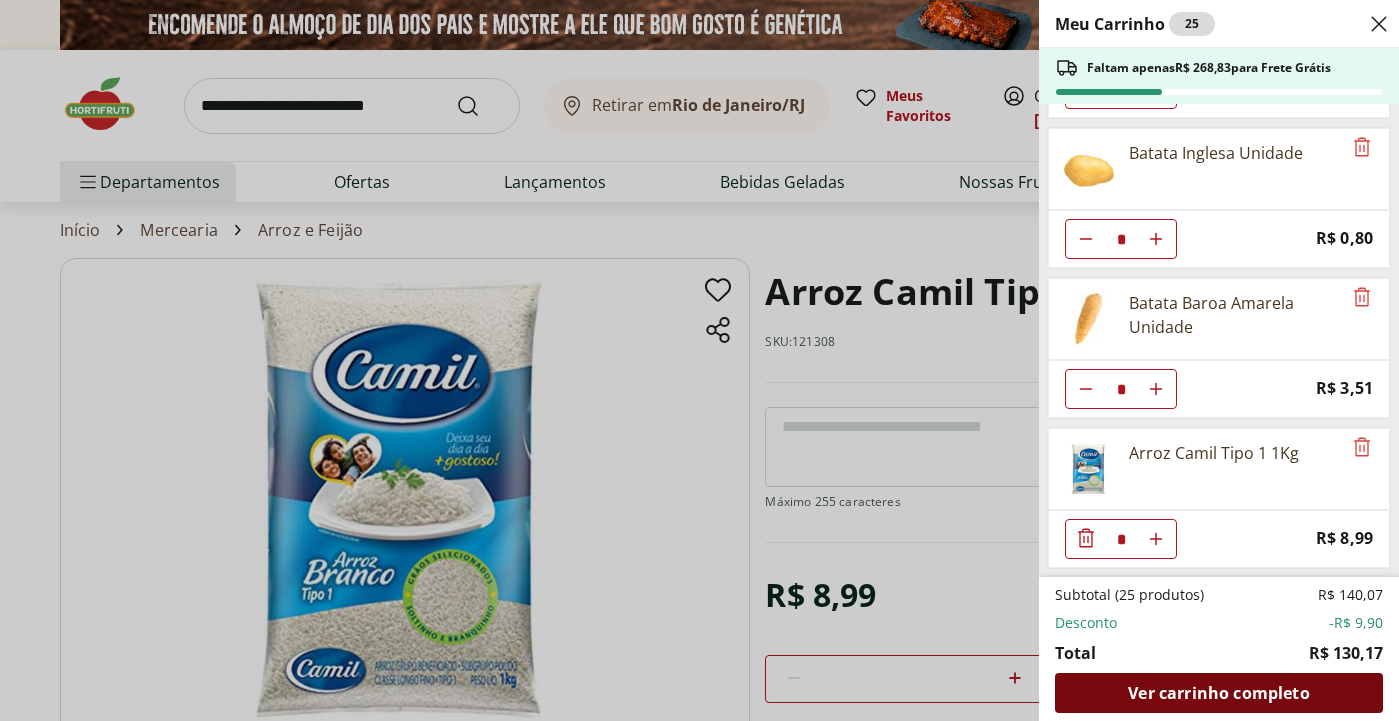 click on "Ver carrinho completo" at bounding box center [1218, 693] 